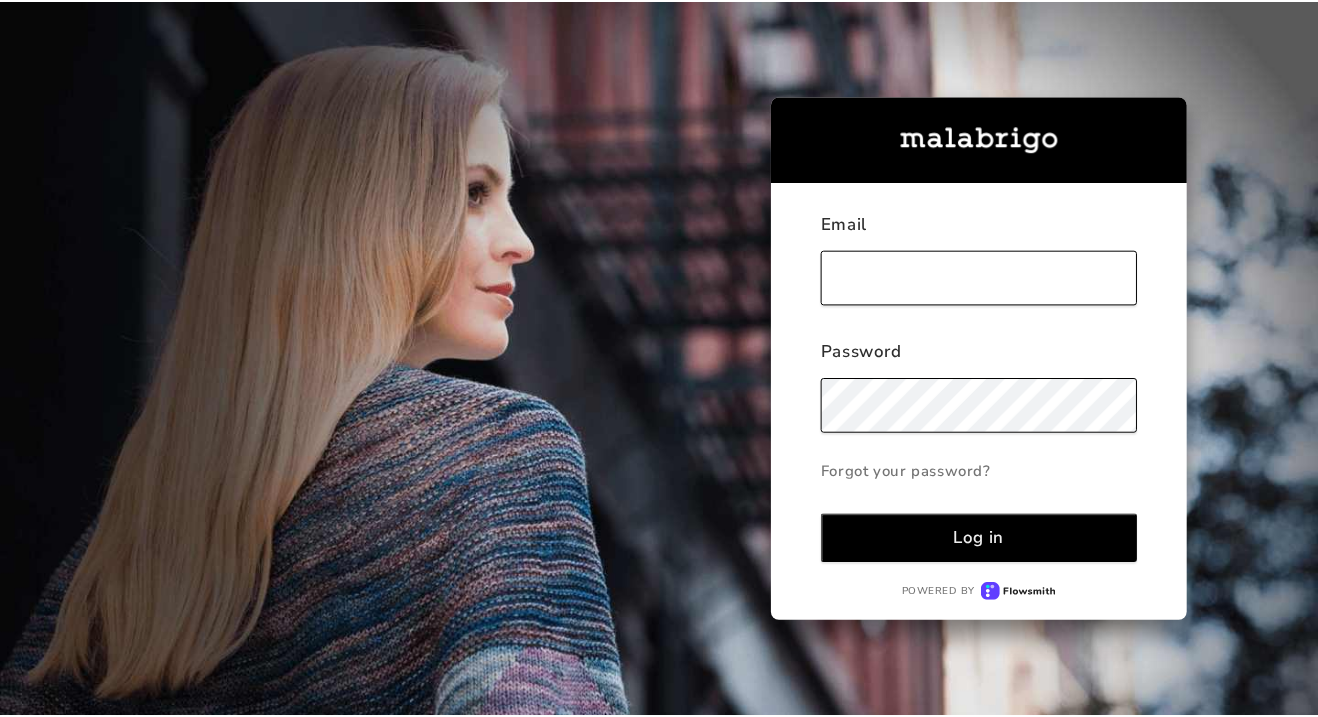 scroll, scrollTop: 0, scrollLeft: 0, axis: both 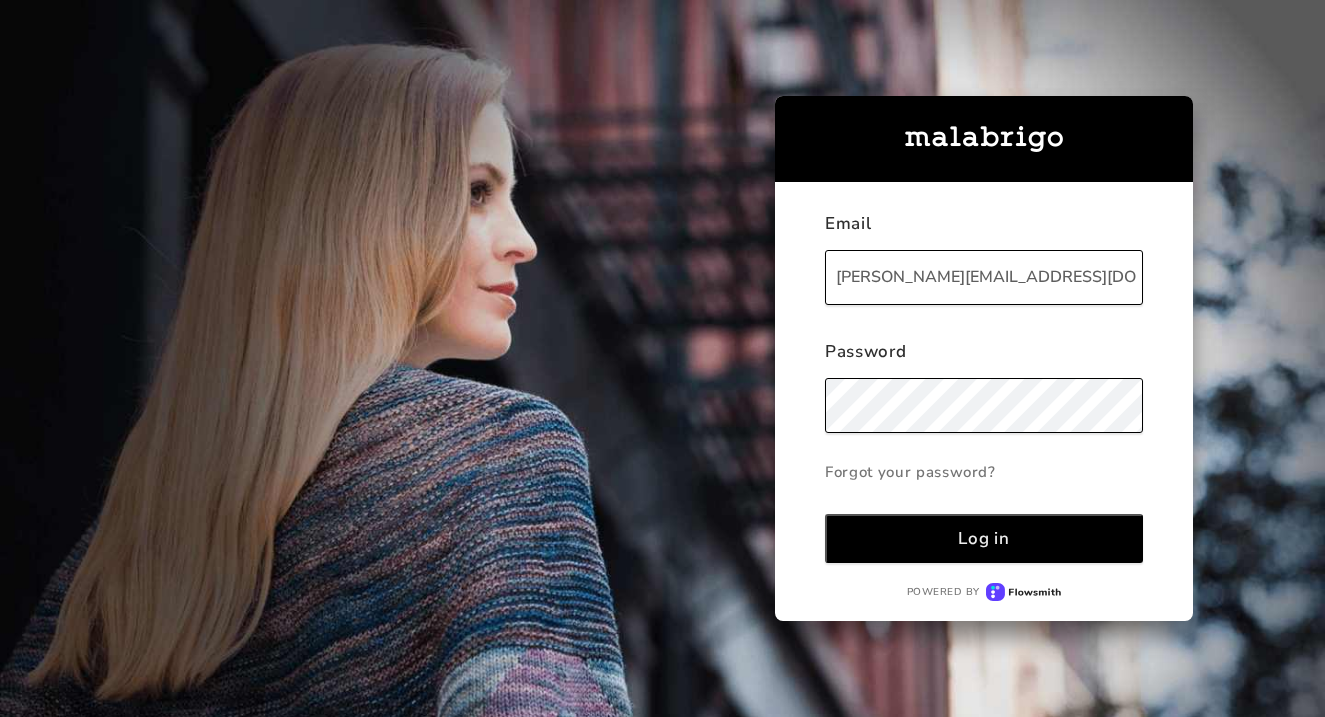 type on "[EMAIL_ADDRESS][DOMAIN_NAME]" 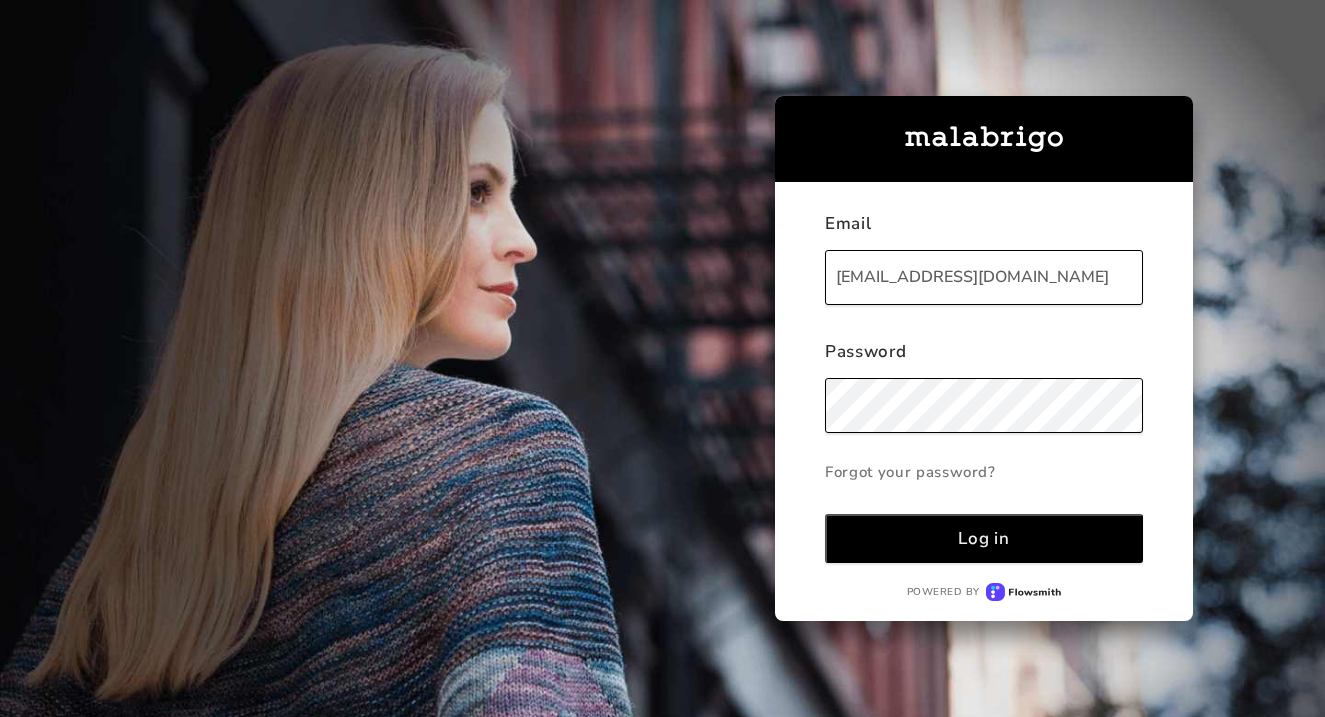 click on "[EMAIL_ADDRESS][DOMAIN_NAME]" at bounding box center (983, 277) 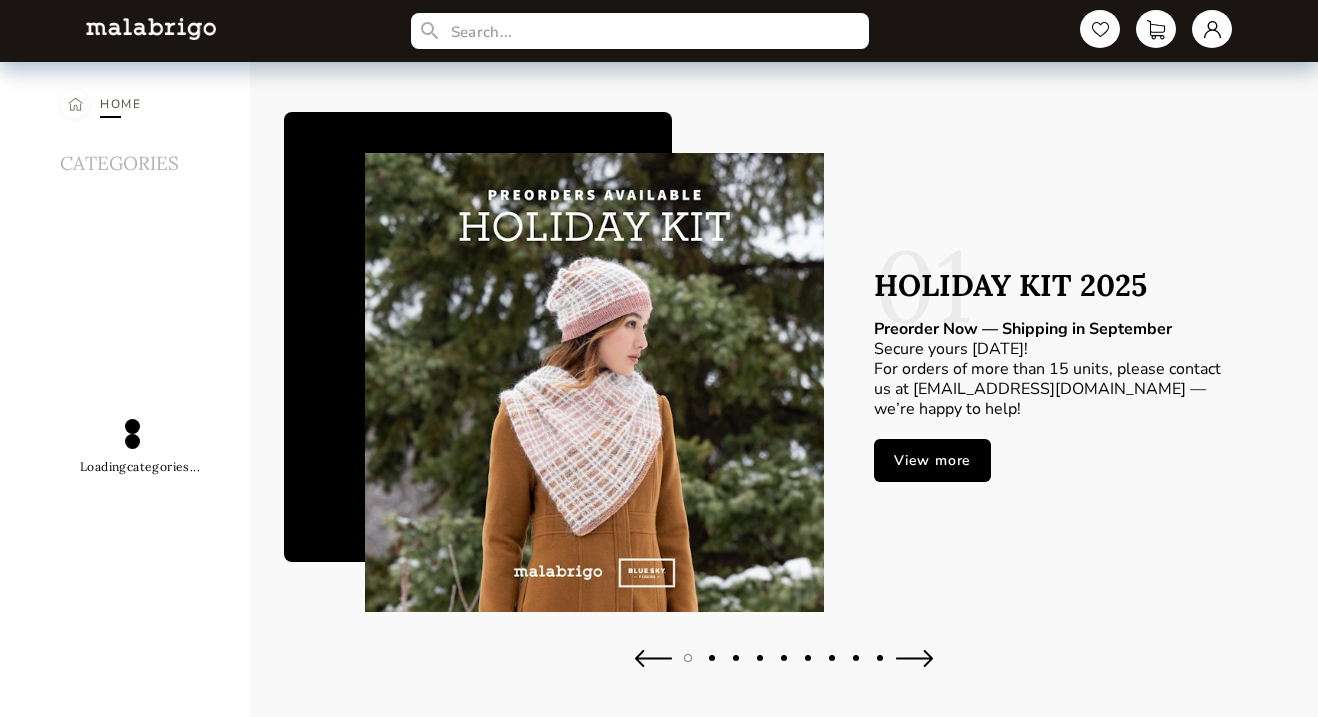 click on "HOME" at bounding box center (121, 104) 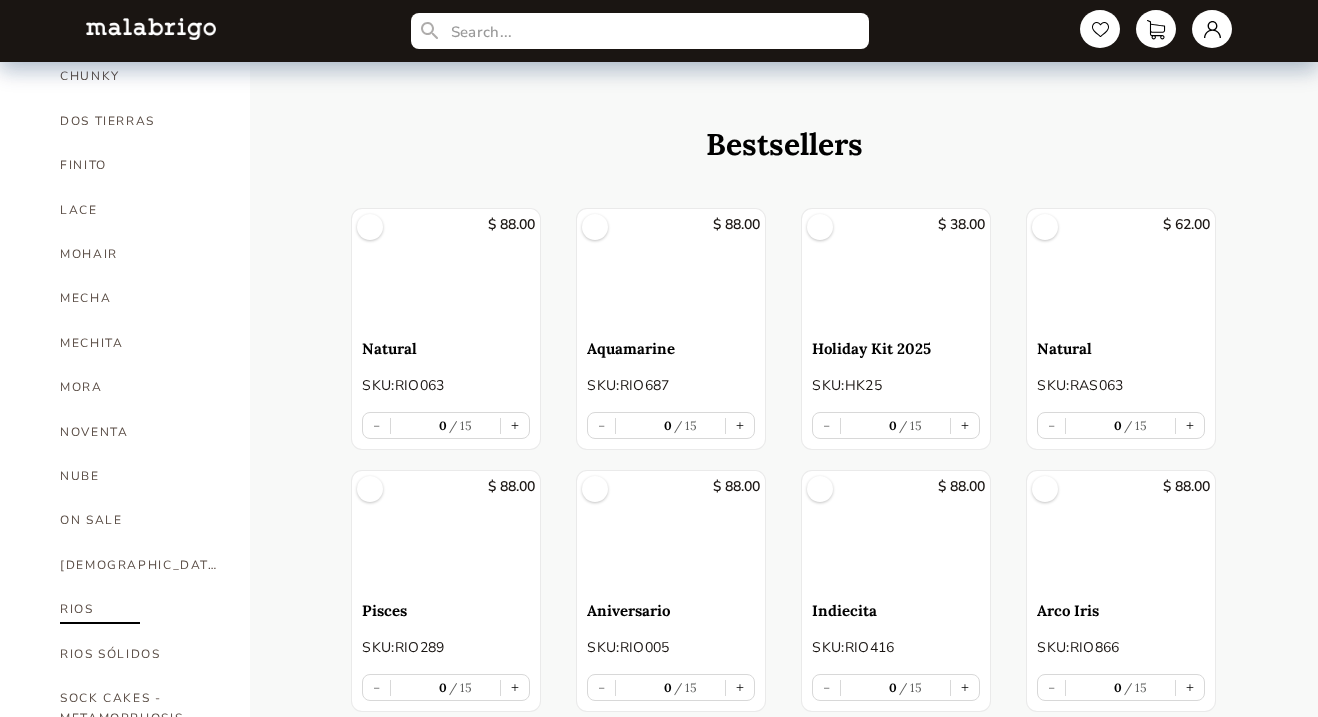 scroll, scrollTop: 672, scrollLeft: 0, axis: vertical 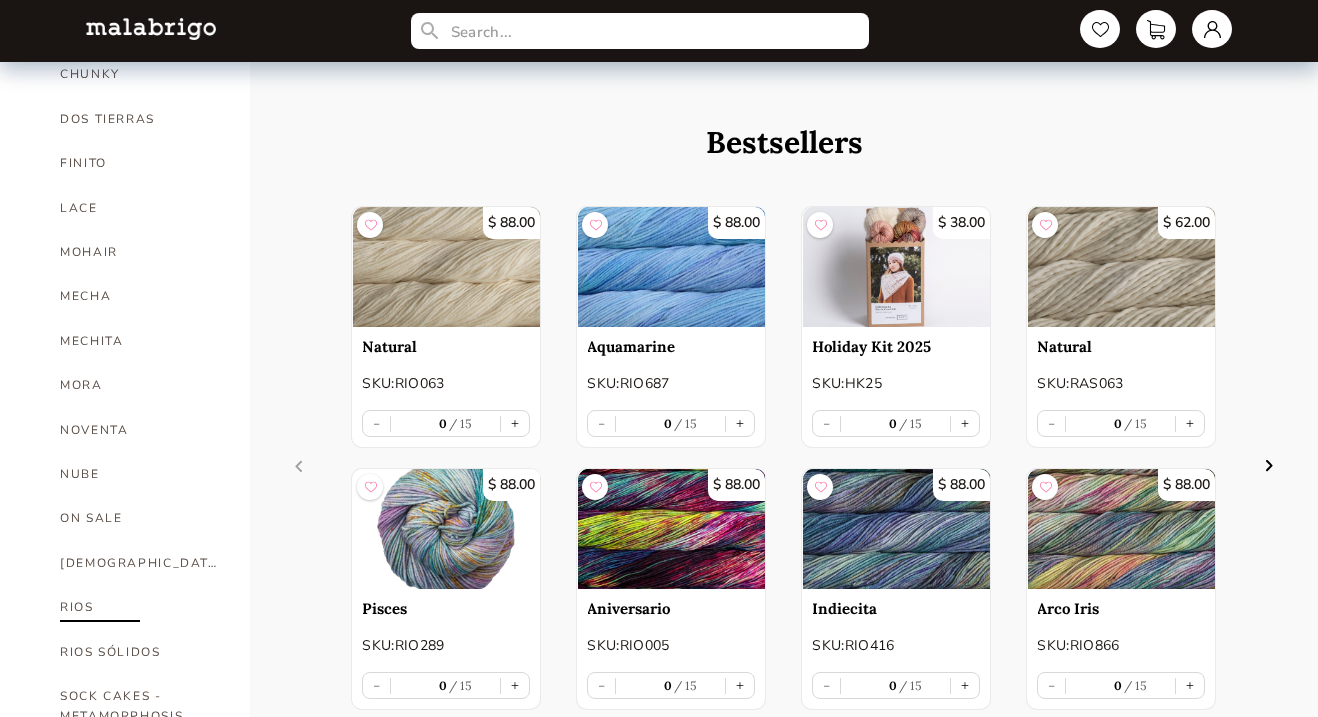 click on "RIOS" at bounding box center (140, 607) 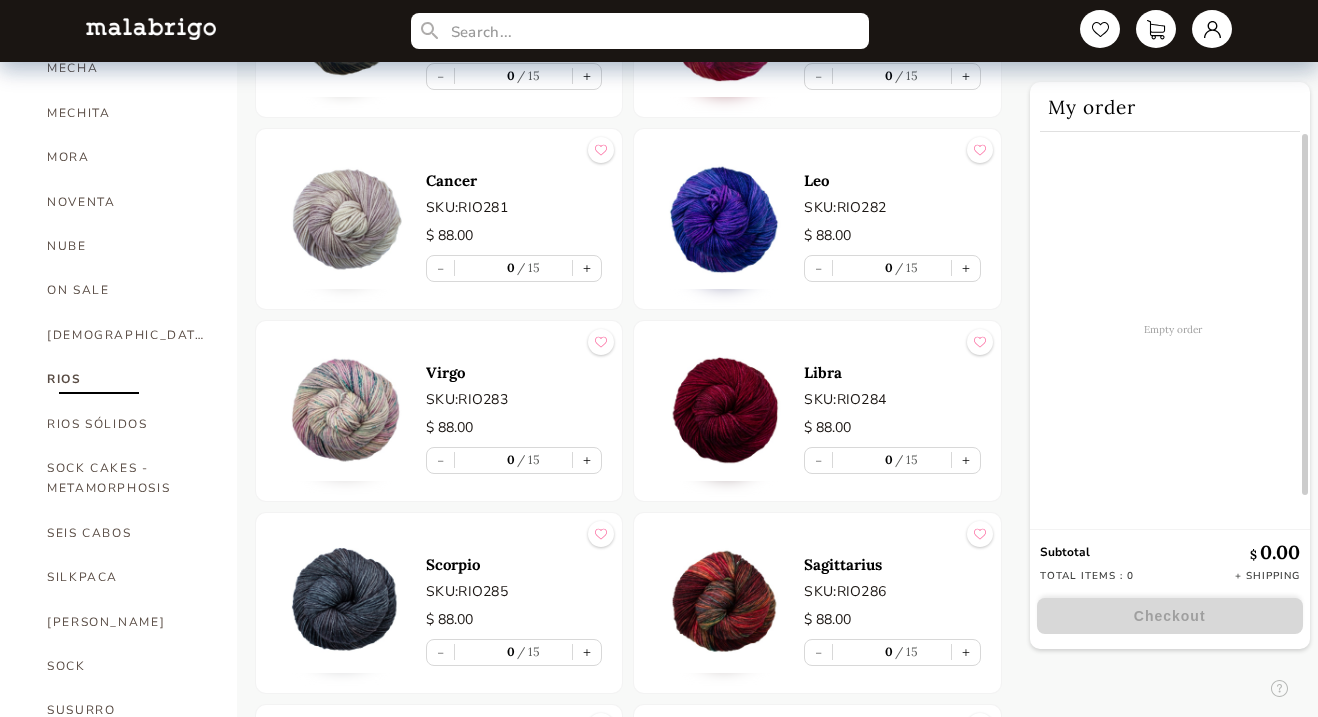 scroll, scrollTop: 950, scrollLeft: 0, axis: vertical 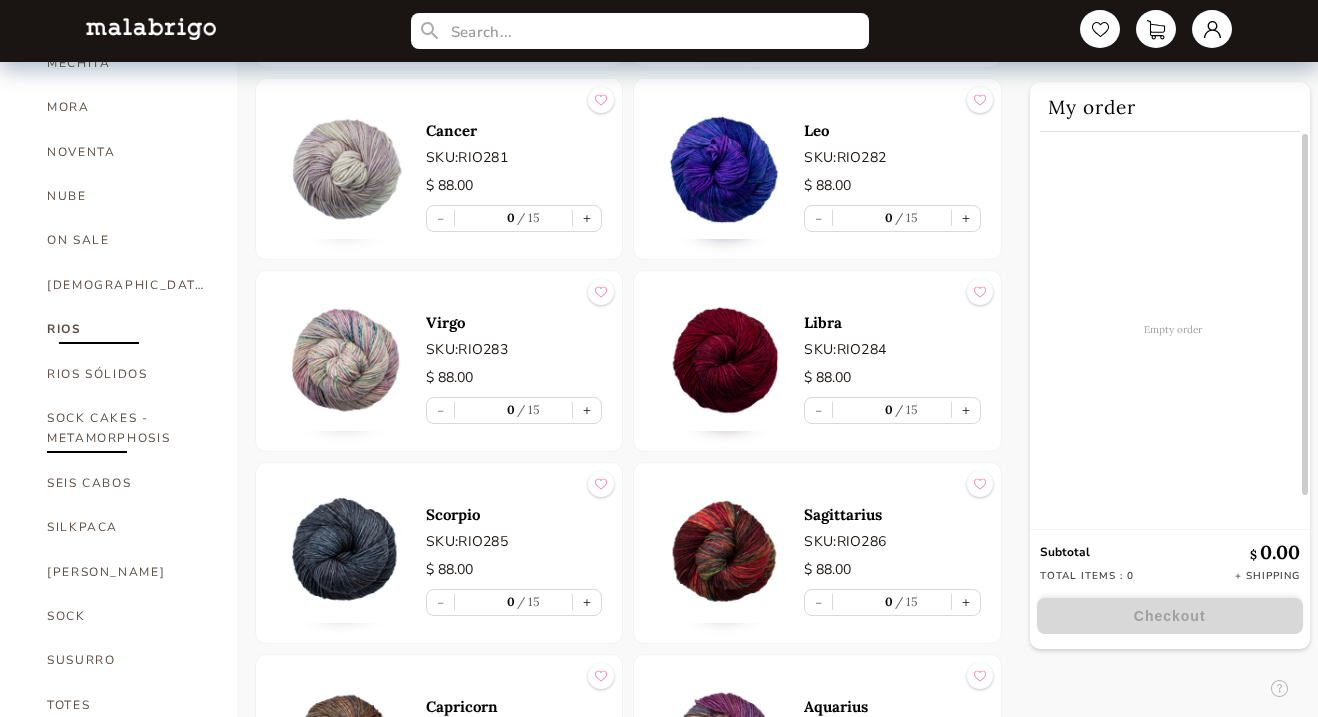 click on "SOCK CAKES - METAMORPHOSIS" at bounding box center [127, 428] 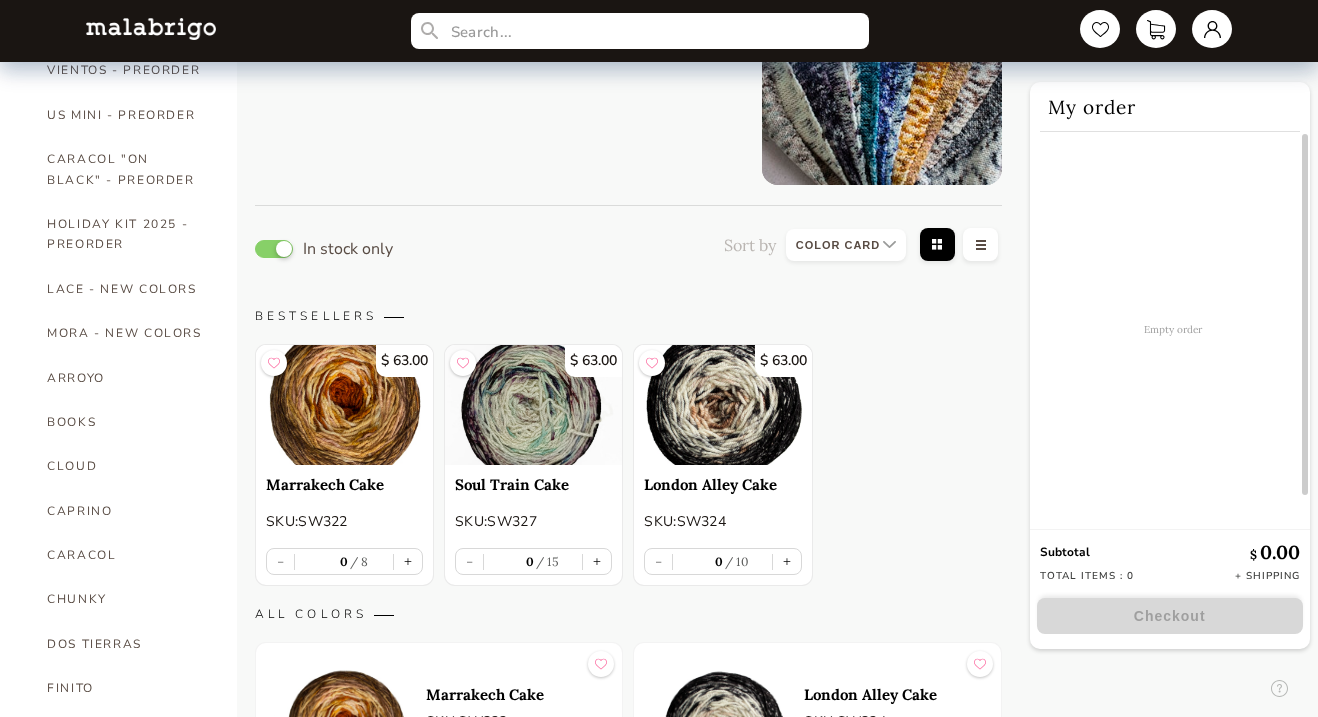 scroll, scrollTop: 168, scrollLeft: 0, axis: vertical 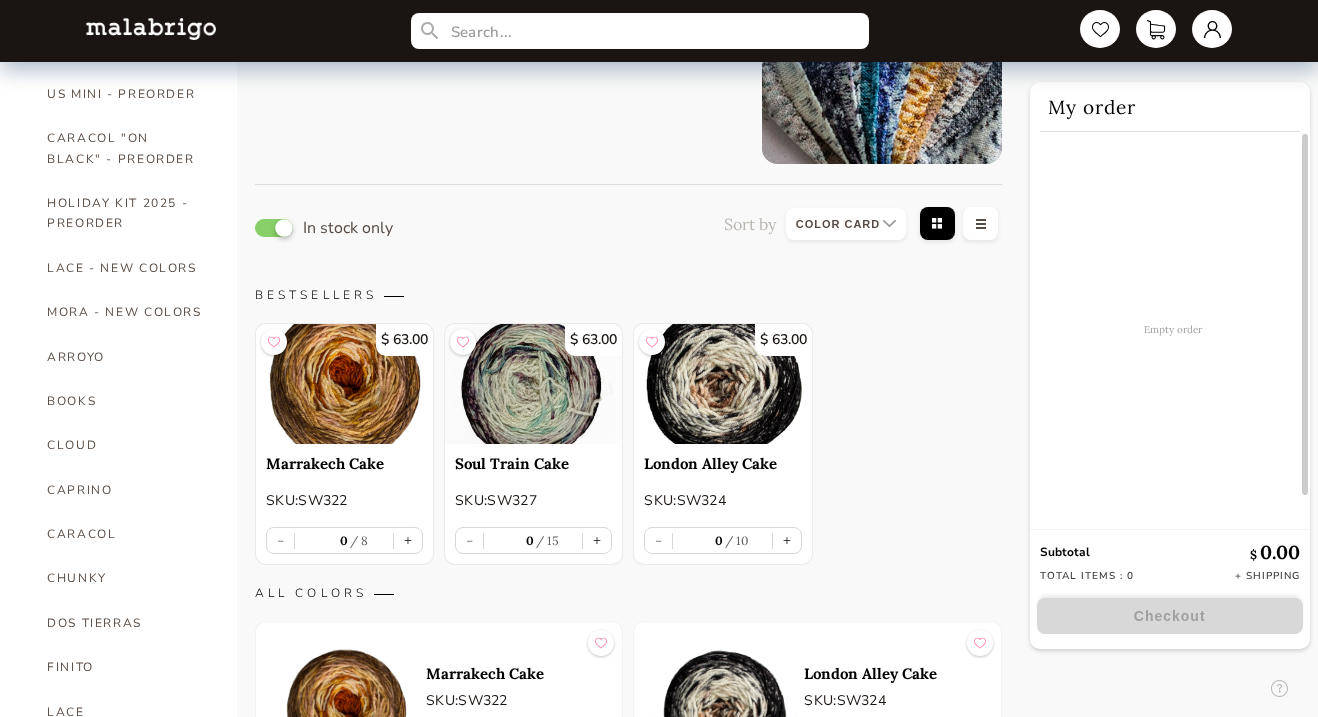 click at bounding box center [274, 228] 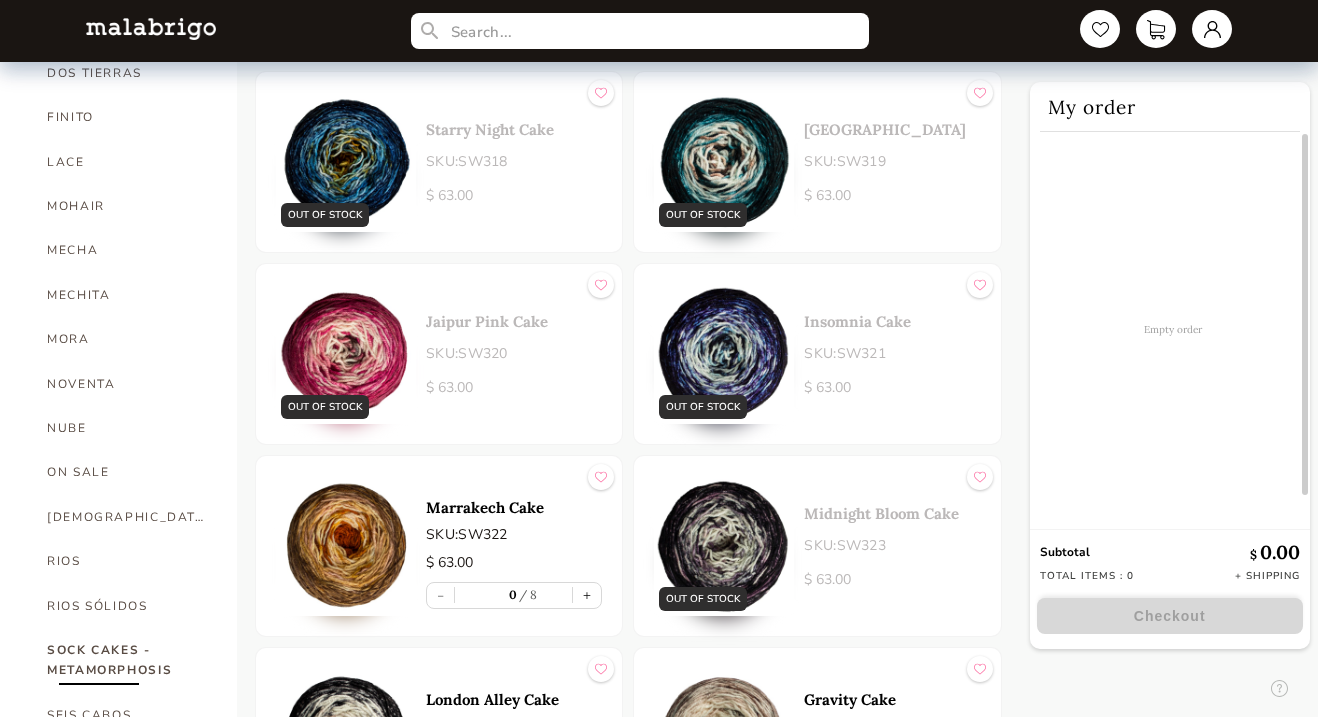 scroll, scrollTop: 718, scrollLeft: 0, axis: vertical 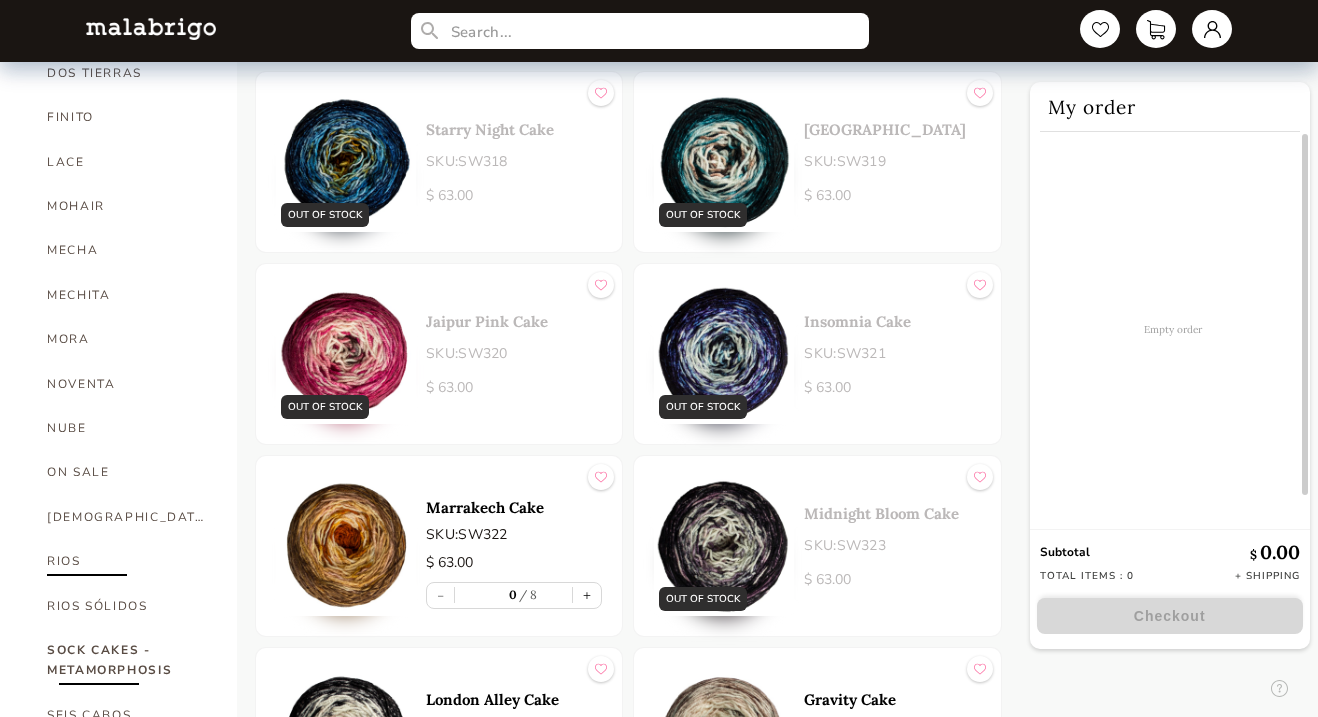 click on "RIOS" at bounding box center (127, 561) 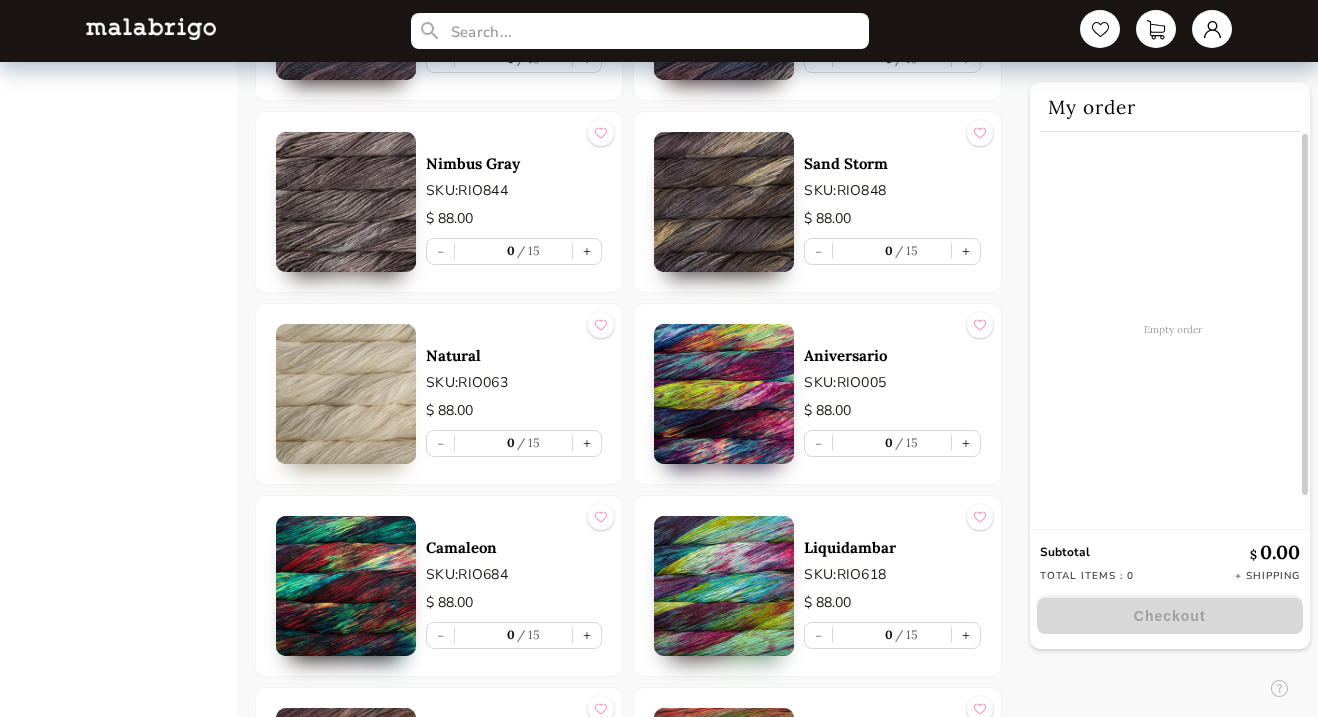 scroll, scrollTop: 8445, scrollLeft: 0, axis: vertical 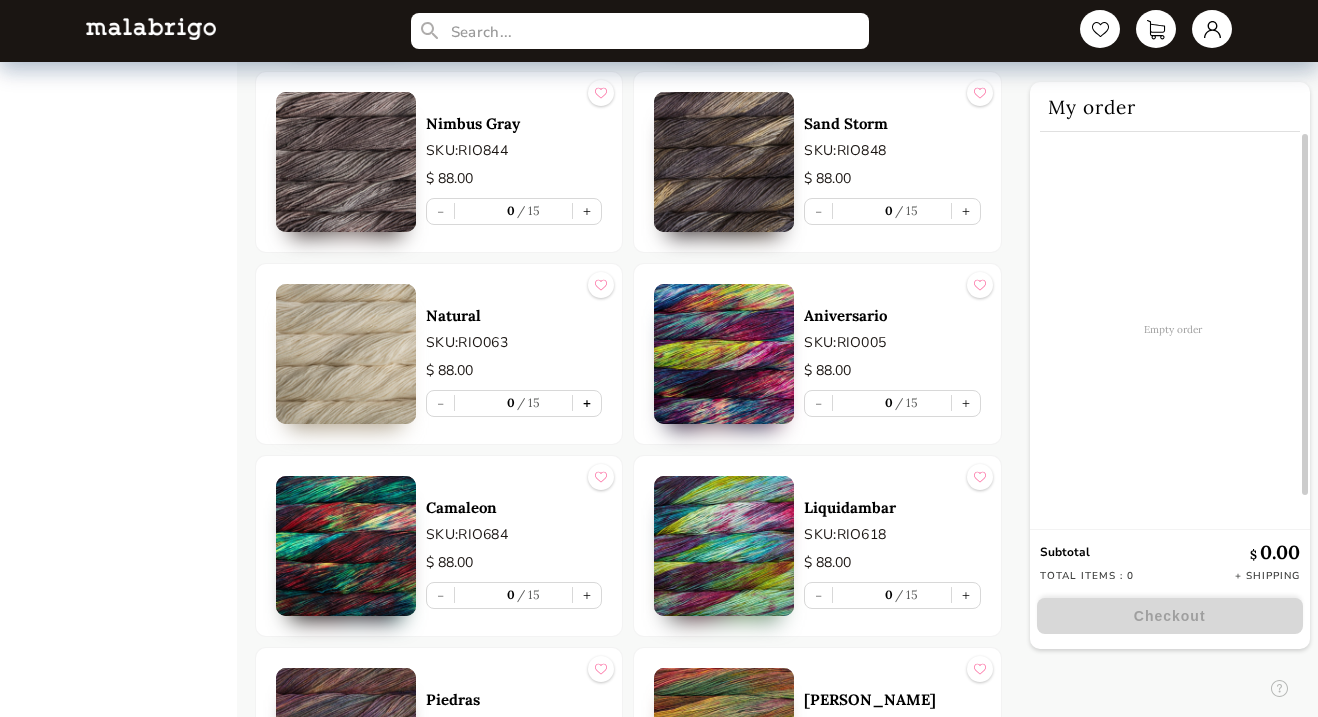 click on "+" at bounding box center (587, 403) 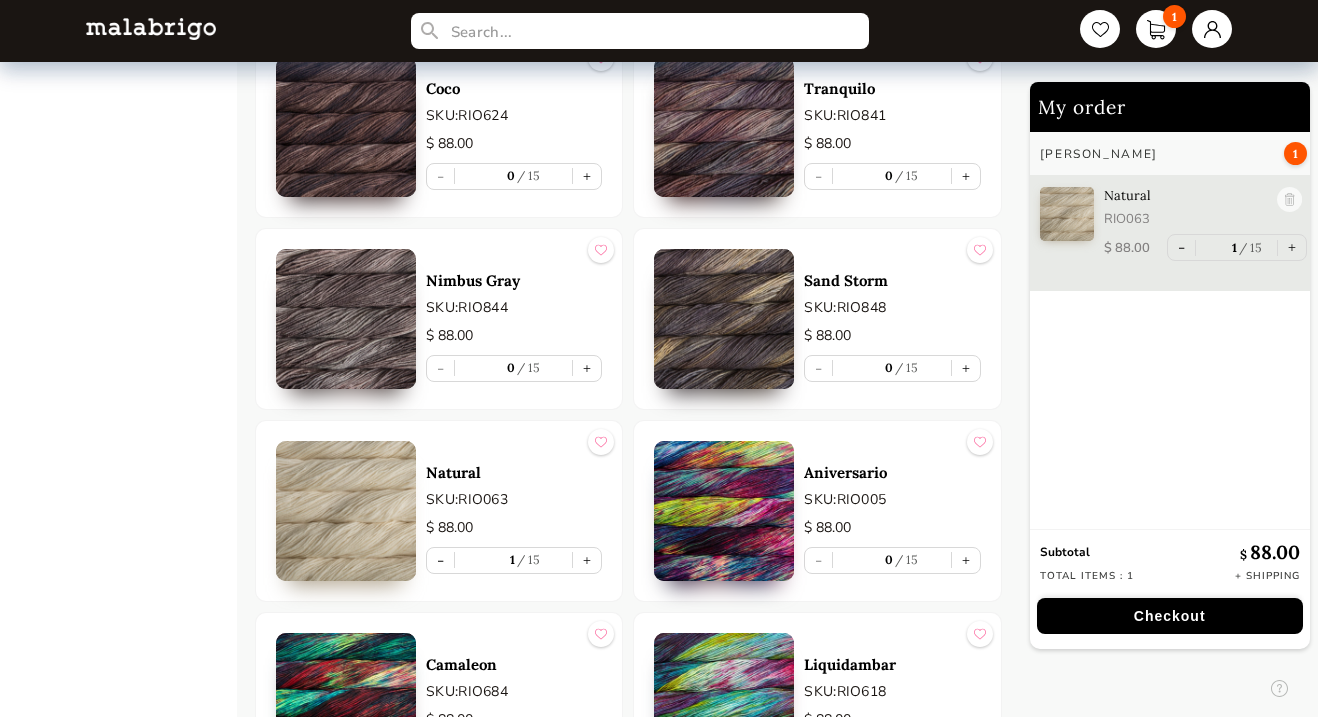 scroll, scrollTop: 8279, scrollLeft: 0, axis: vertical 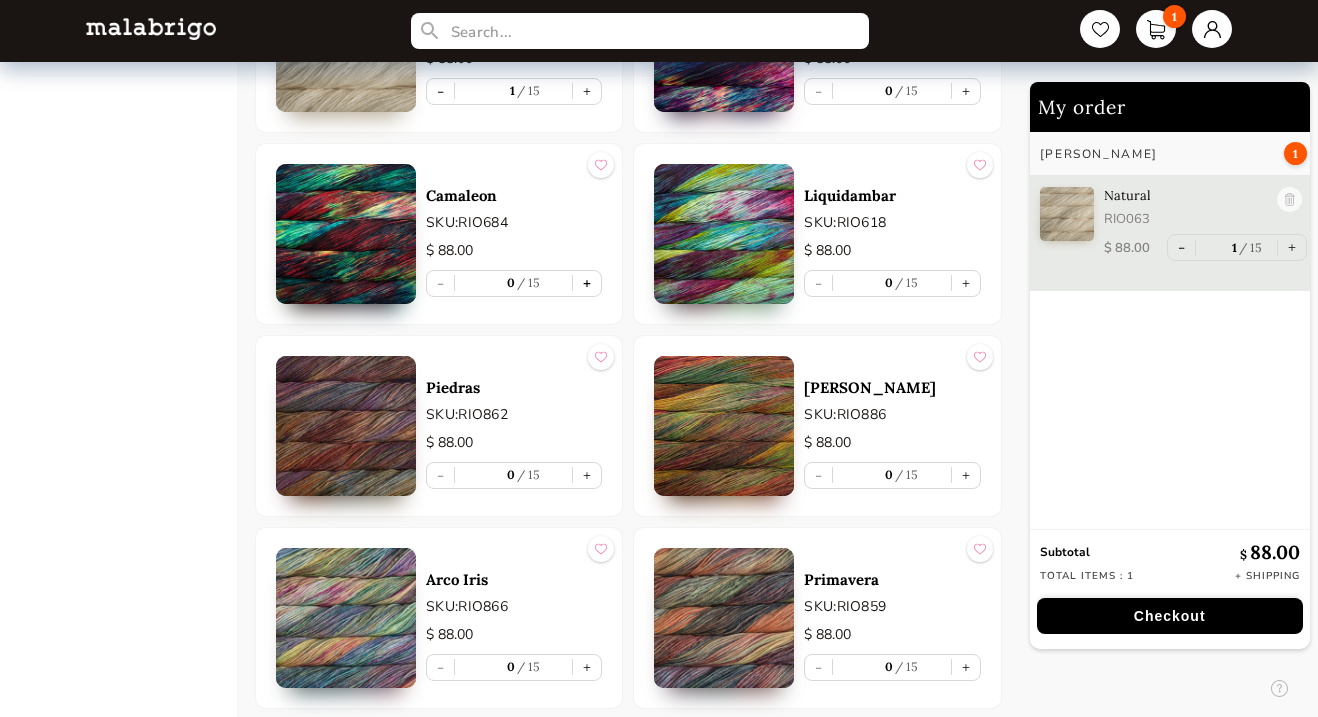 click on "+" at bounding box center (587, 283) 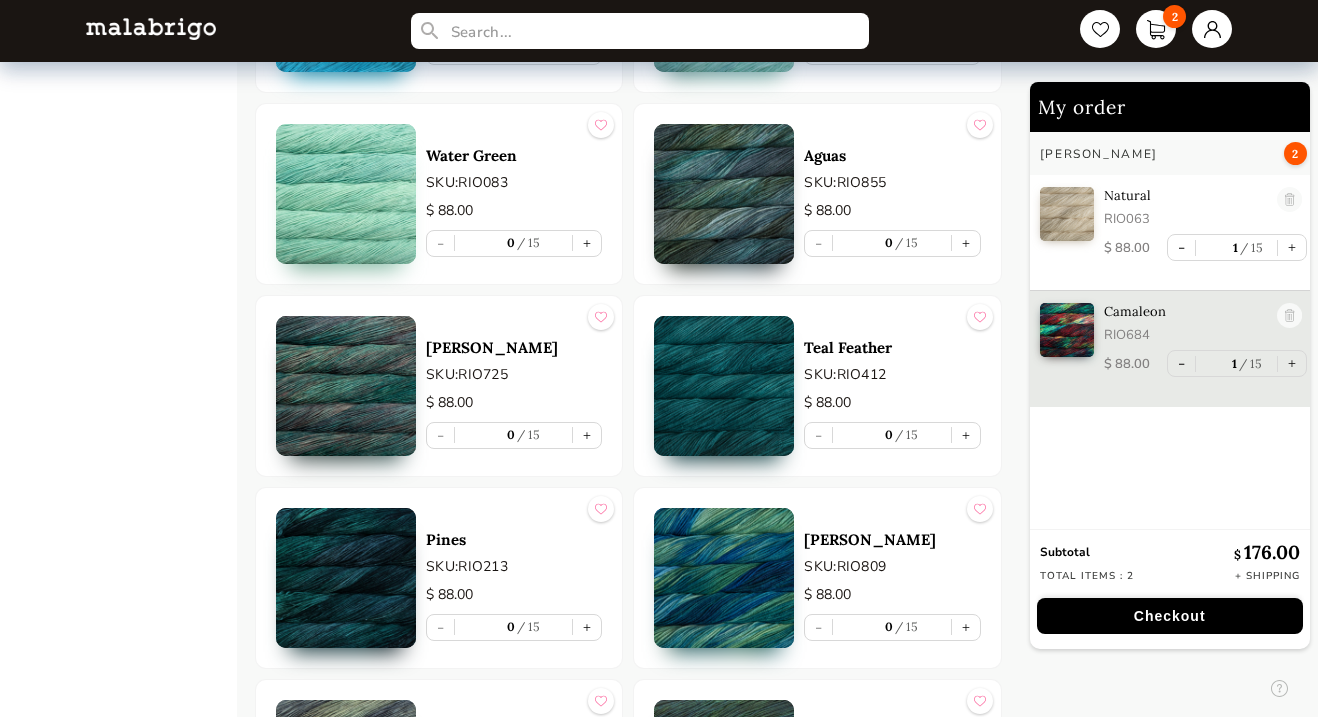 scroll, scrollTop: 4962, scrollLeft: 0, axis: vertical 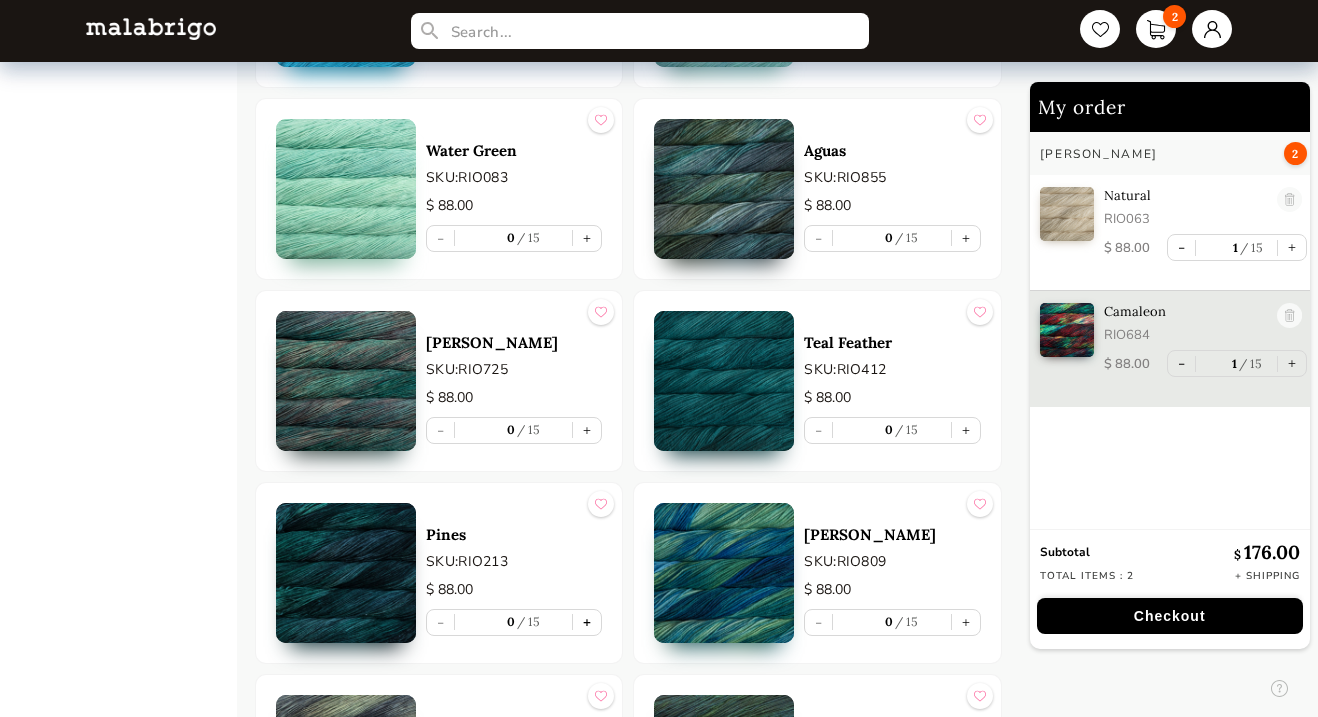 click on "+" at bounding box center (587, 622) 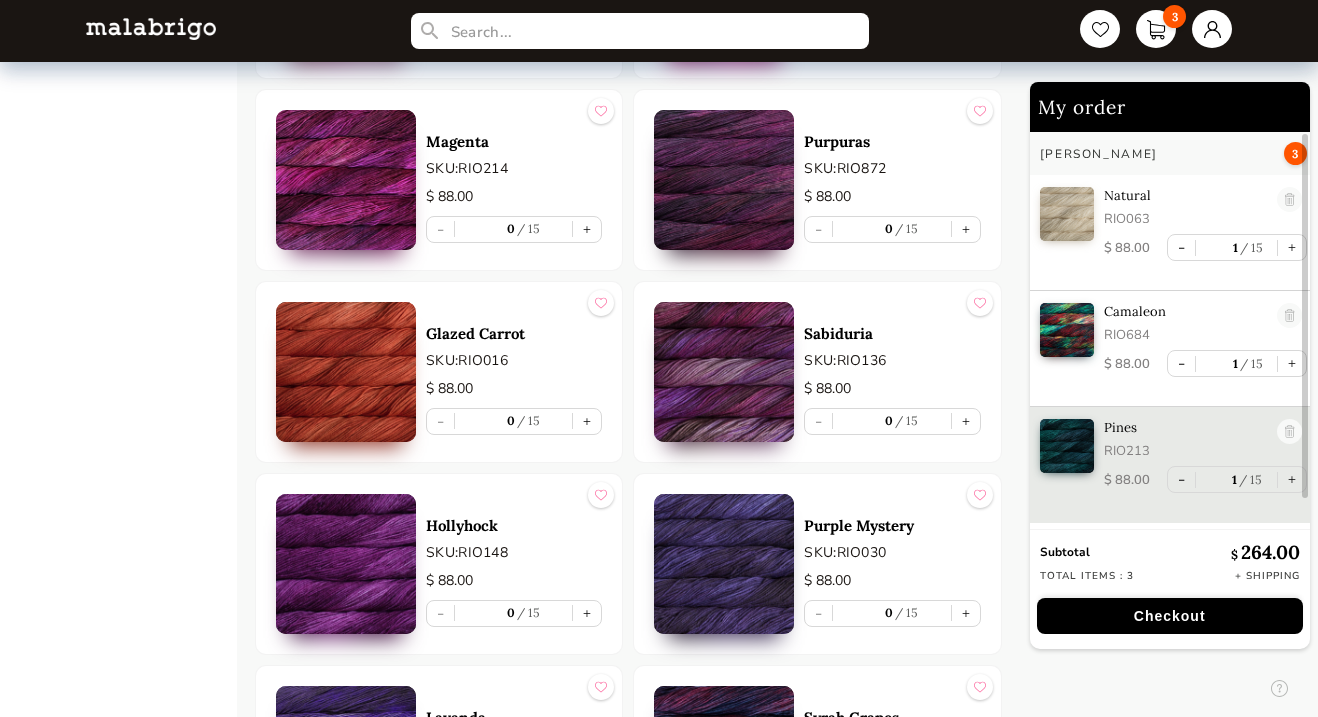 scroll, scrollTop: 2478, scrollLeft: 0, axis: vertical 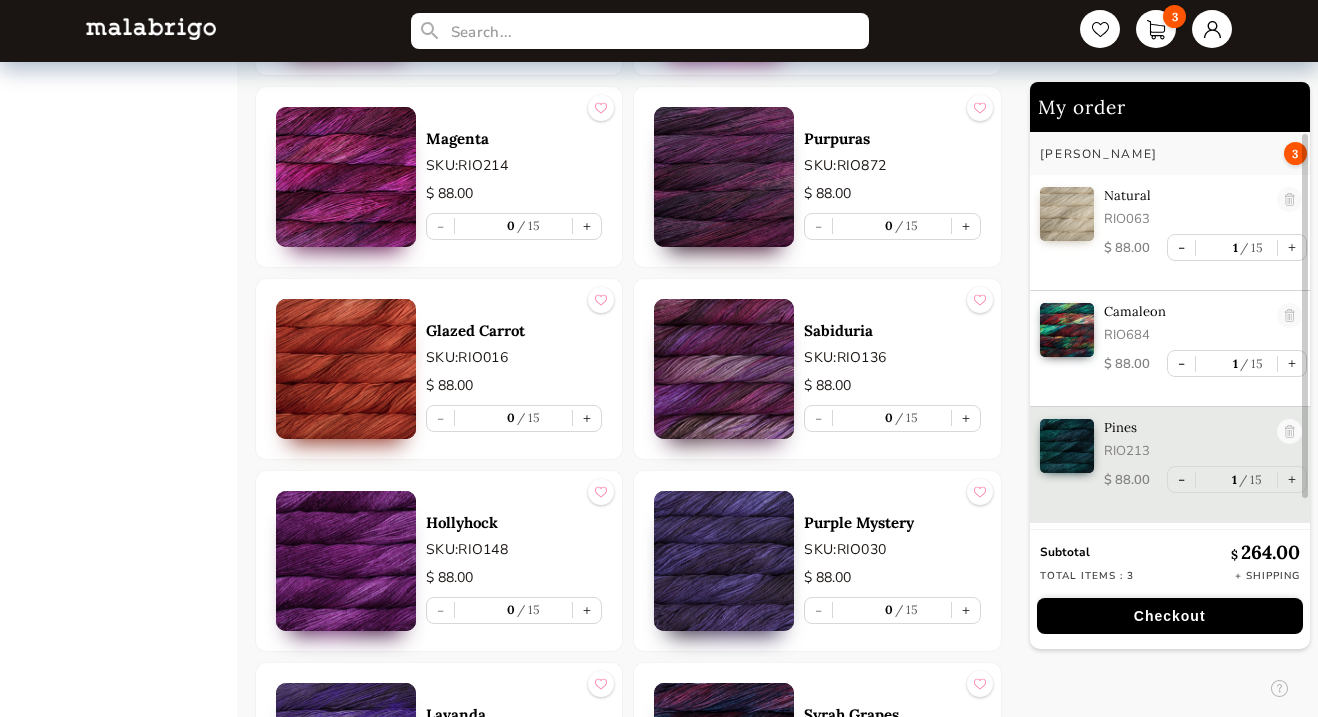 click at bounding box center [346, 369] 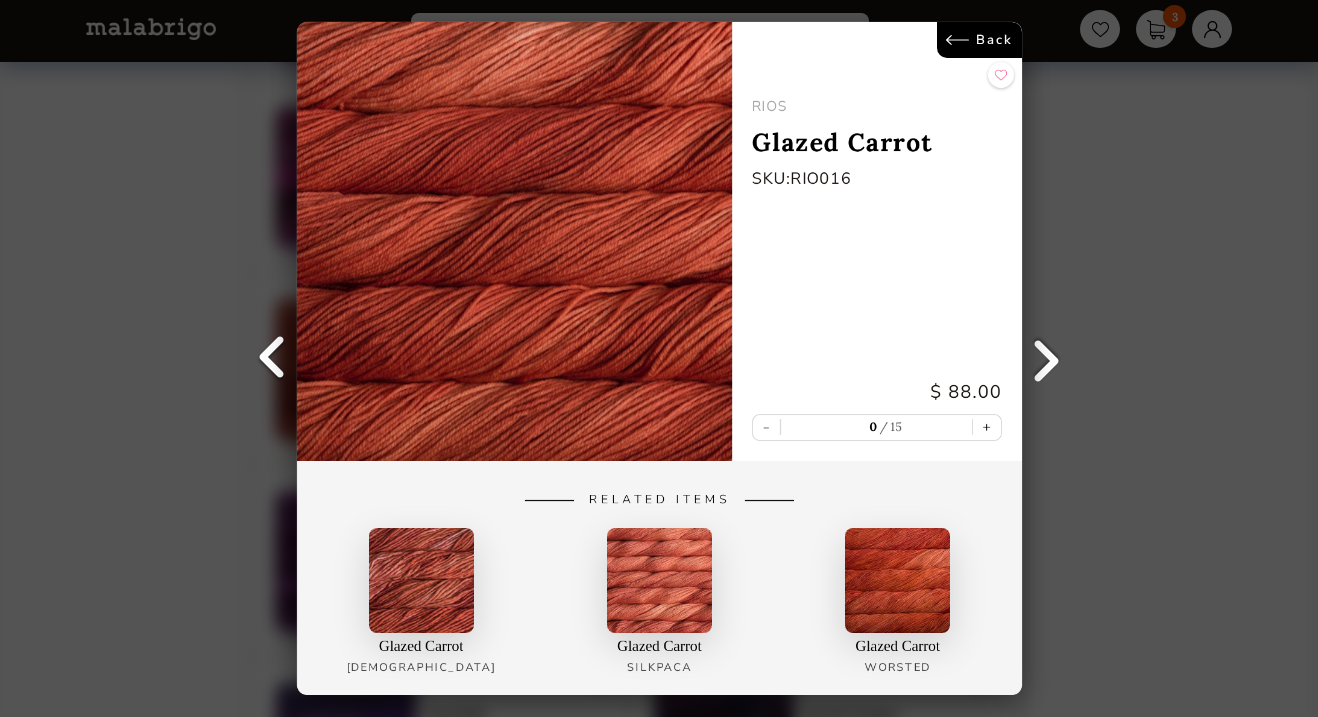click on "Back" at bounding box center (978, 40) 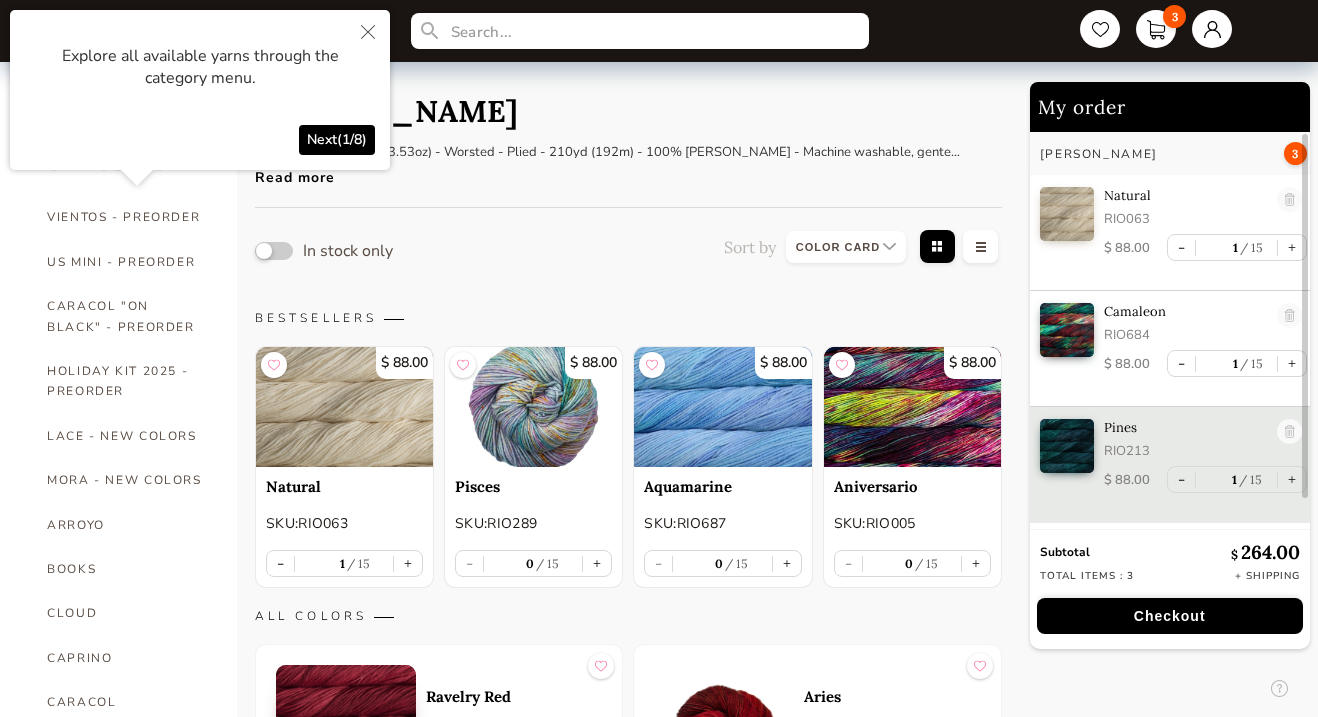 scroll, scrollTop: 0, scrollLeft: 0, axis: both 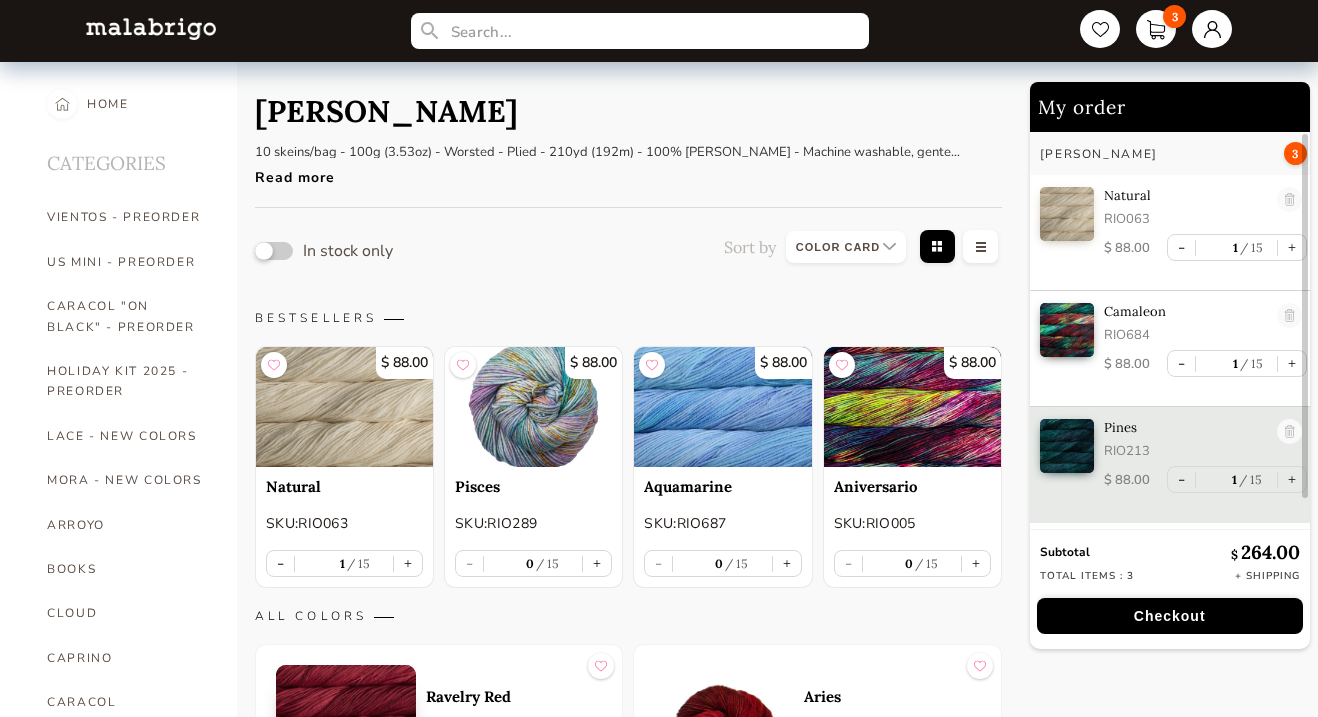 click at bounding box center [274, 251] 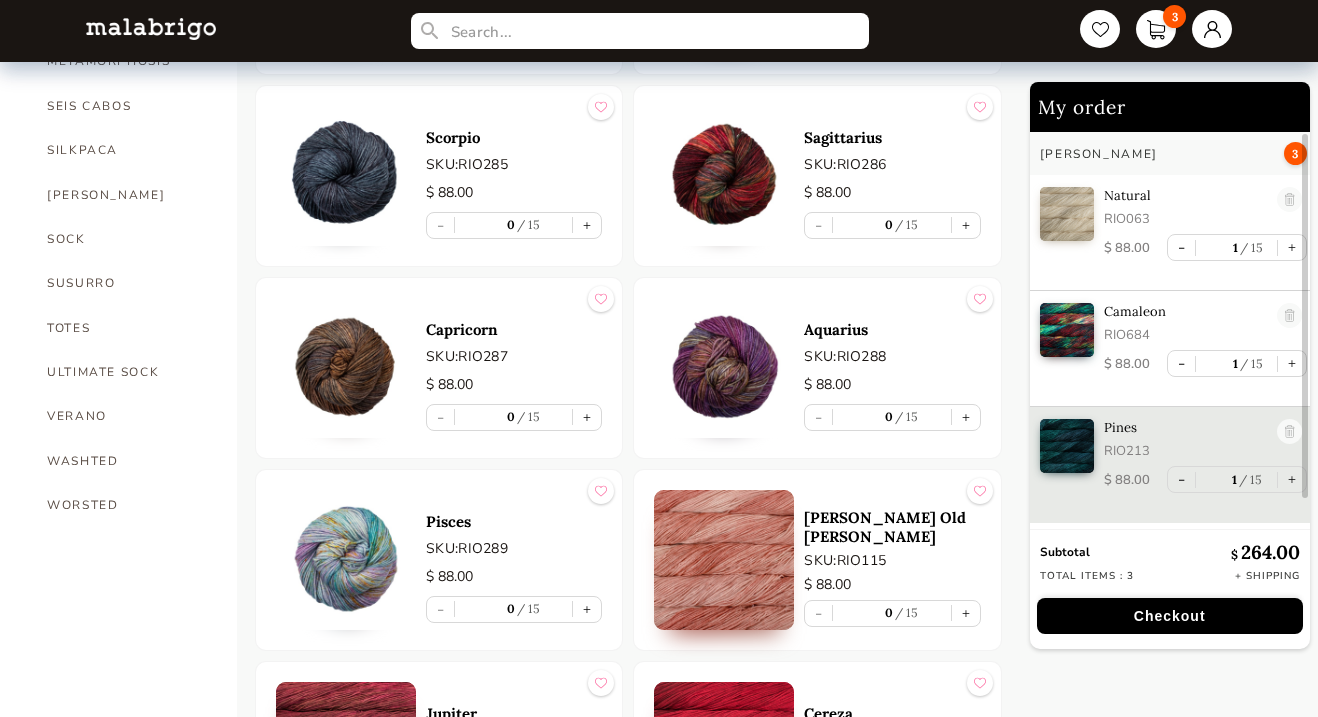 scroll, scrollTop: 1335, scrollLeft: 0, axis: vertical 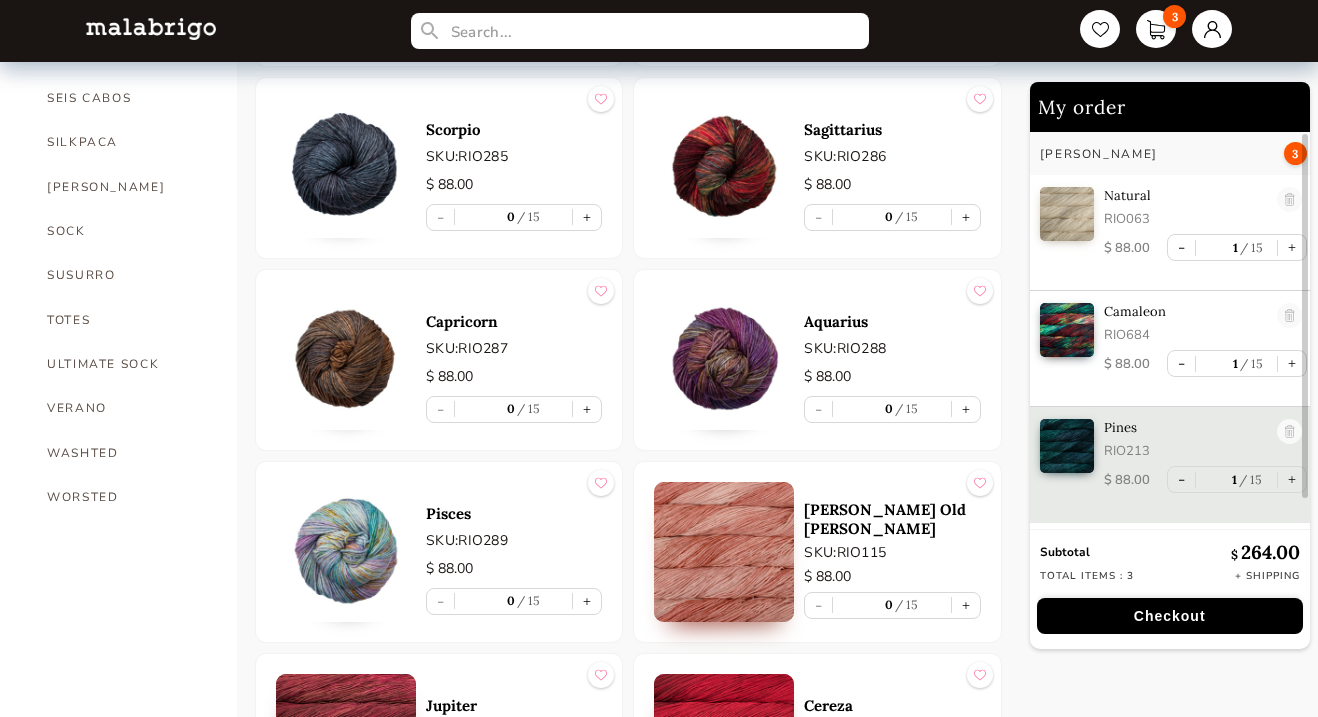 click at bounding box center [346, 552] 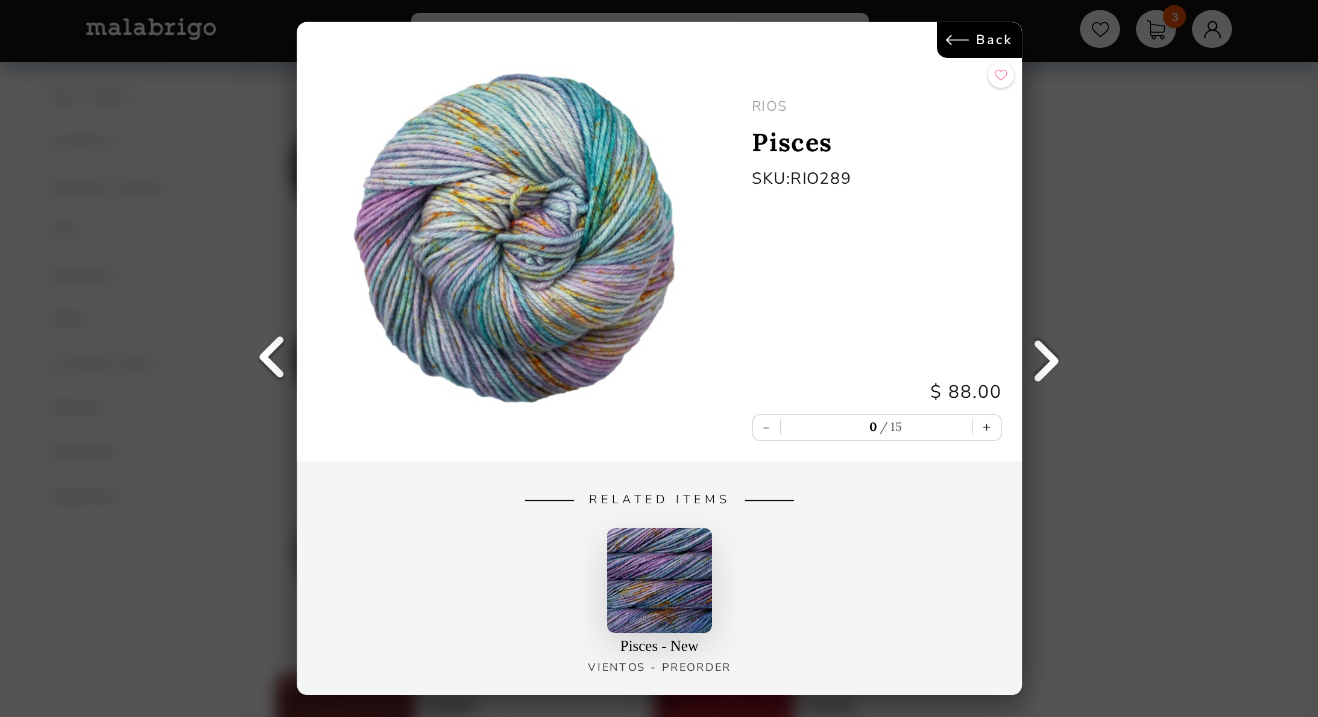 click on "Back" at bounding box center [978, 40] 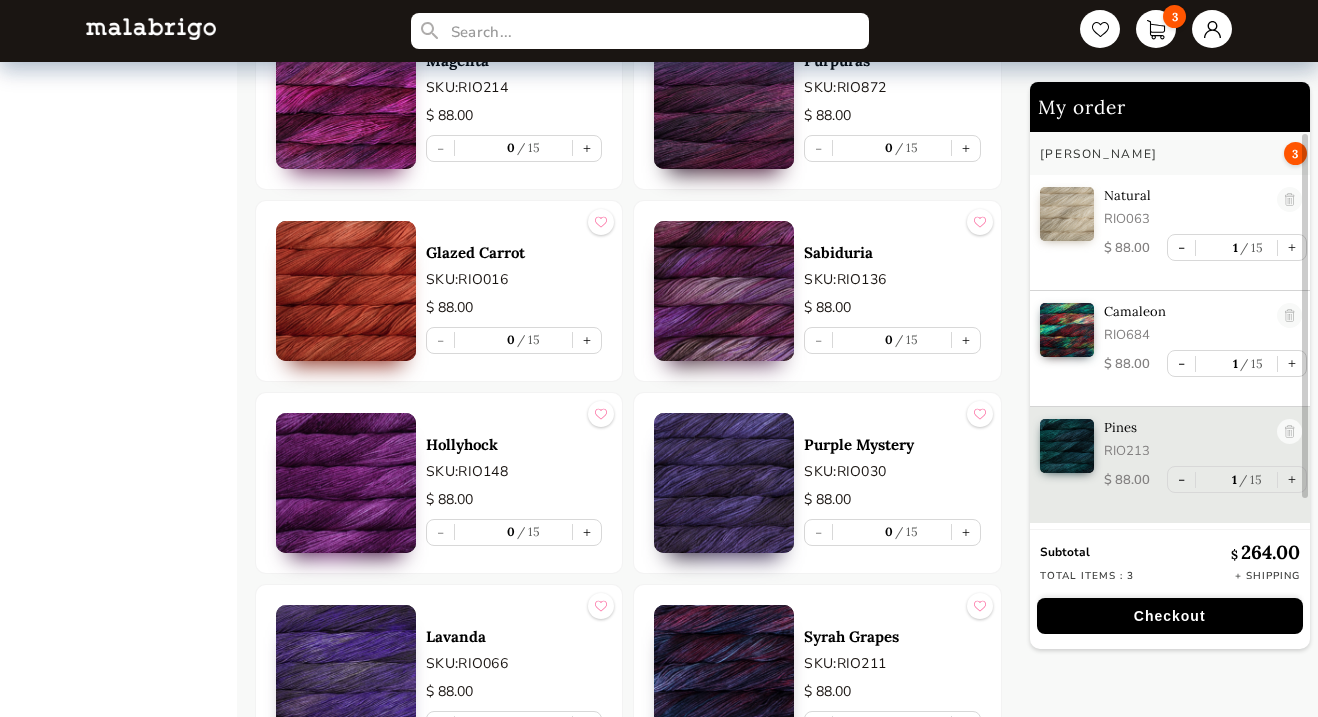 scroll, scrollTop: 2564, scrollLeft: 0, axis: vertical 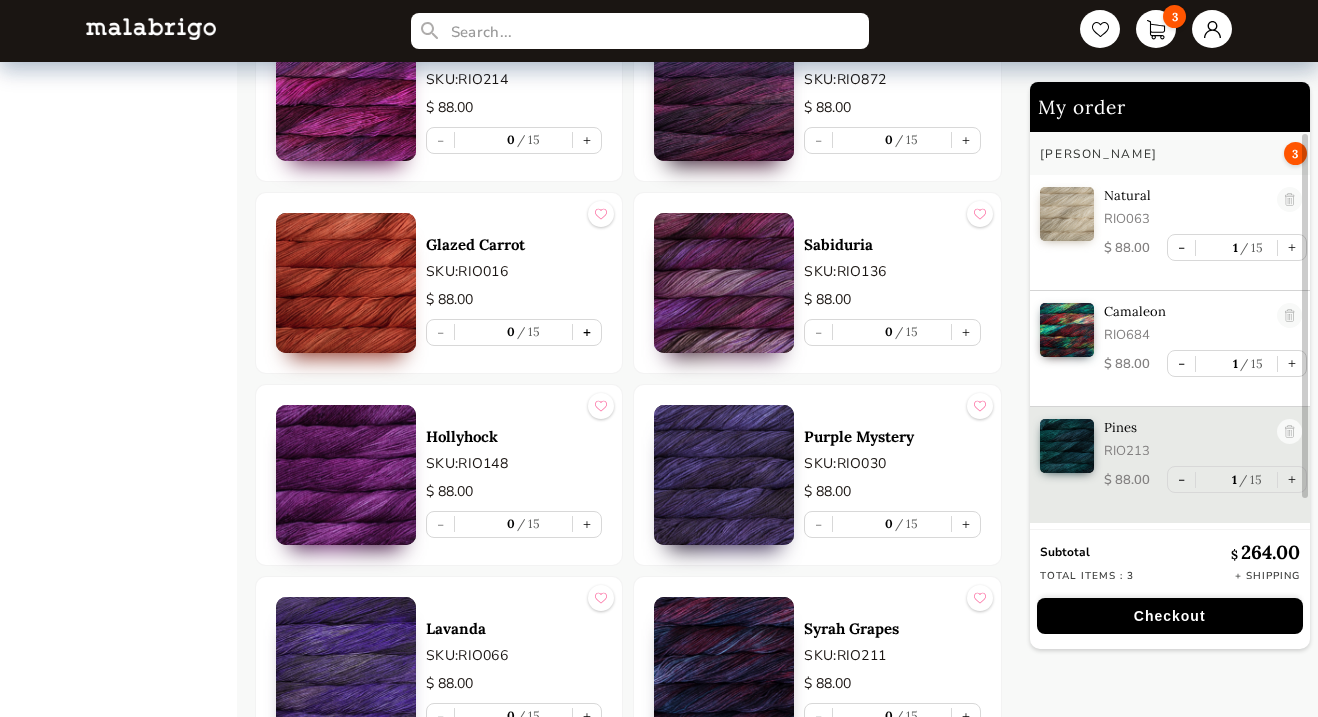 click on "+" at bounding box center [587, 332] 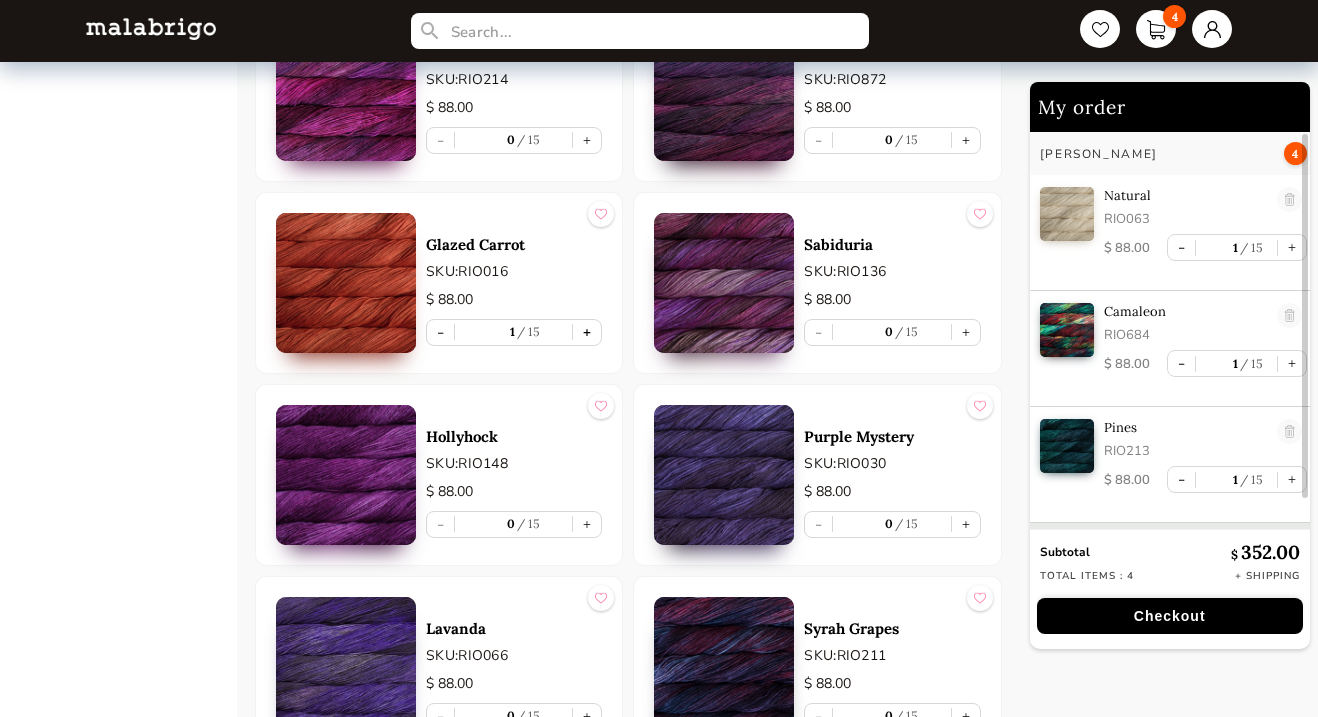 type on "1" 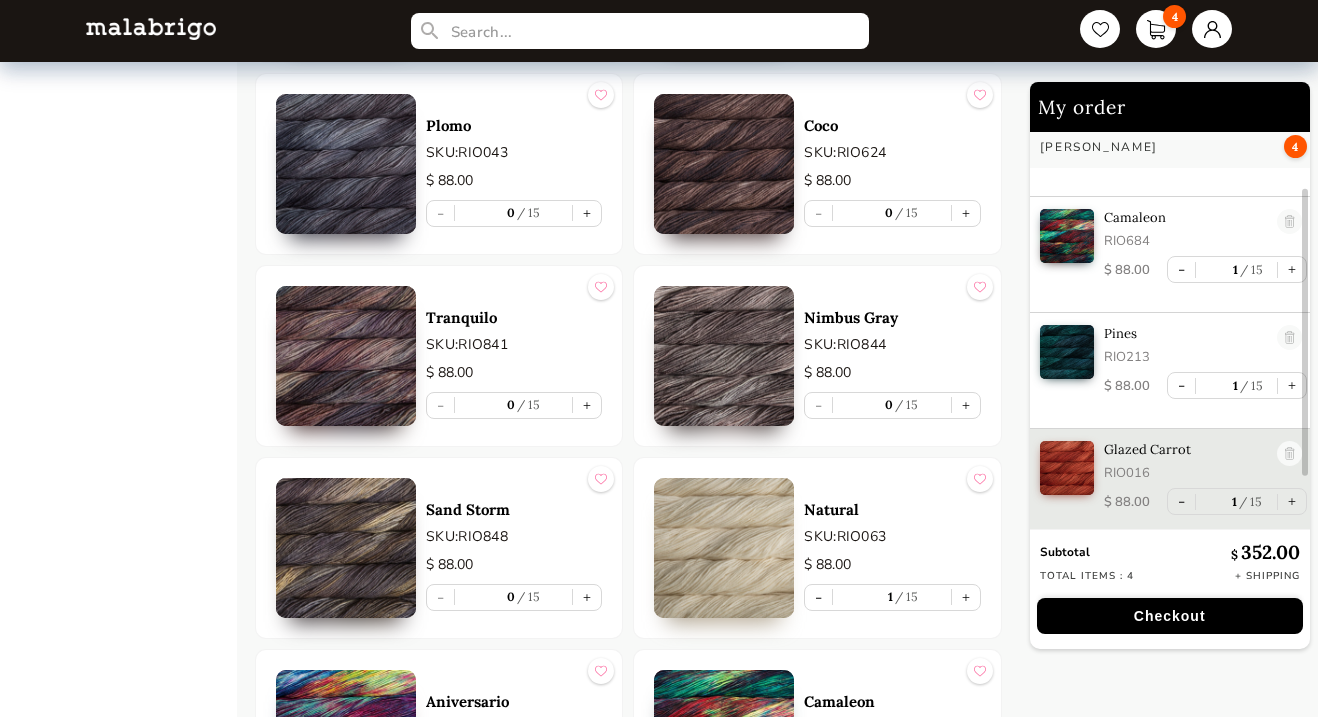 scroll, scrollTop: 8062, scrollLeft: 0, axis: vertical 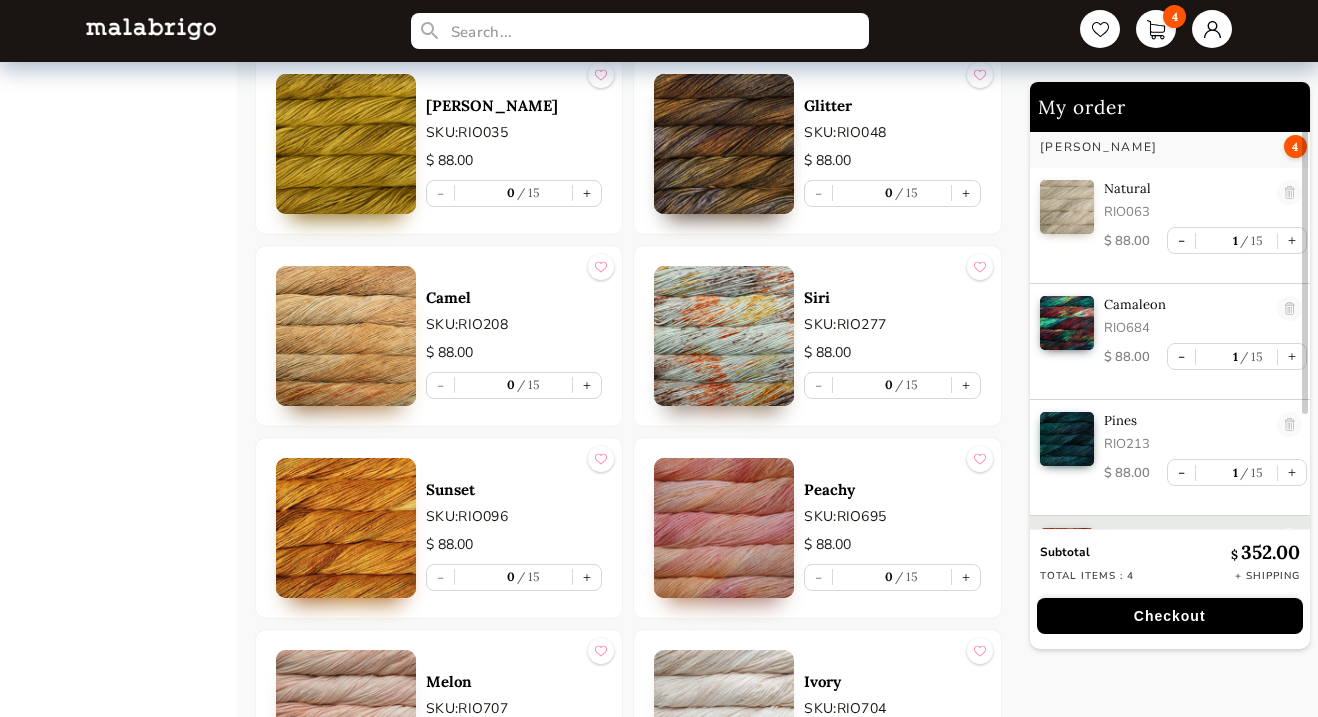 click at bounding box center [724, 336] 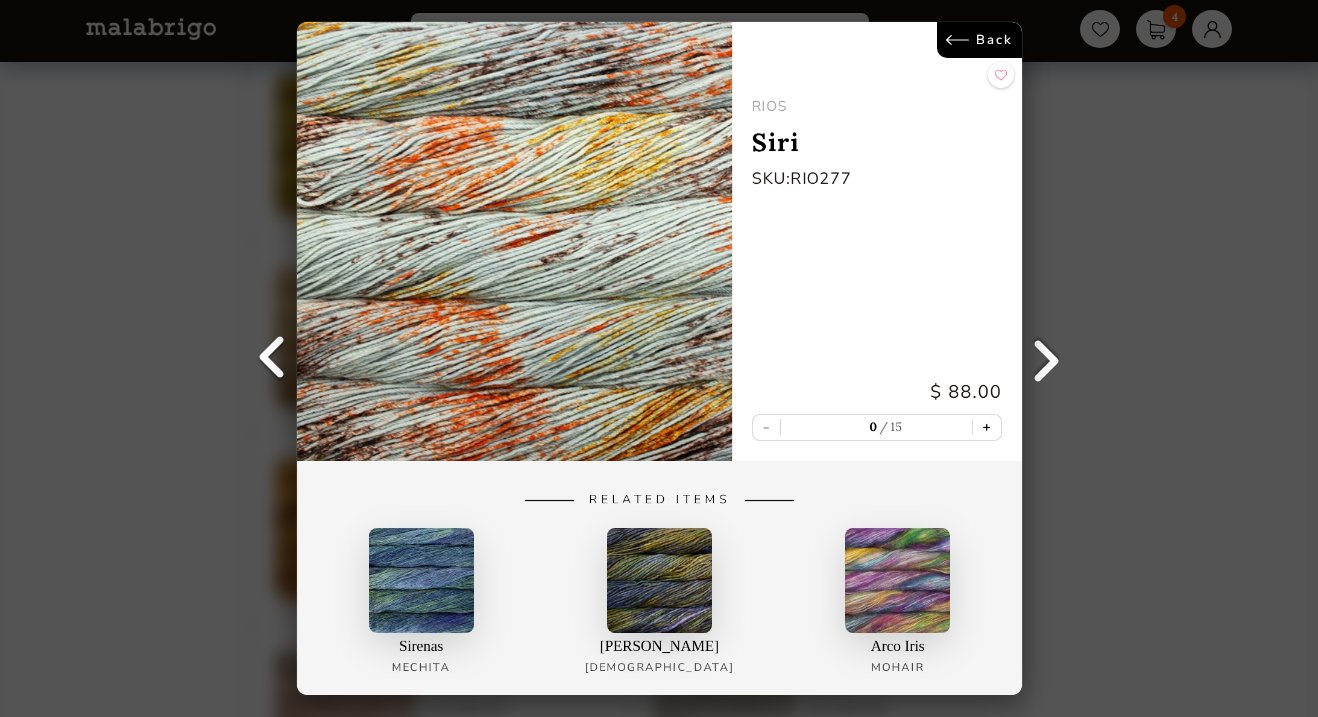 click on "+" at bounding box center [986, 427] 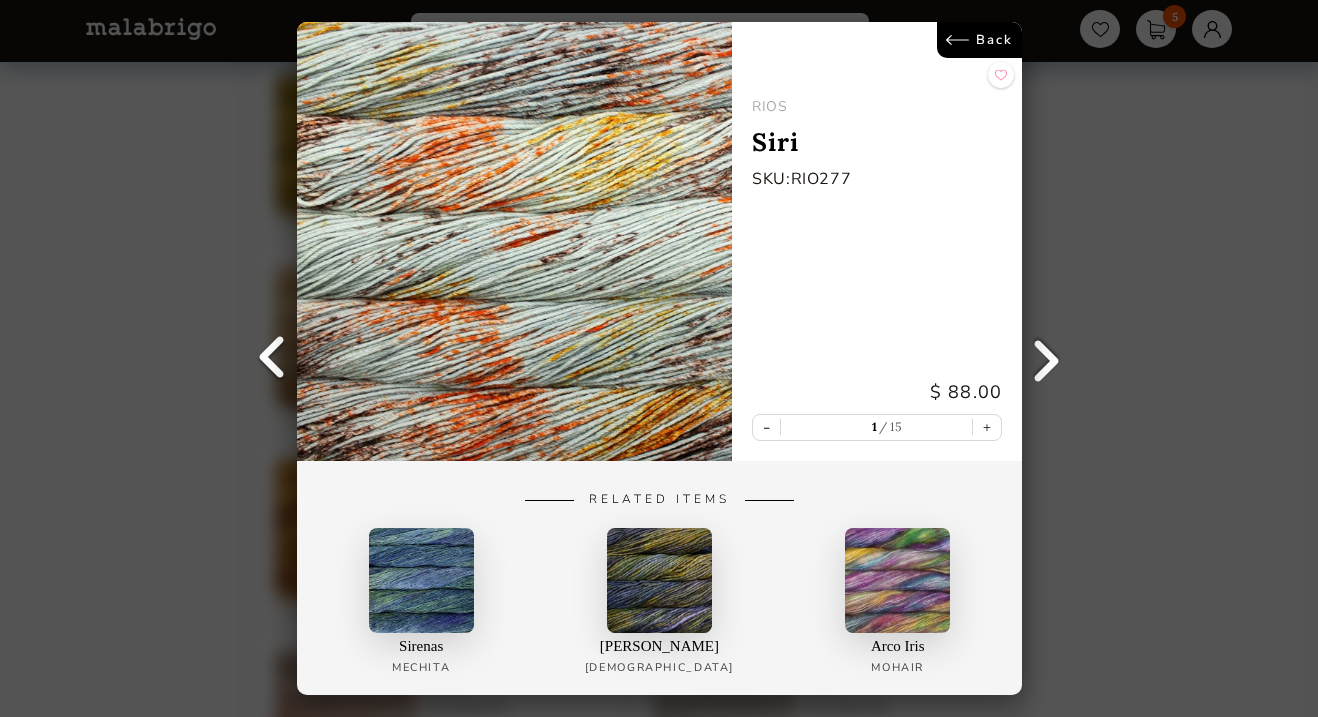 click on "Back [PERSON_NAME] SKU:  RIO277 $   88.00 - 1 15 + Related Items Sirenas [PERSON_NAME] Rasta Arco [PERSON_NAME]" at bounding box center [659, 358] 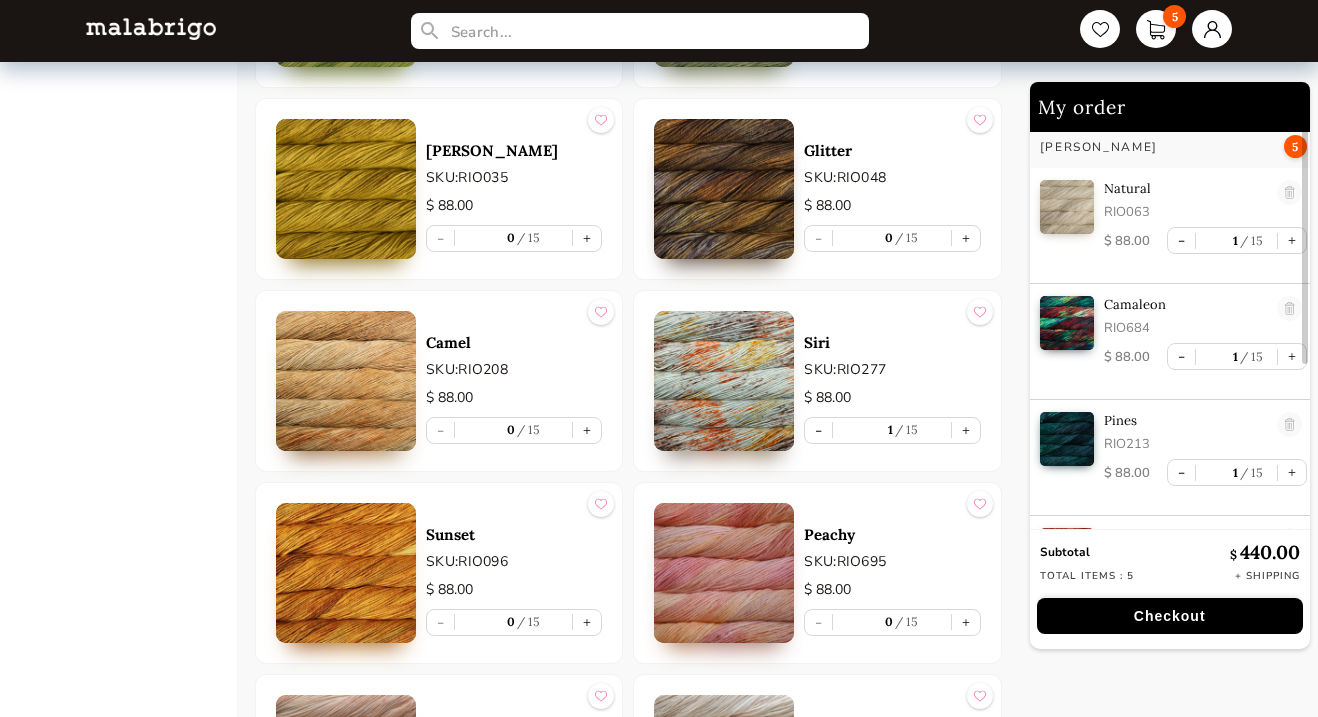 scroll, scrollTop: 6301, scrollLeft: 0, axis: vertical 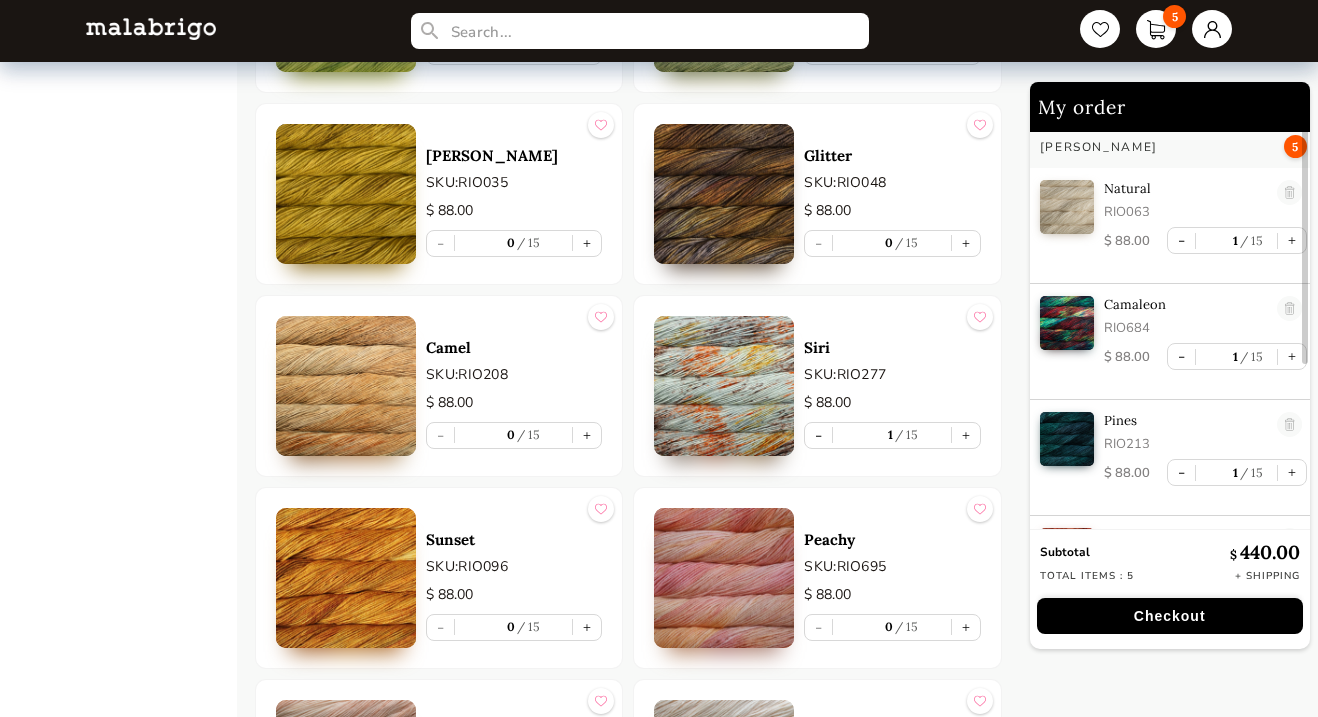 click at bounding box center [724, 194] 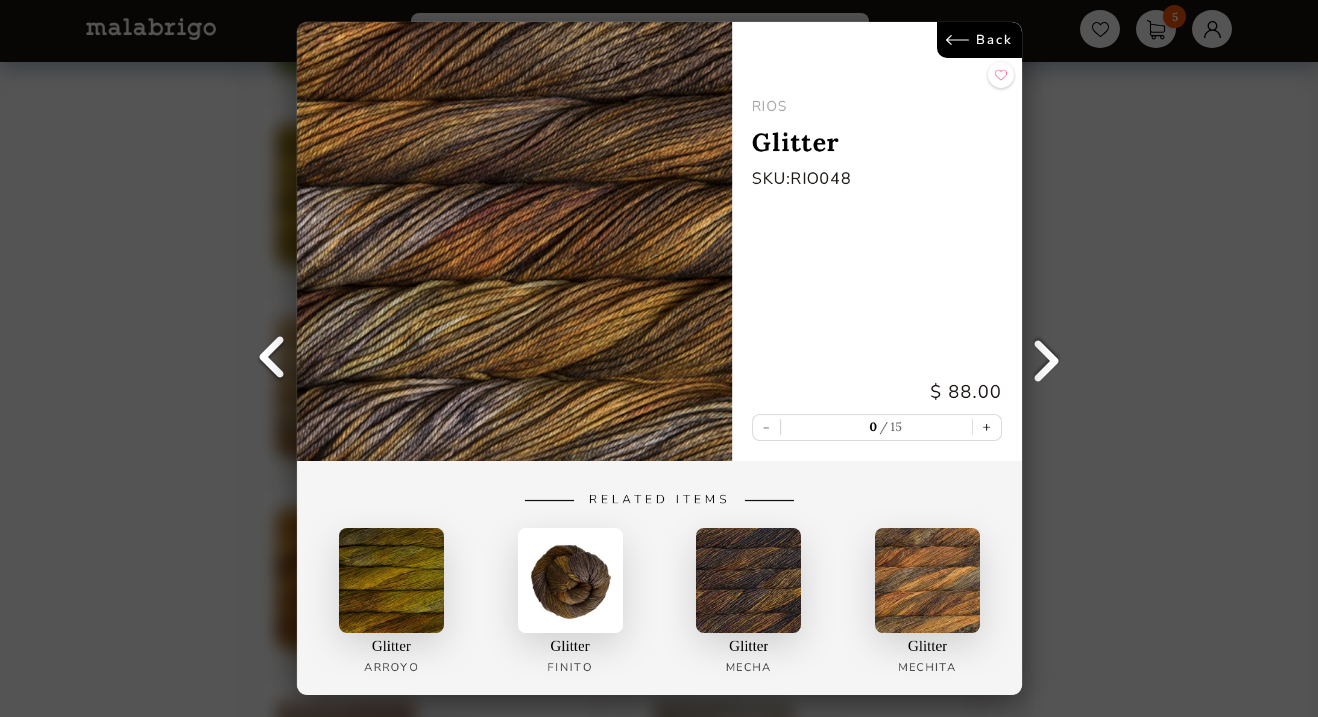 click on "Back" at bounding box center [978, 40] 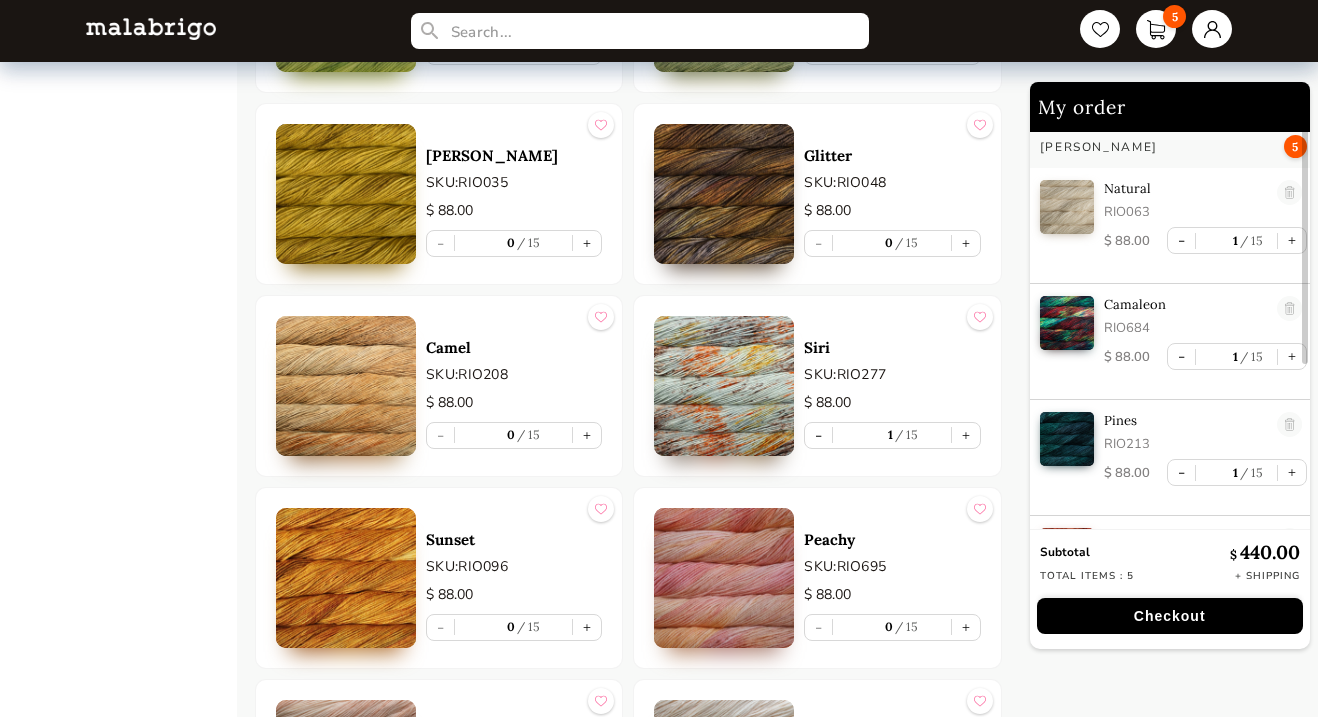 scroll, scrollTop: 6316, scrollLeft: 0, axis: vertical 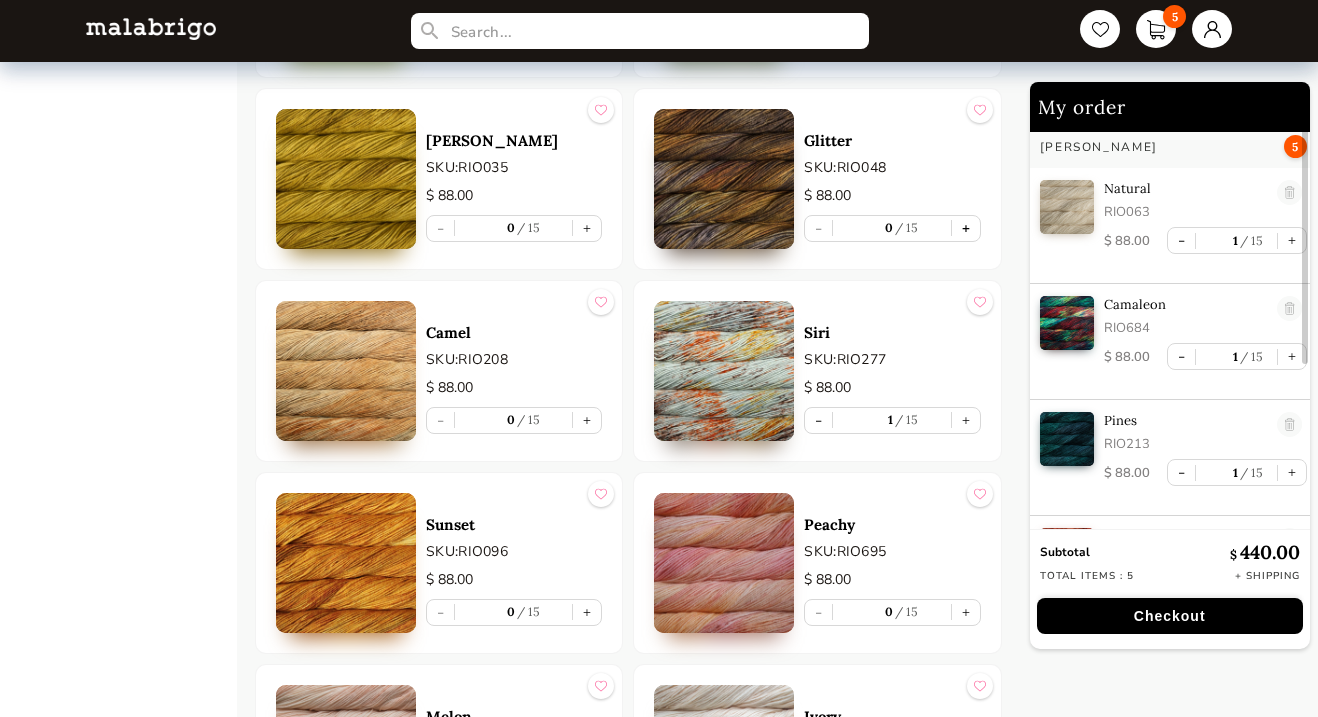 click on "+" at bounding box center [966, 228] 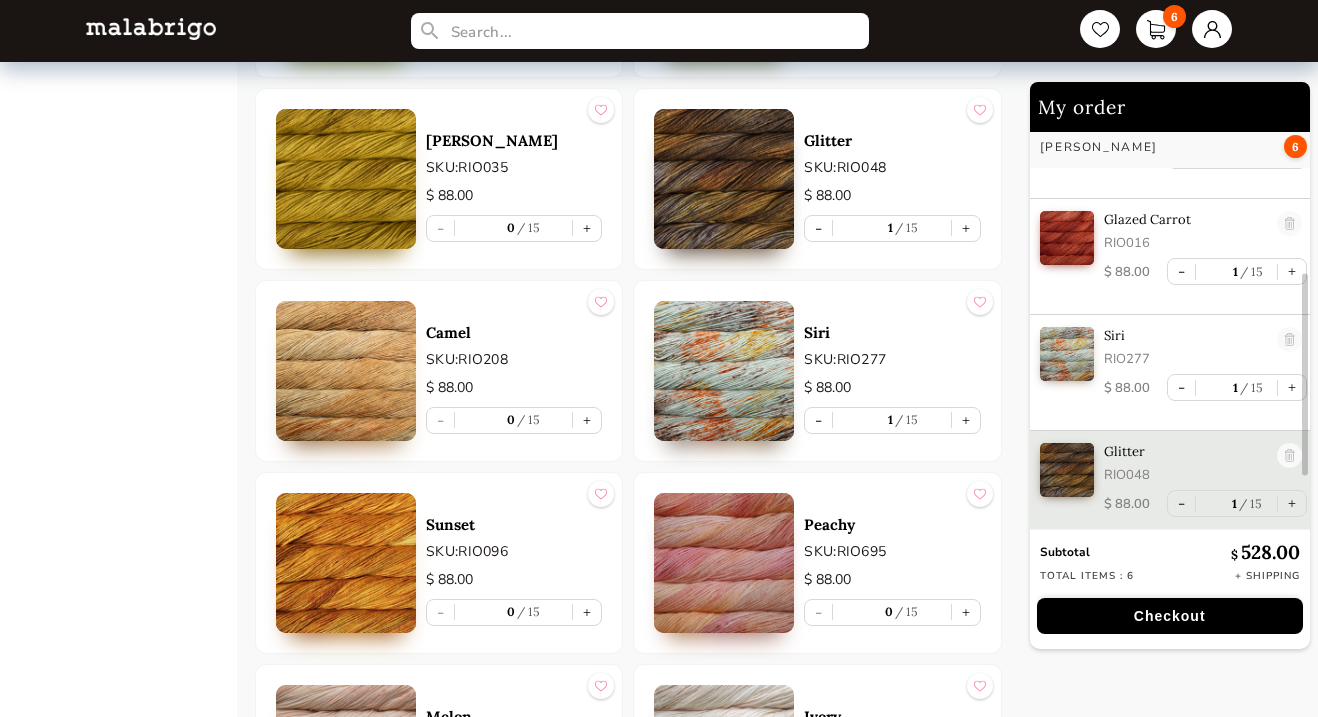 scroll, scrollTop: 319, scrollLeft: 0, axis: vertical 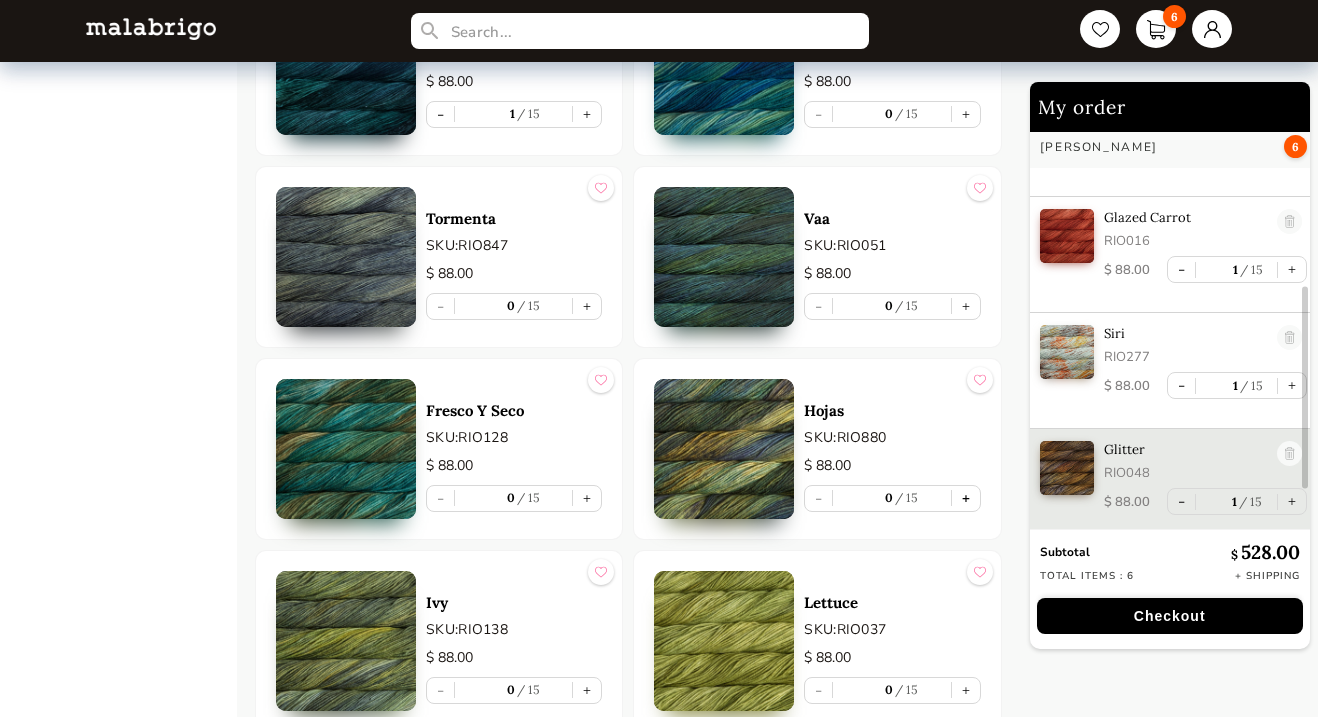 click on "+" at bounding box center (966, 498) 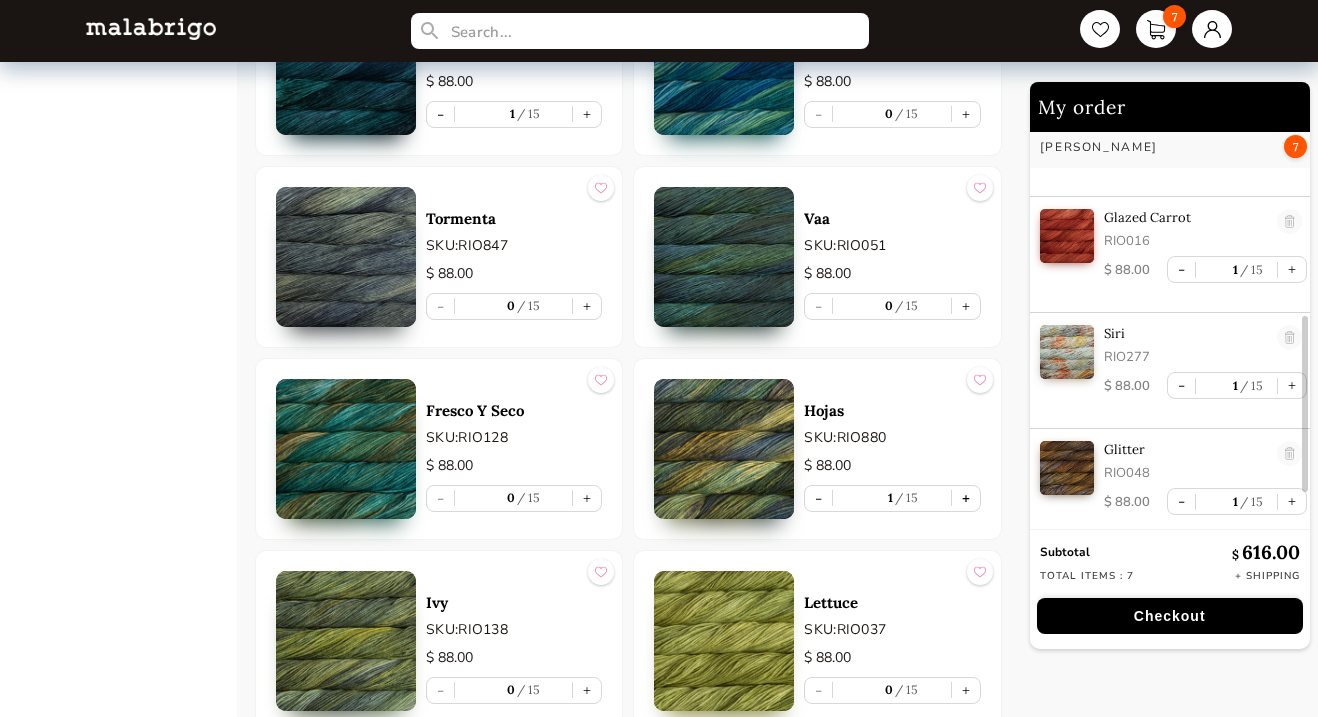 scroll, scrollTop: 435, scrollLeft: 0, axis: vertical 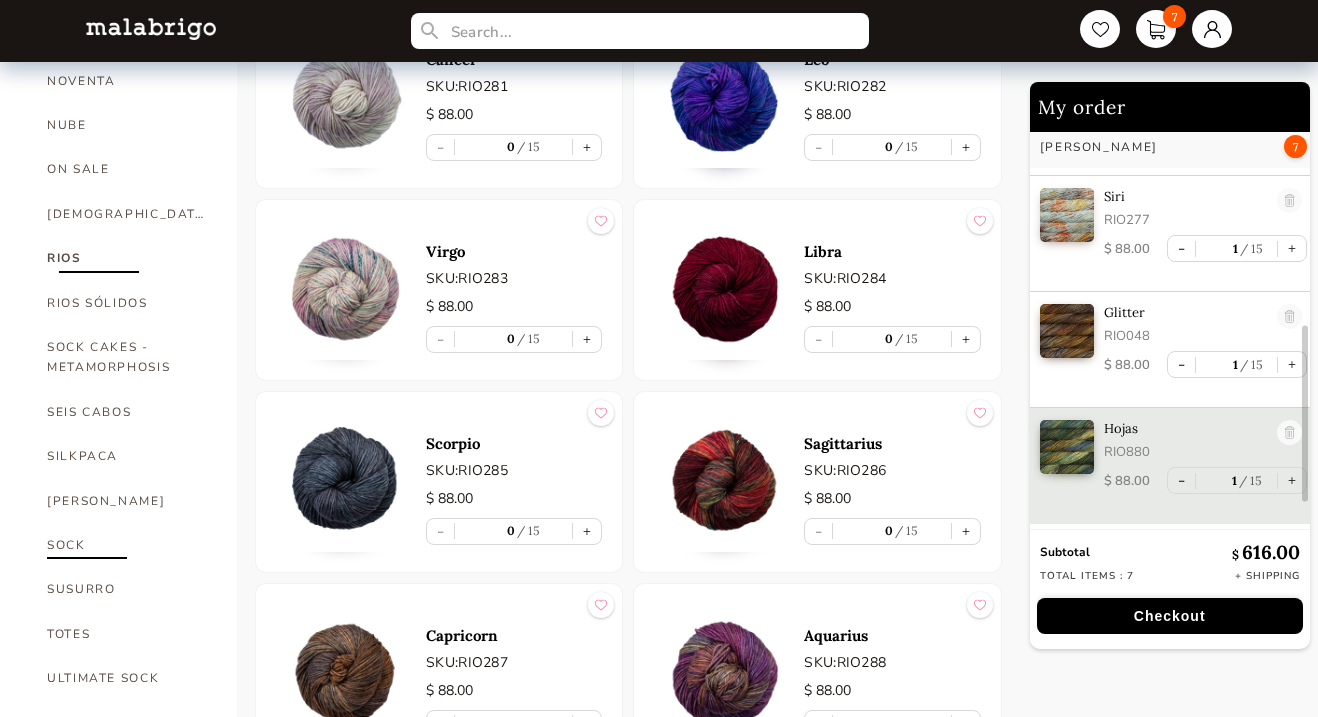 click on "SOCK" at bounding box center [127, 545] 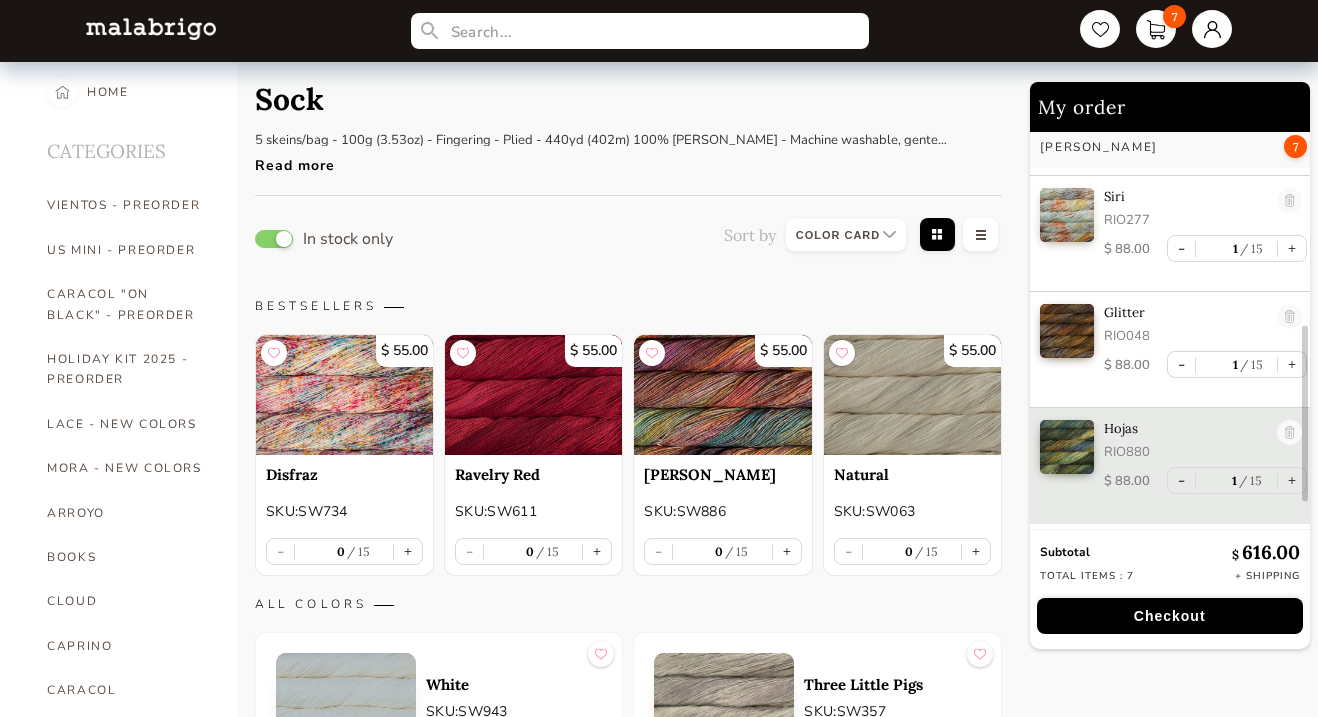 scroll, scrollTop: 14, scrollLeft: 0, axis: vertical 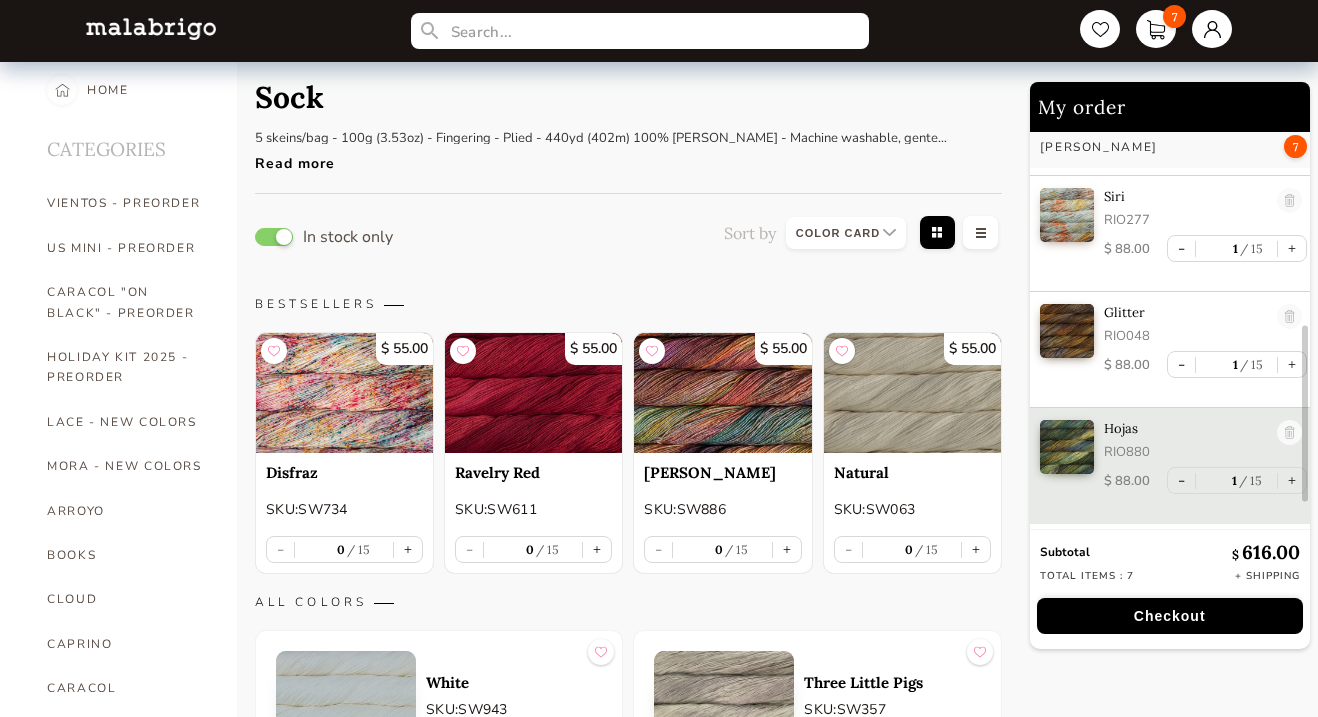 click at bounding box center (344, 393) 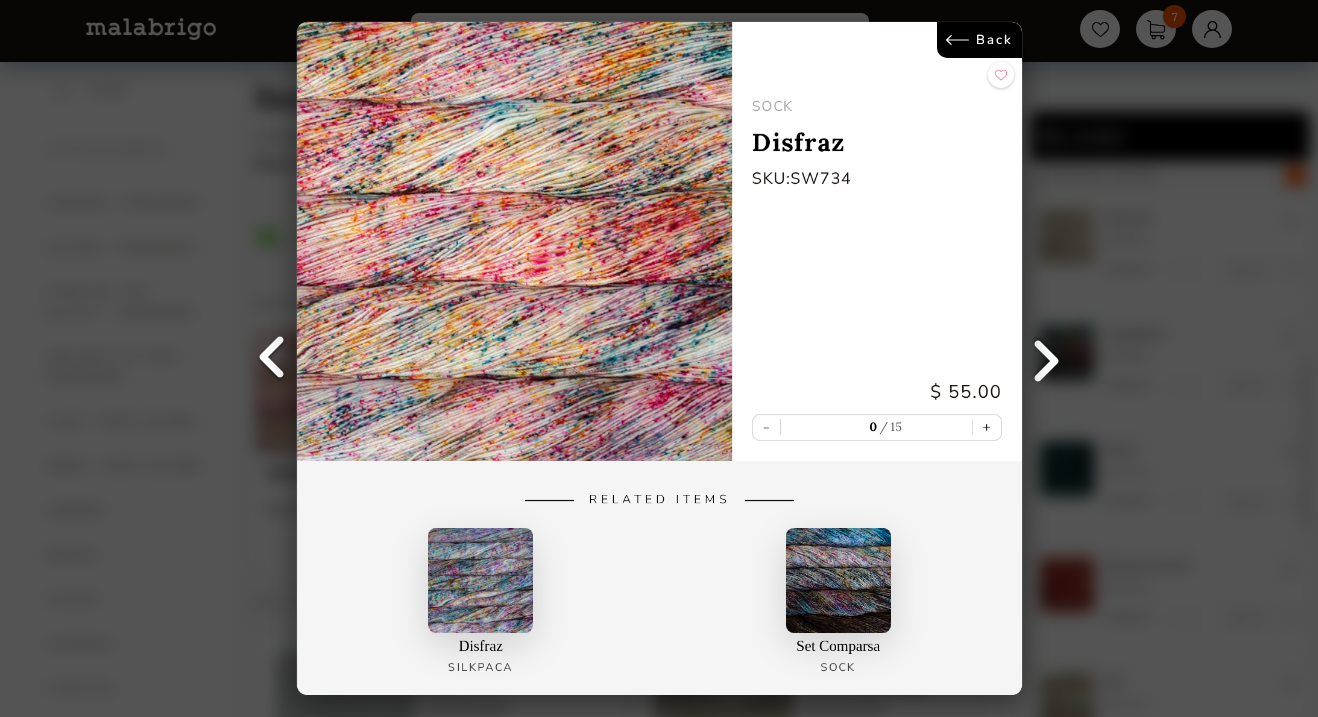 click at bounding box center (837, 580) 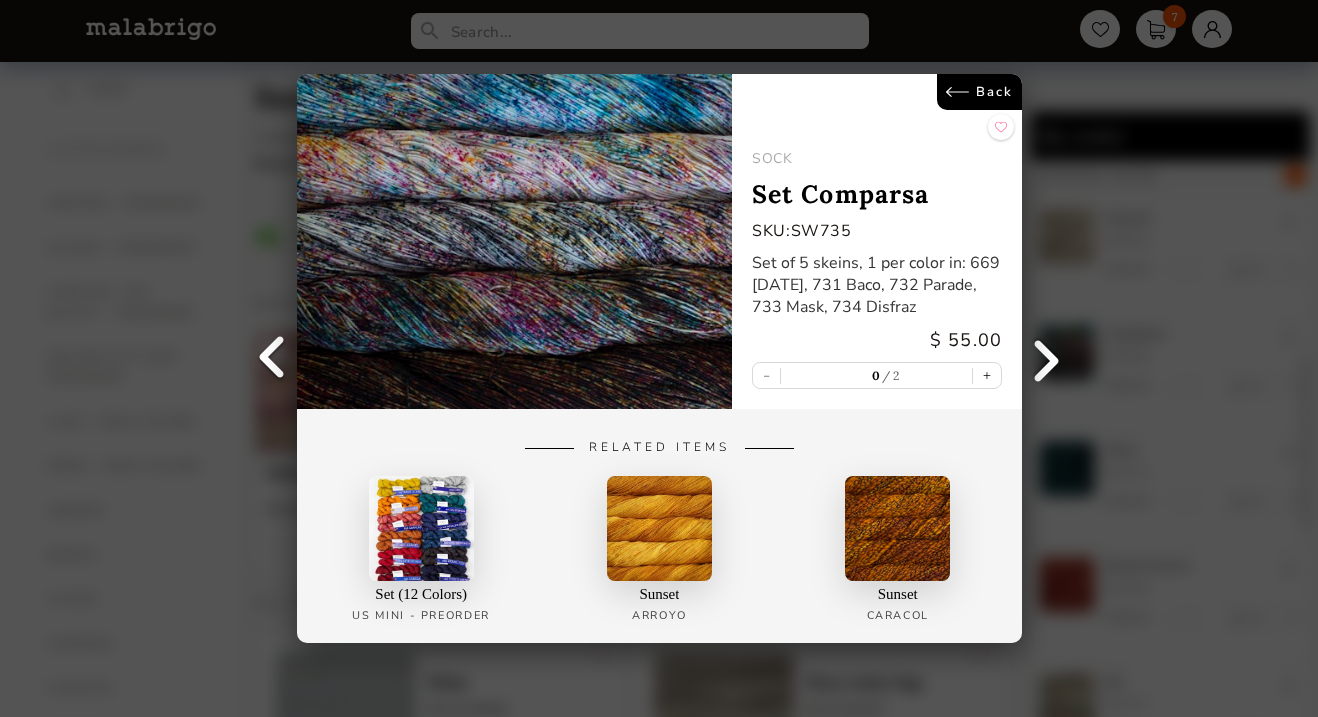 click on "Back" at bounding box center [978, 92] 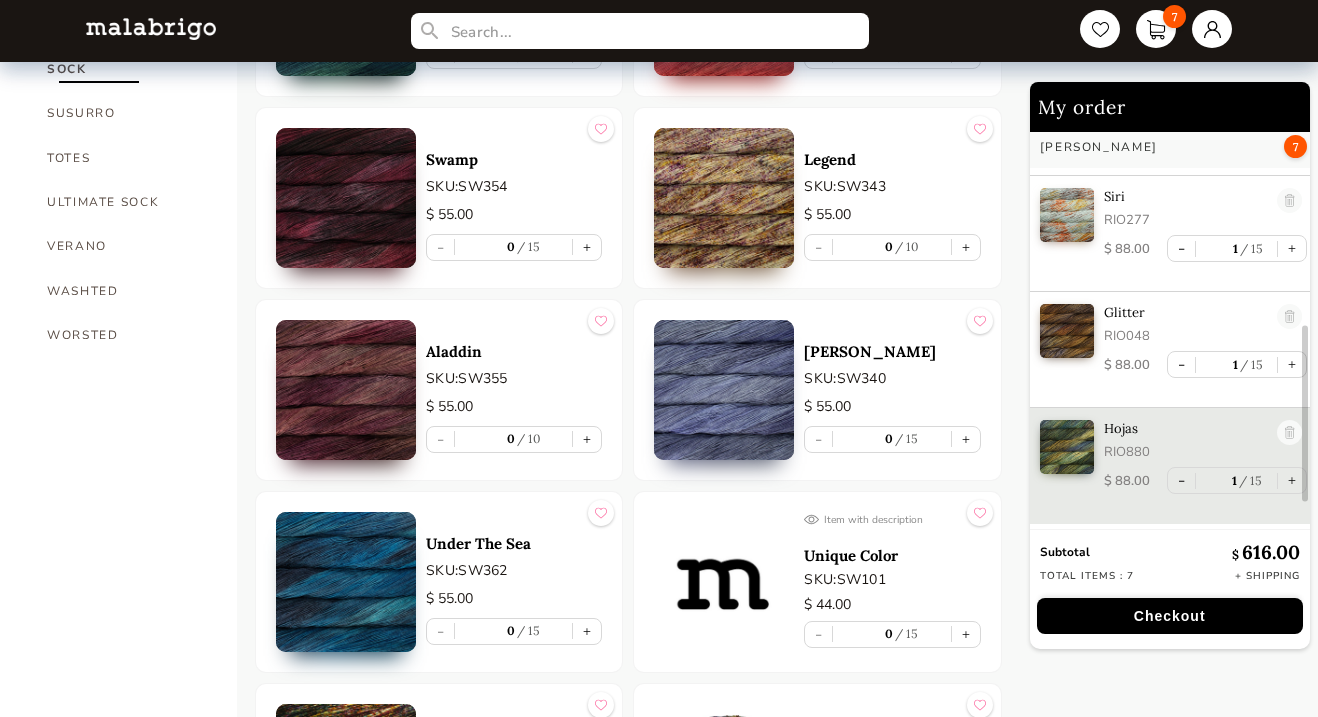 scroll, scrollTop: 1503, scrollLeft: 0, axis: vertical 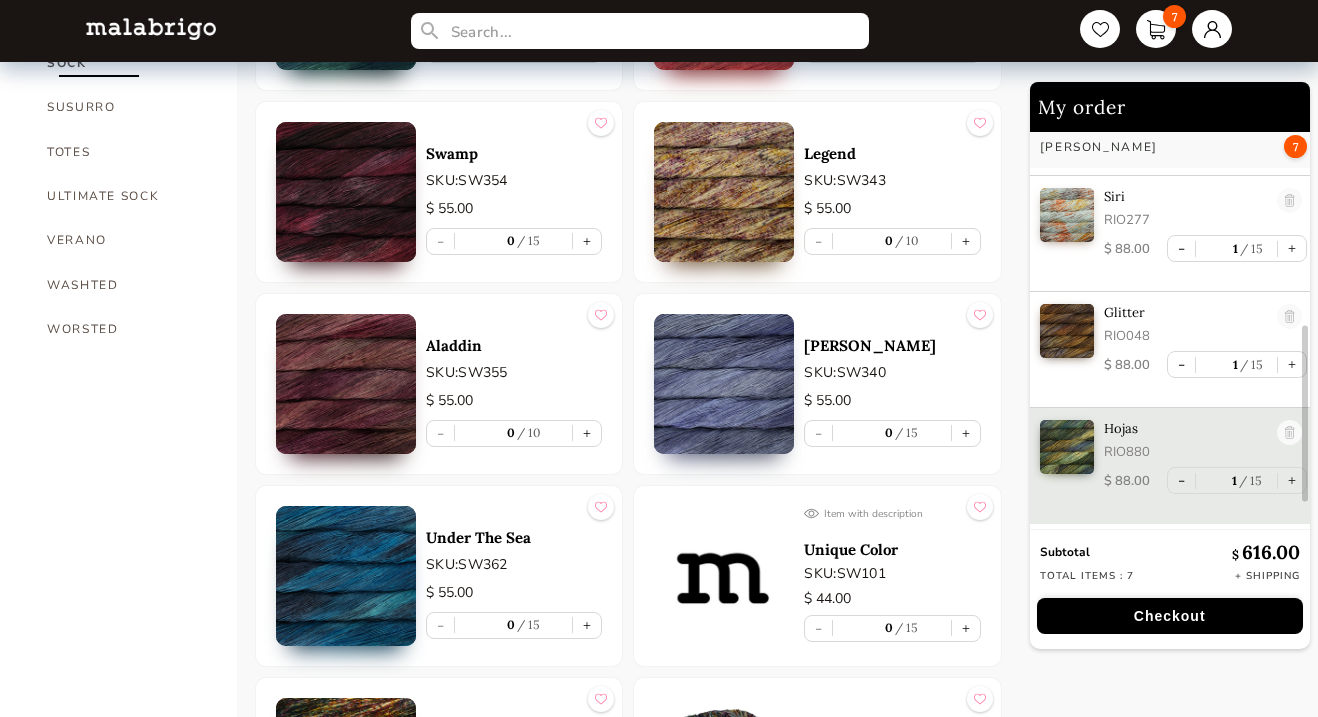 click at bounding box center [346, 576] 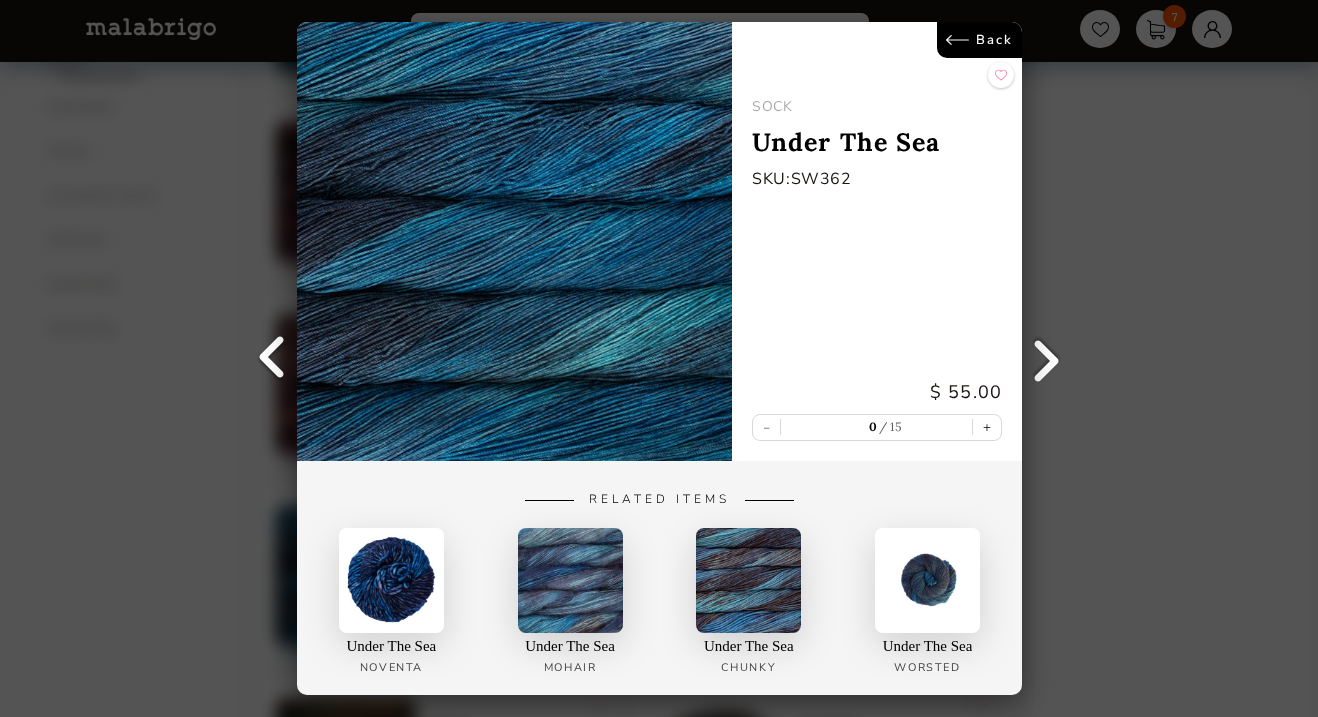 click on "Back" at bounding box center (978, 40) 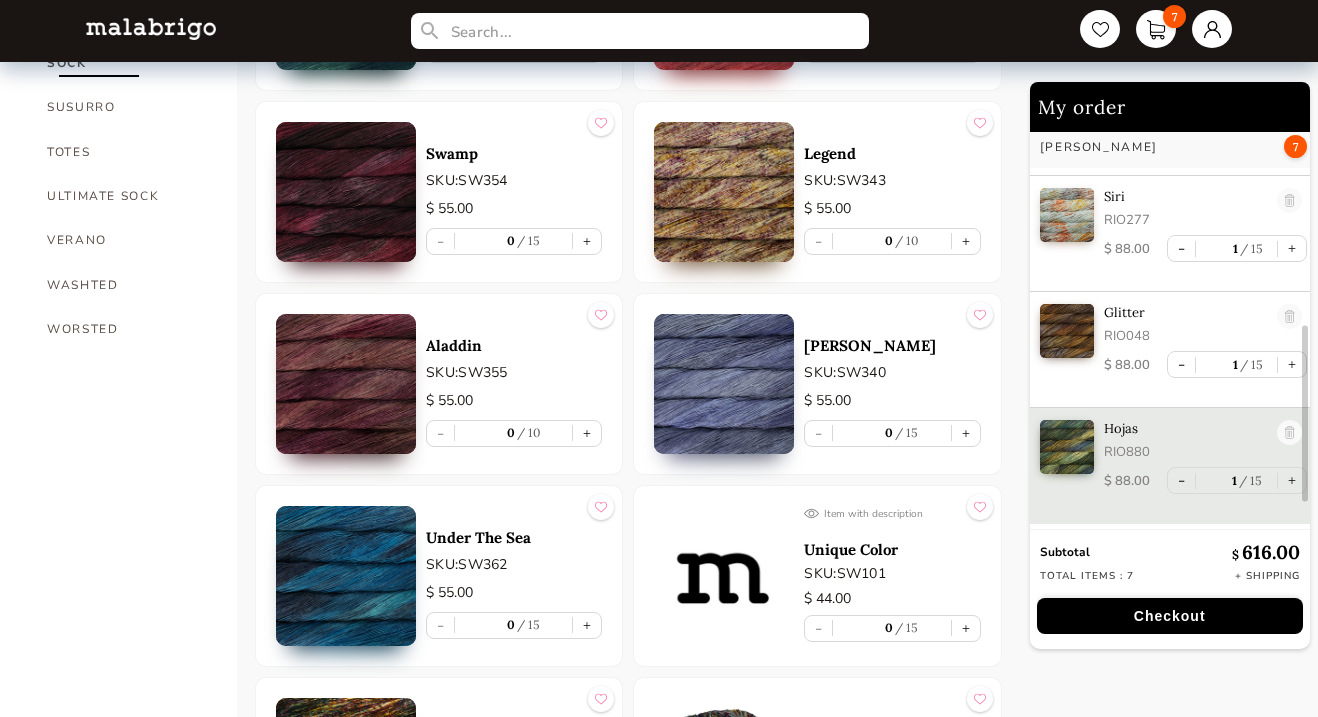 scroll, scrollTop: 1507, scrollLeft: 0, axis: vertical 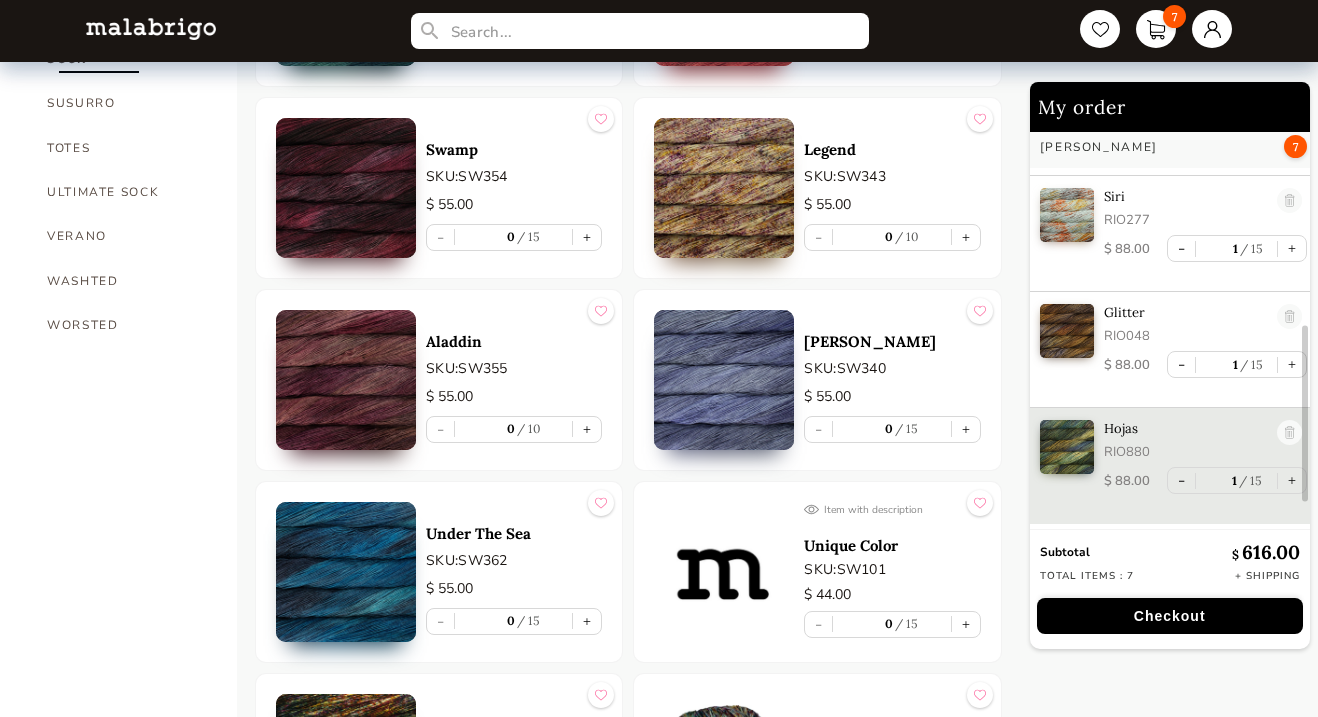 click at bounding box center (724, 188) 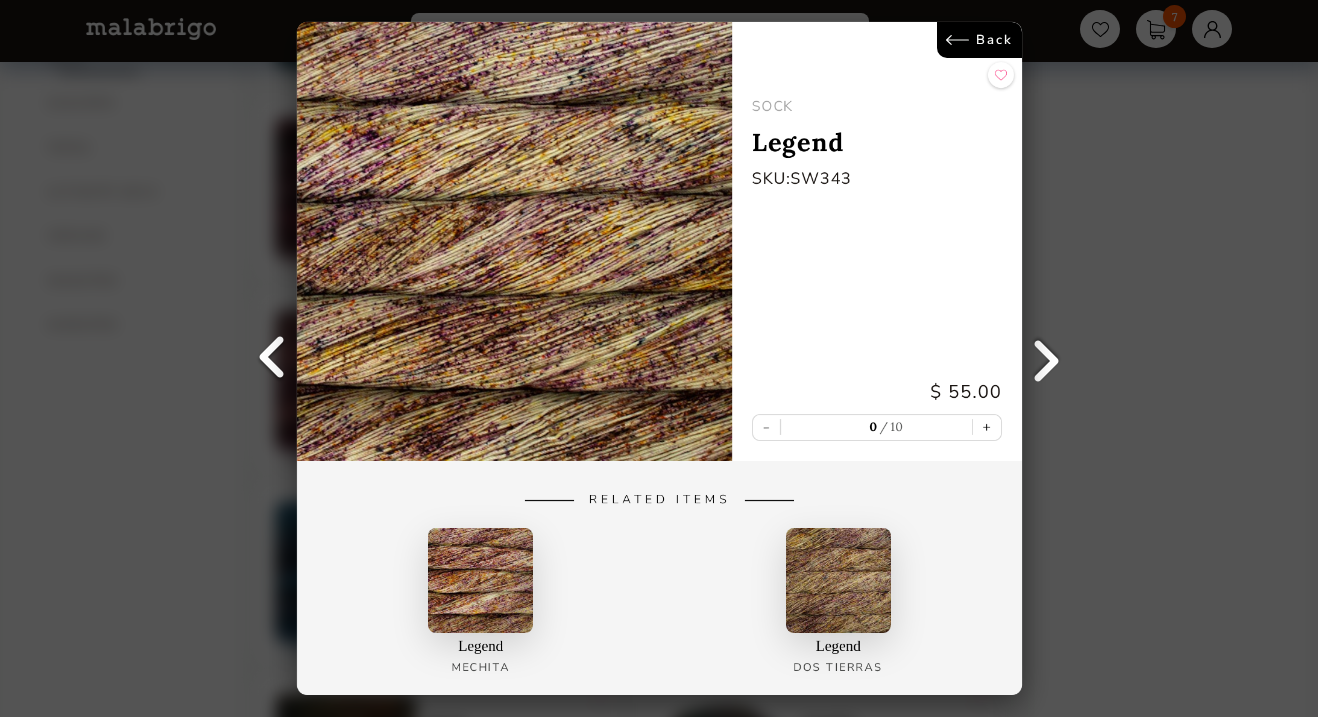 click on "Back" at bounding box center (978, 40) 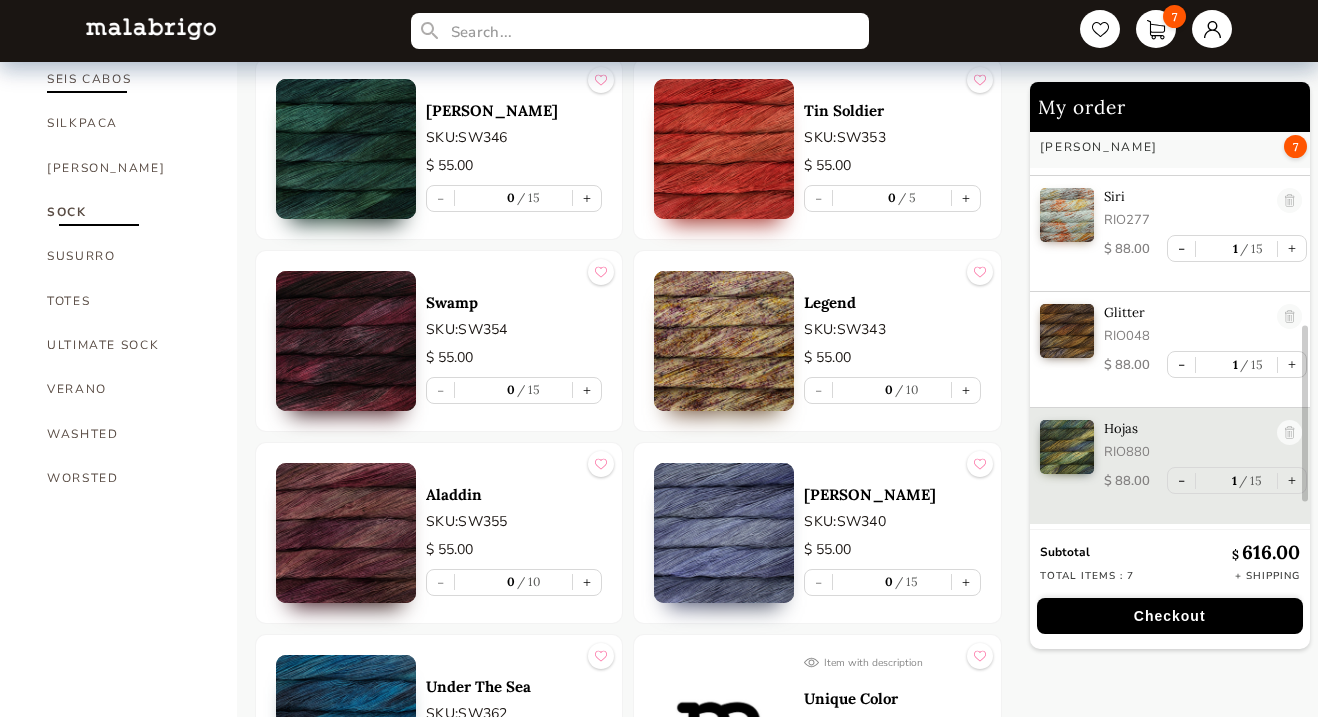 scroll, scrollTop: 1363, scrollLeft: 0, axis: vertical 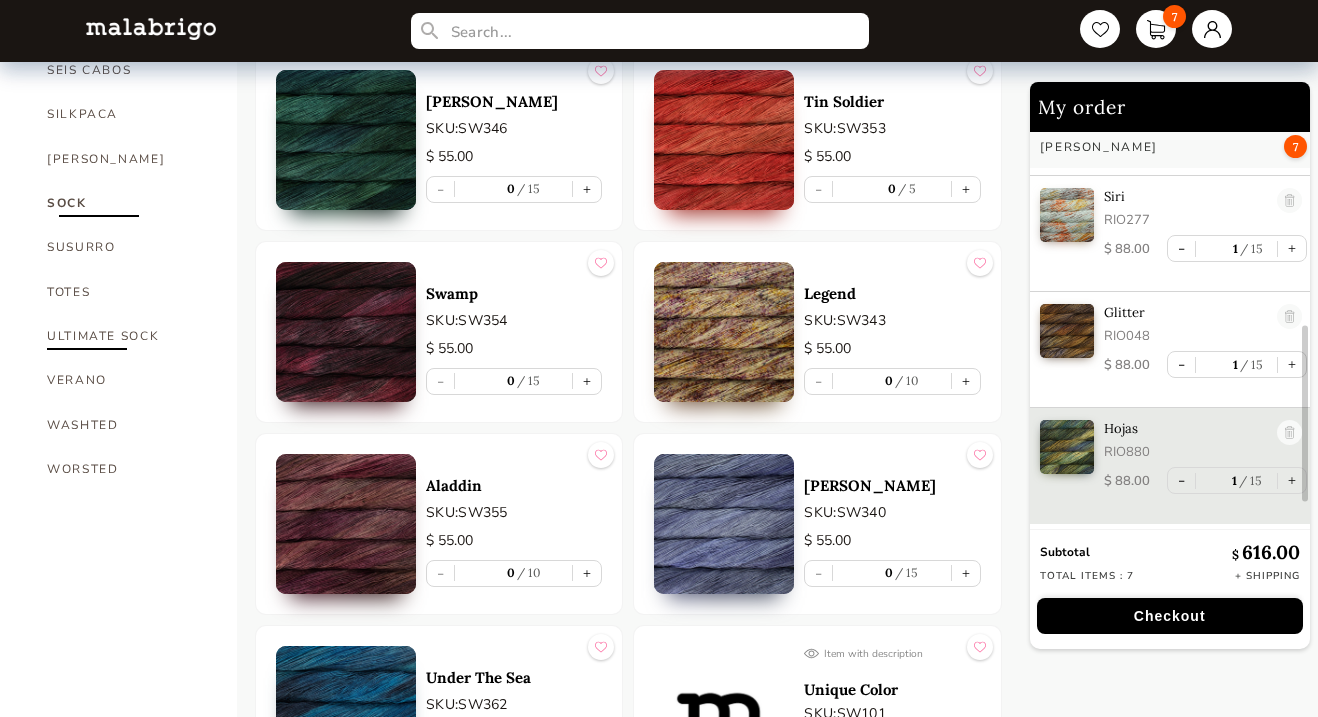 click on "ULTIMATE SOCK" at bounding box center (127, 336) 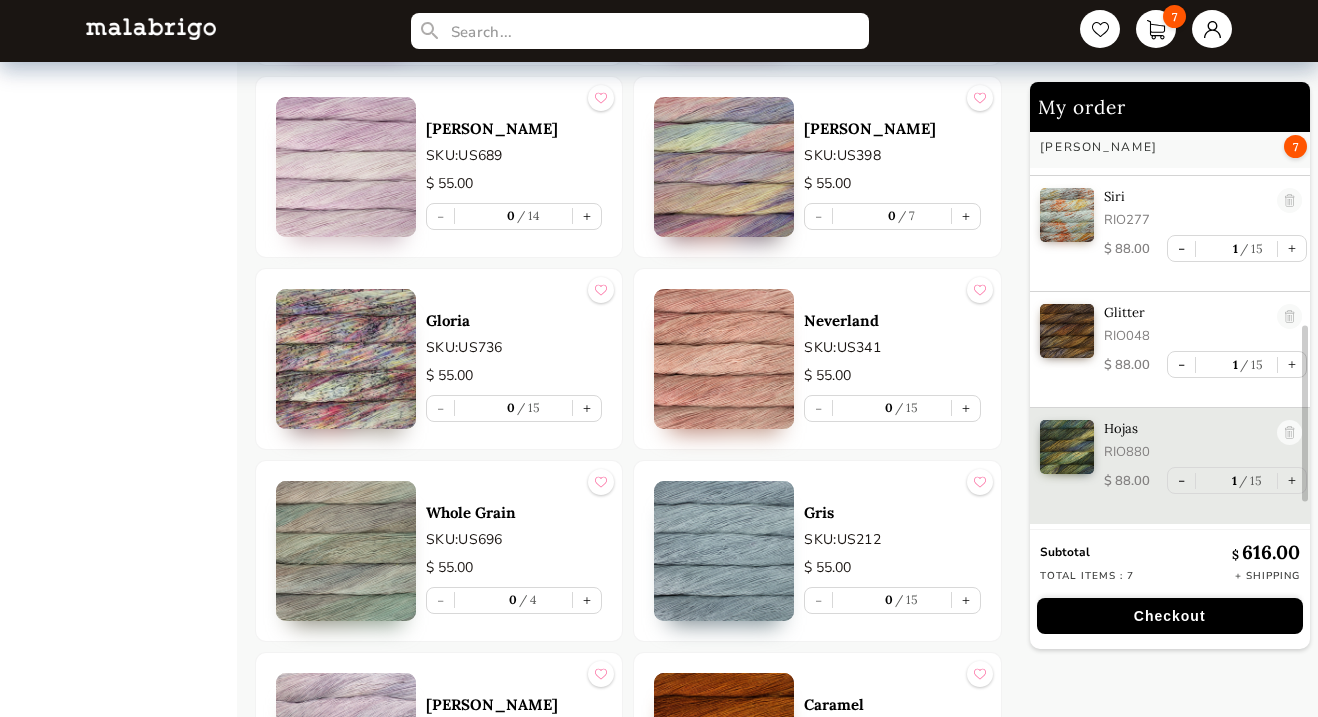 scroll, scrollTop: 2361, scrollLeft: 0, axis: vertical 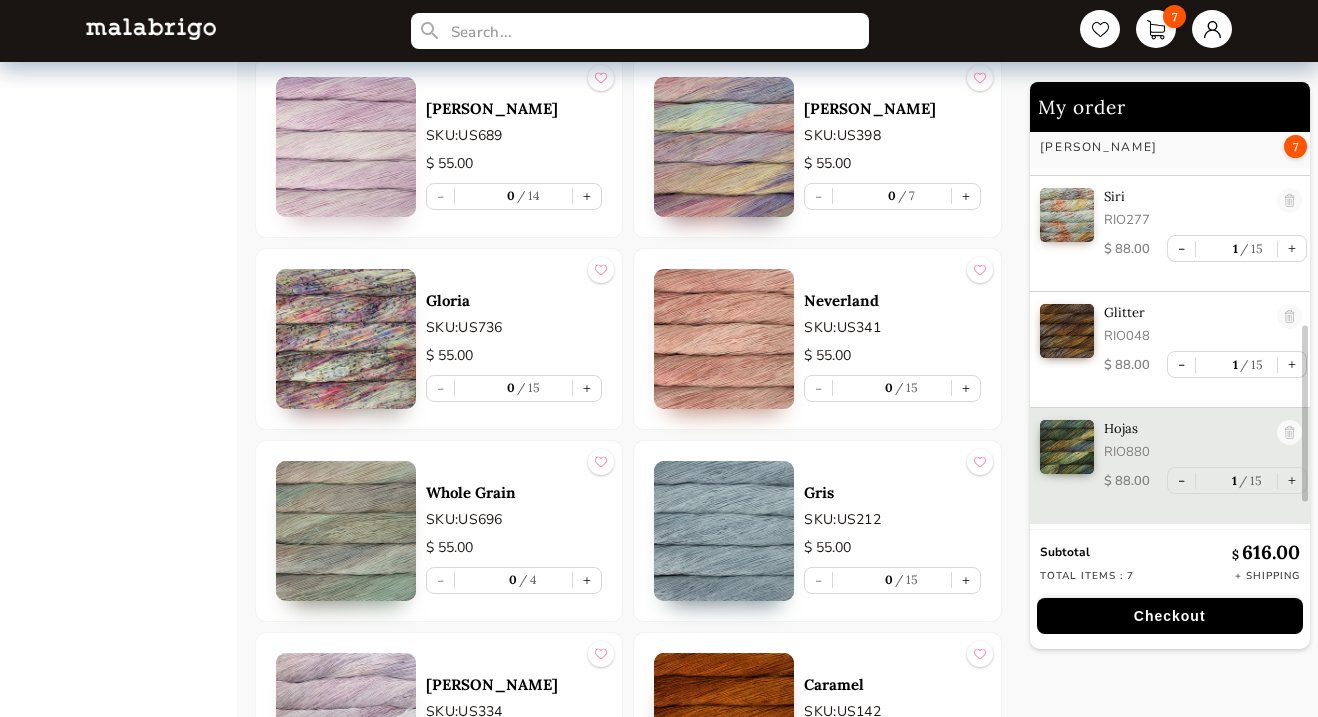 click at bounding box center (346, 339) 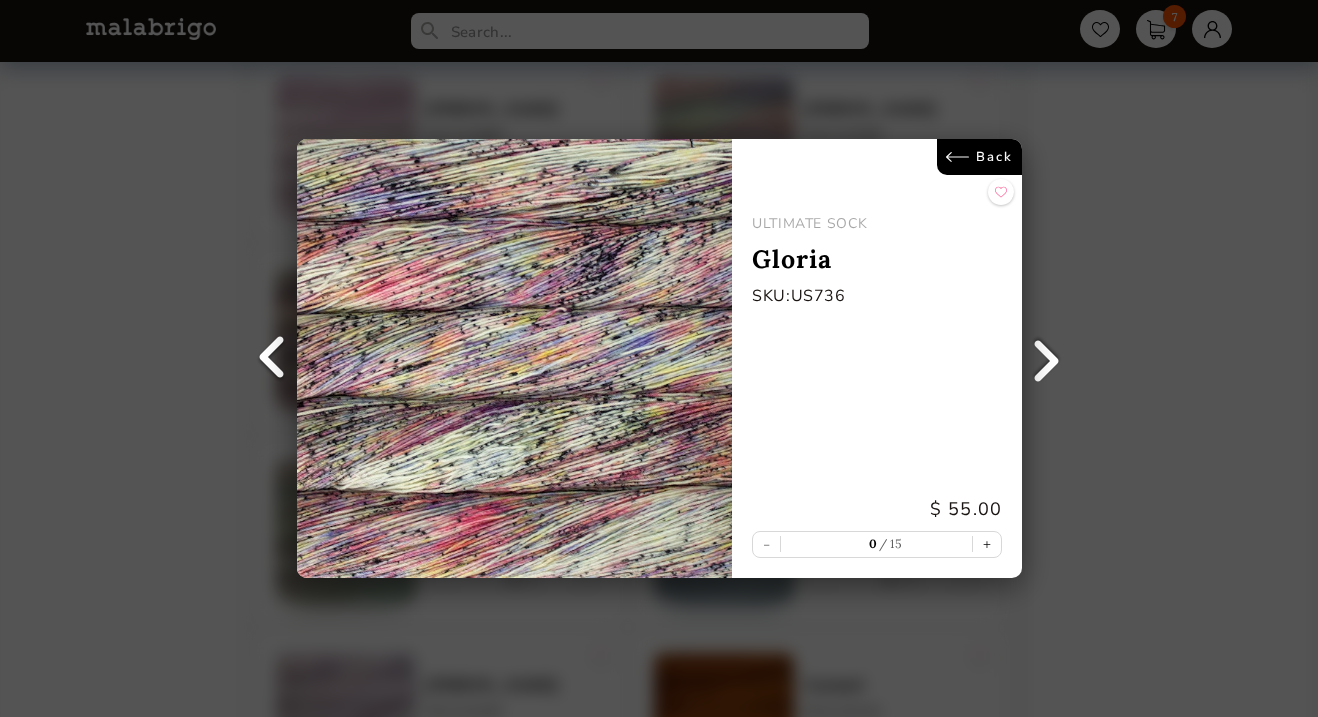 click on "Back ULTIMATE SOCK [PERSON_NAME] SKU:  US736 $   55.00 - 0 15 +" at bounding box center (659, 358) 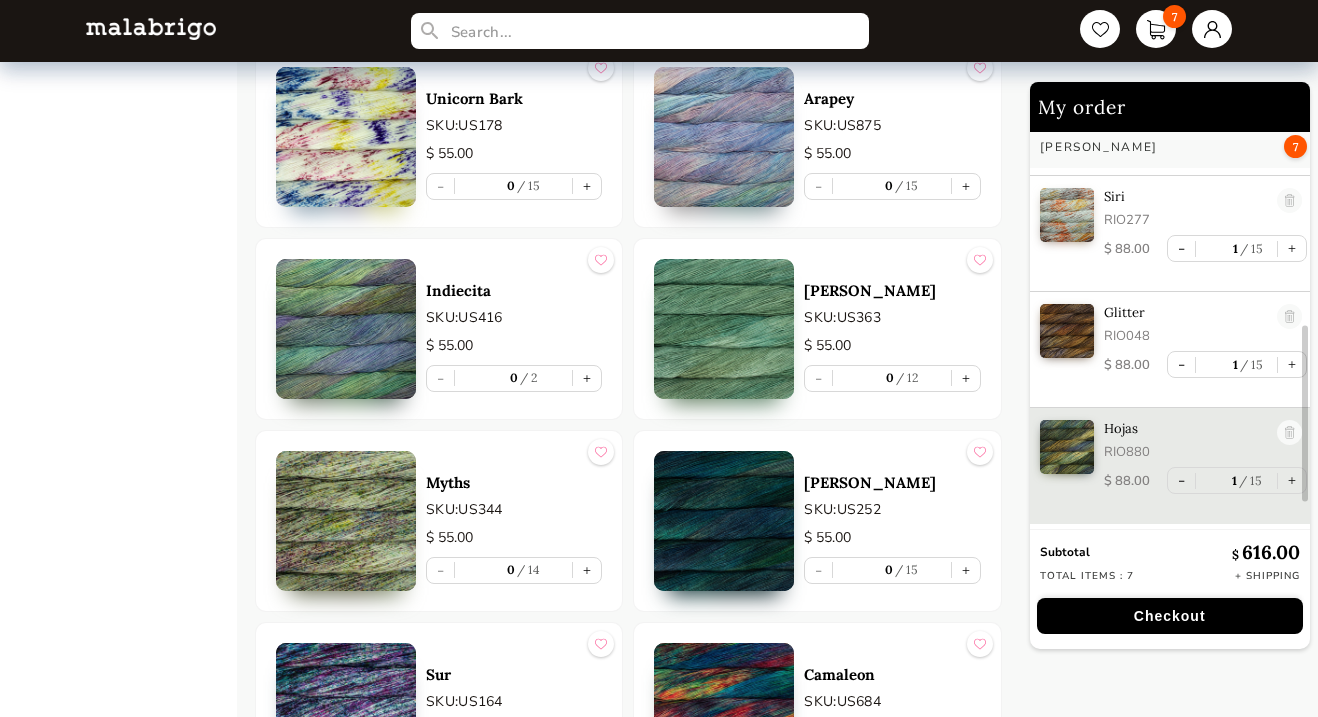 scroll, scrollTop: 3790, scrollLeft: 0, axis: vertical 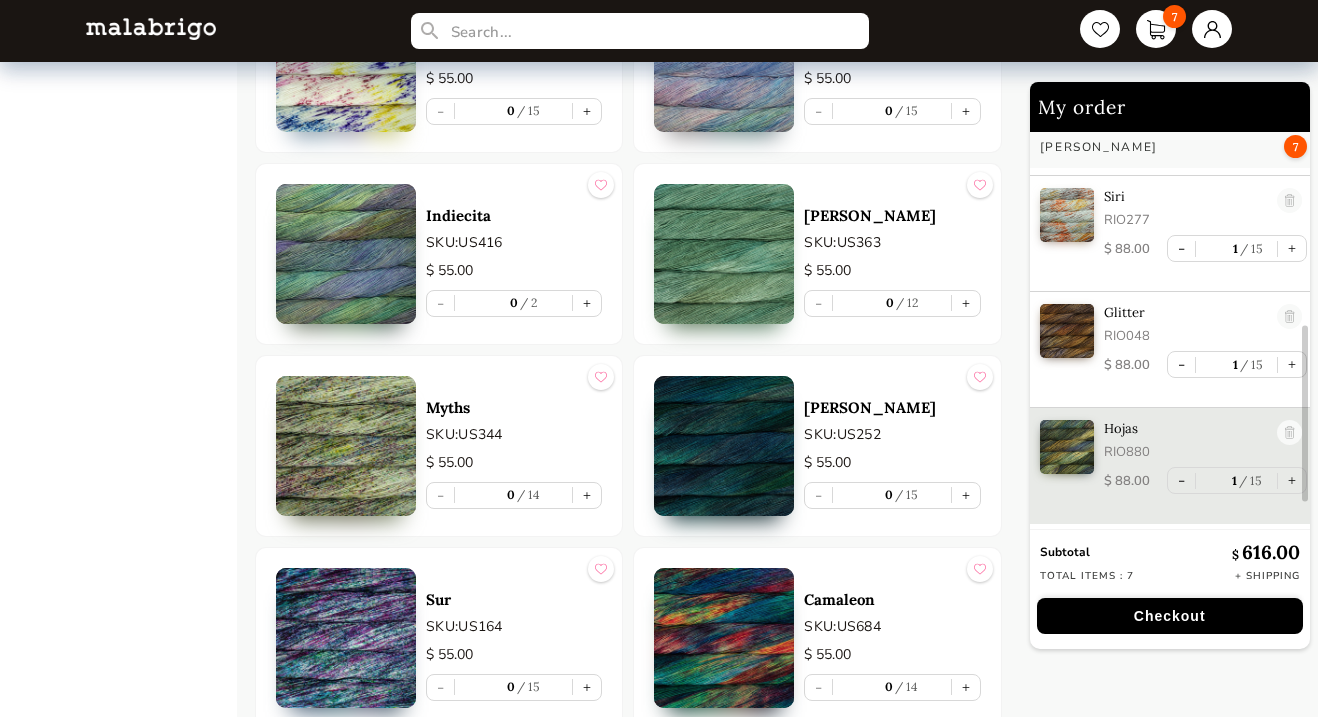 click at bounding box center [346, 446] 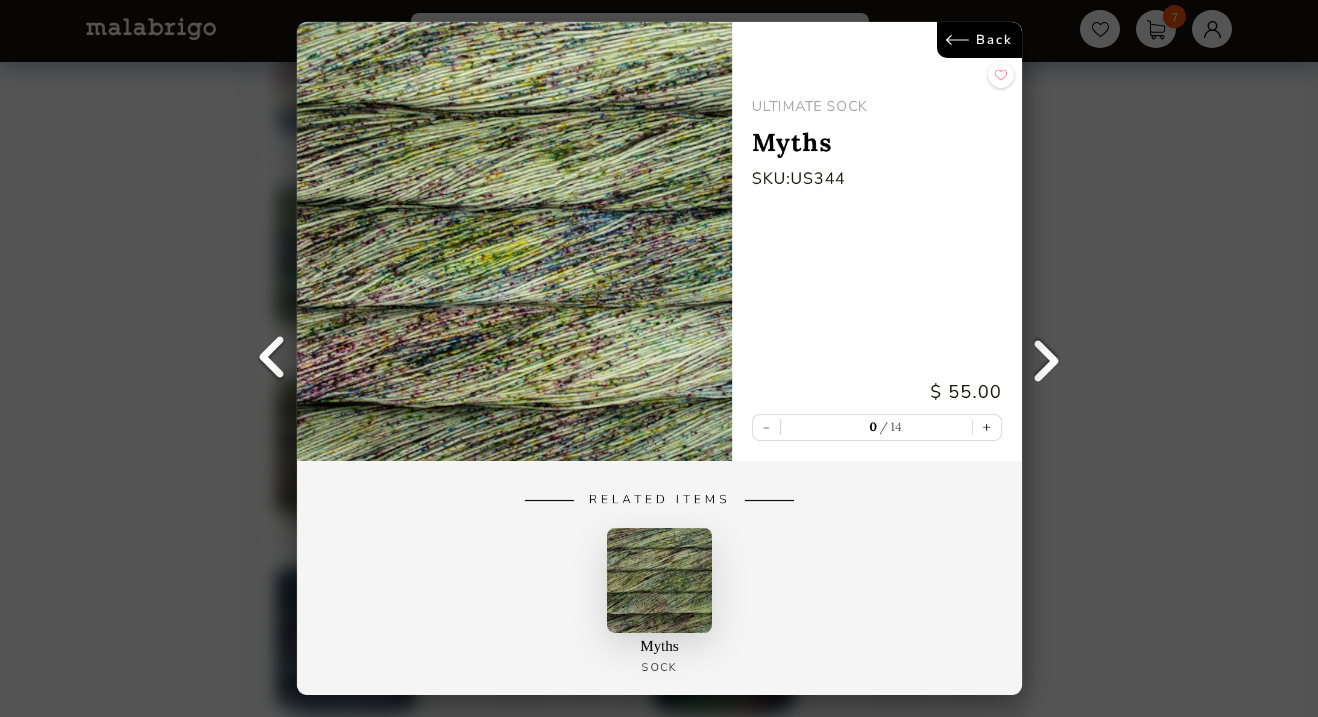 click on "Back ULTIMATE SOCK Myths SKU:  US344 $   55.00 - 0 14 + Related Items Myths Sock" at bounding box center (659, 358) 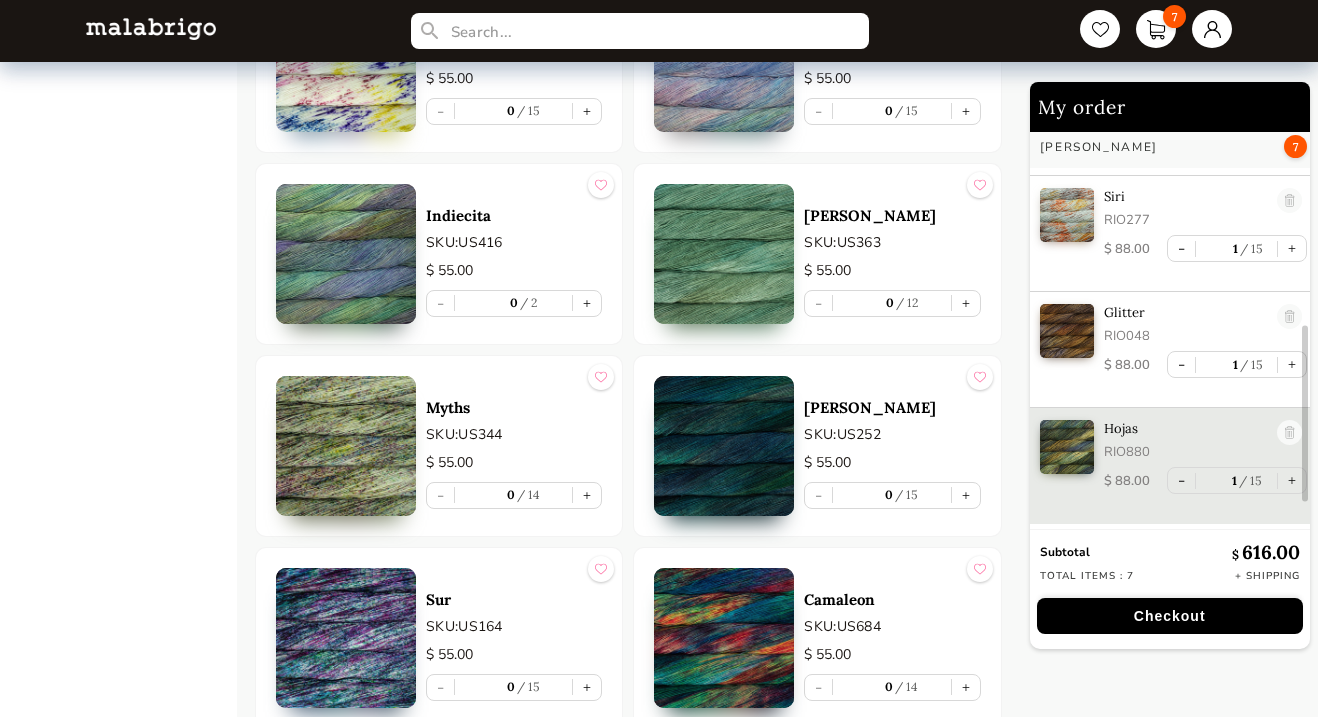 click at bounding box center (724, 638) 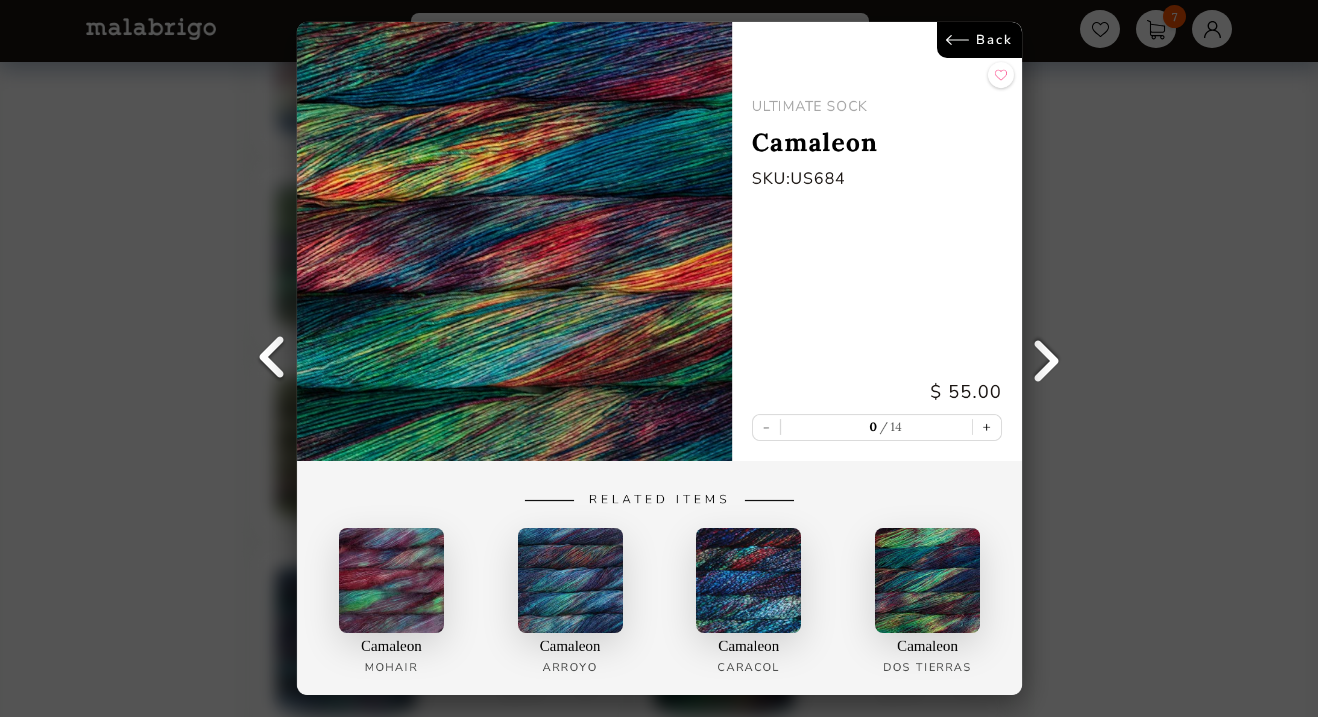 click on "Back" at bounding box center [978, 40] 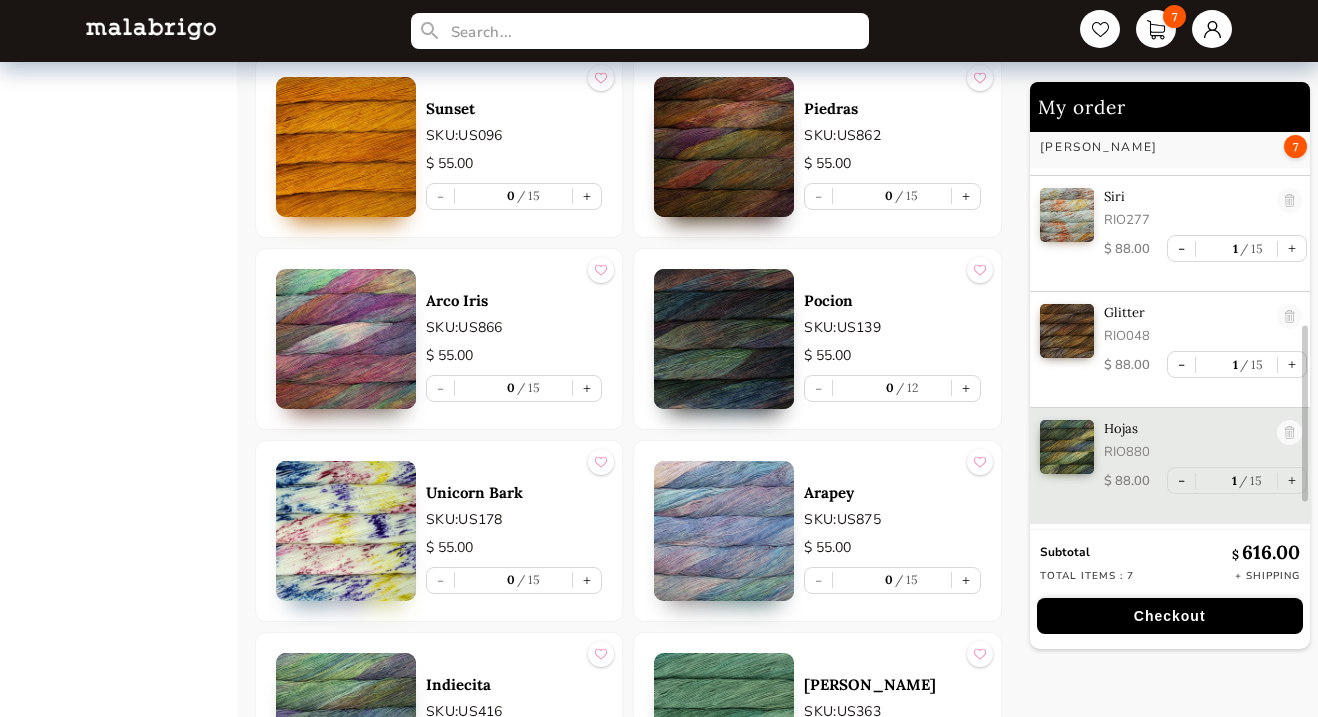 scroll, scrollTop: 3310, scrollLeft: 0, axis: vertical 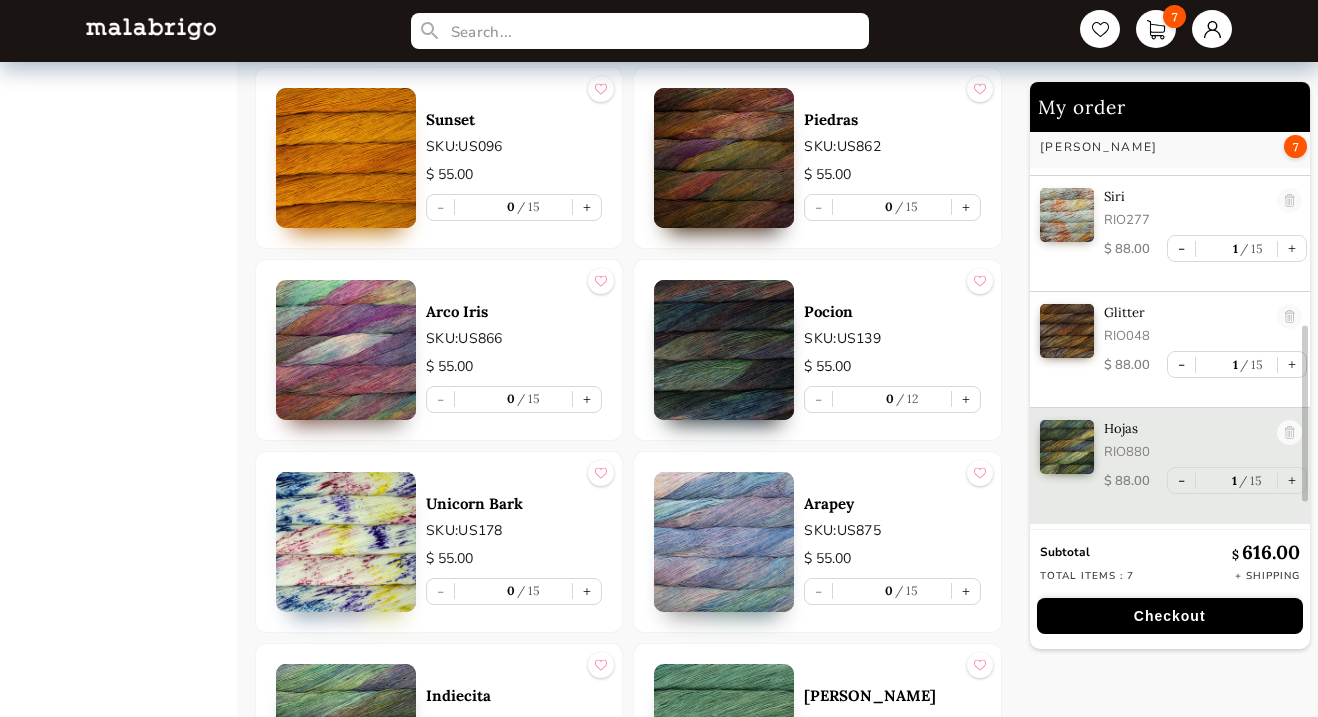 click at bounding box center [346, 542] 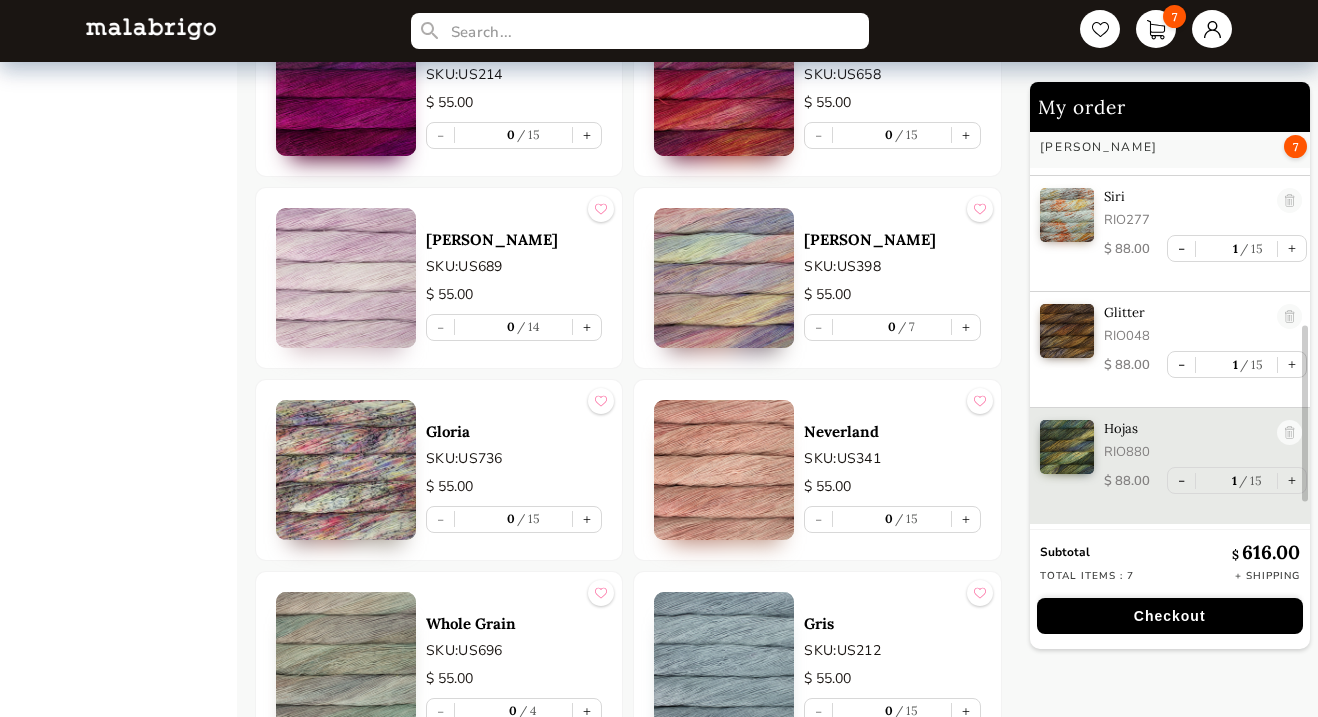scroll, scrollTop: 2224, scrollLeft: 0, axis: vertical 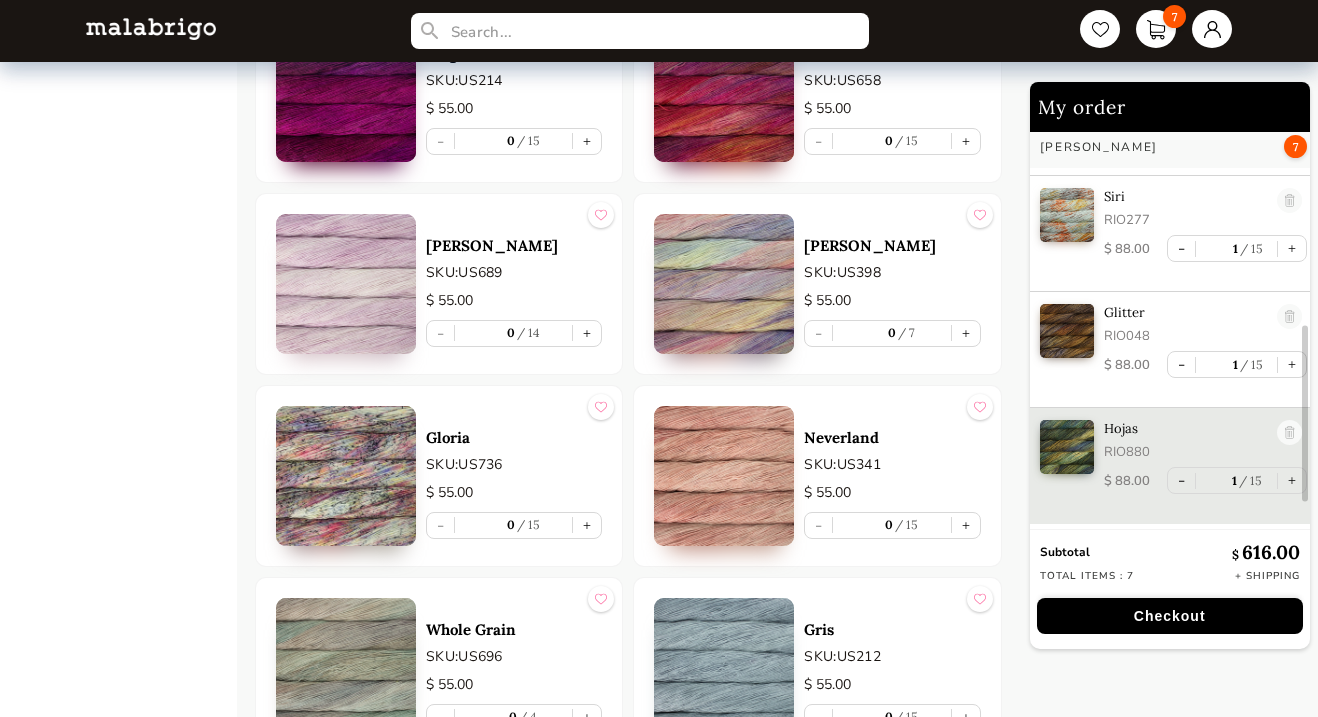 click at bounding box center (346, 476) 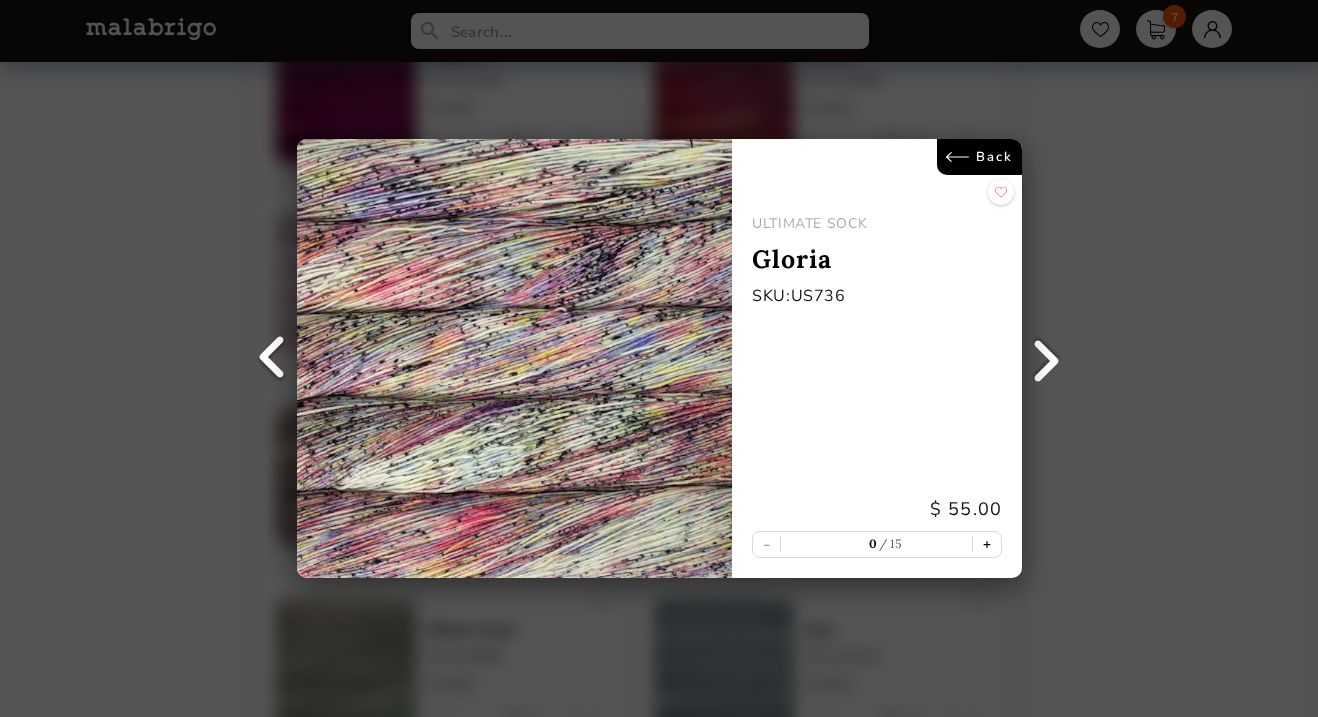click on "+" at bounding box center [986, 544] 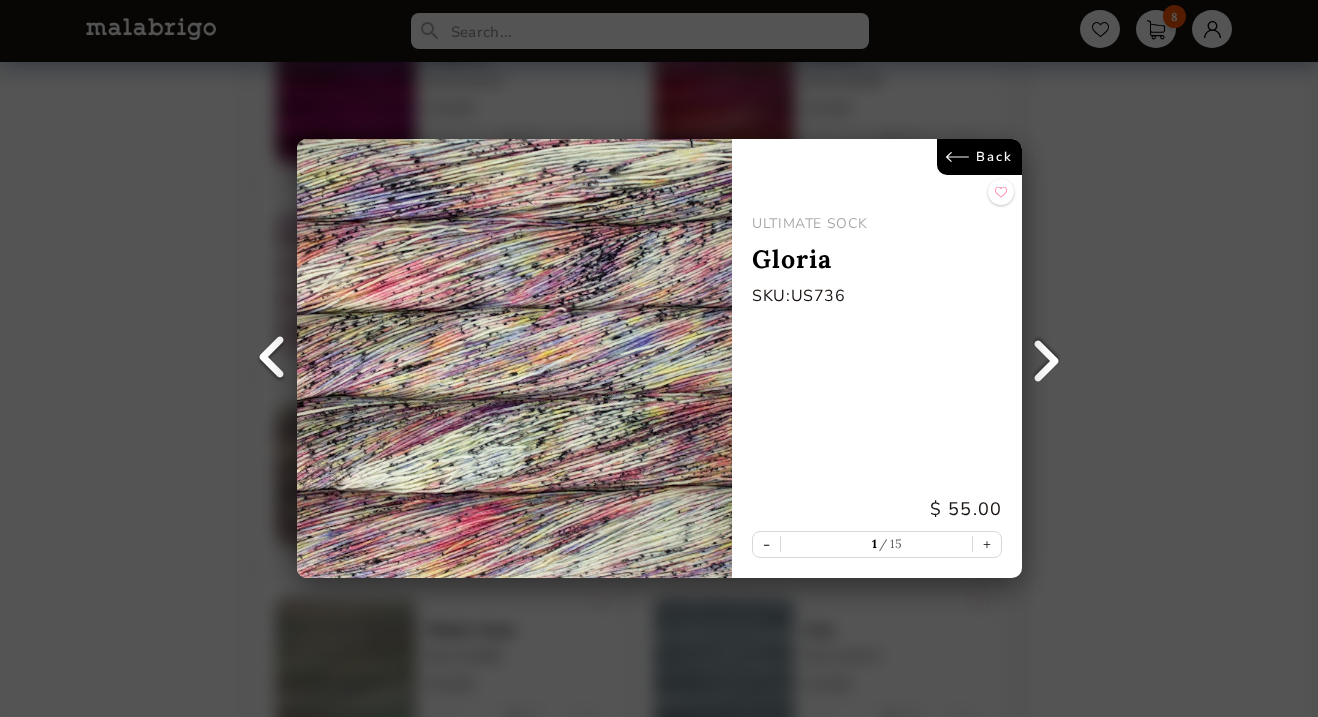 click on "Back" at bounding box center [978, 157] 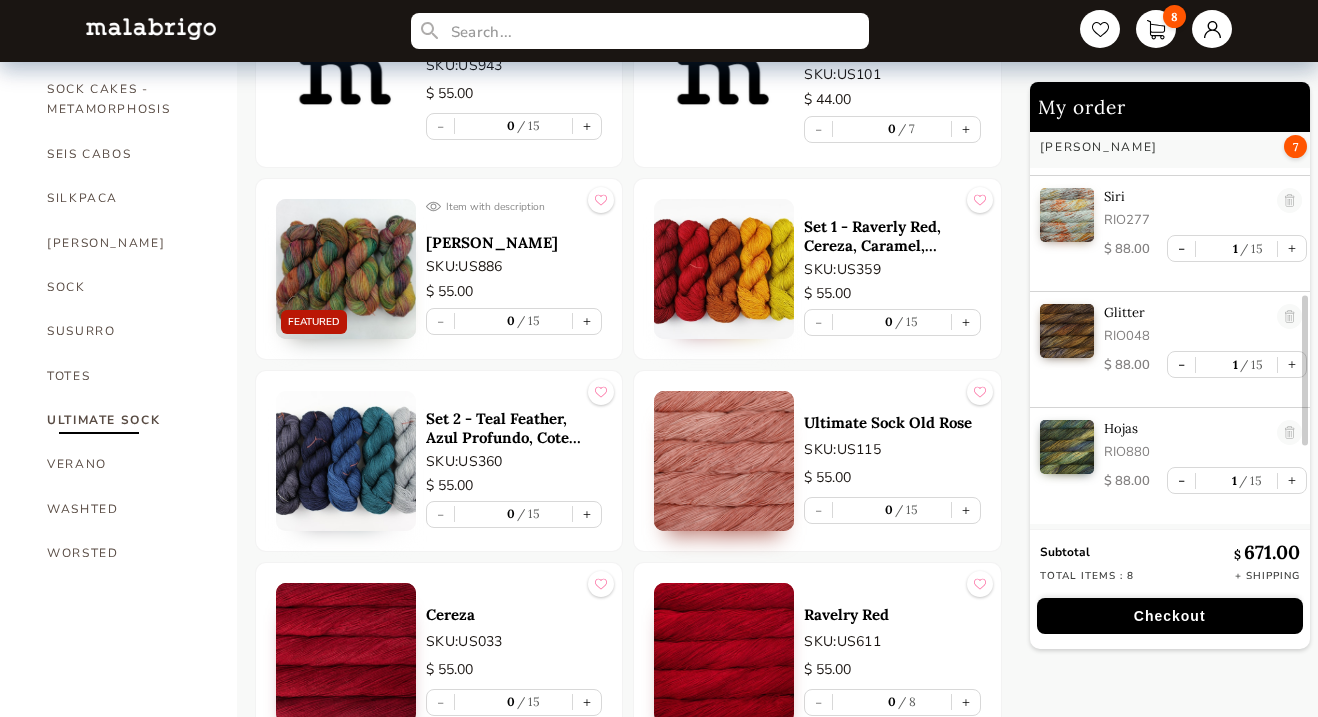 scroll, scrollTop: 1283, scrollLeft: 0, axis: vertical 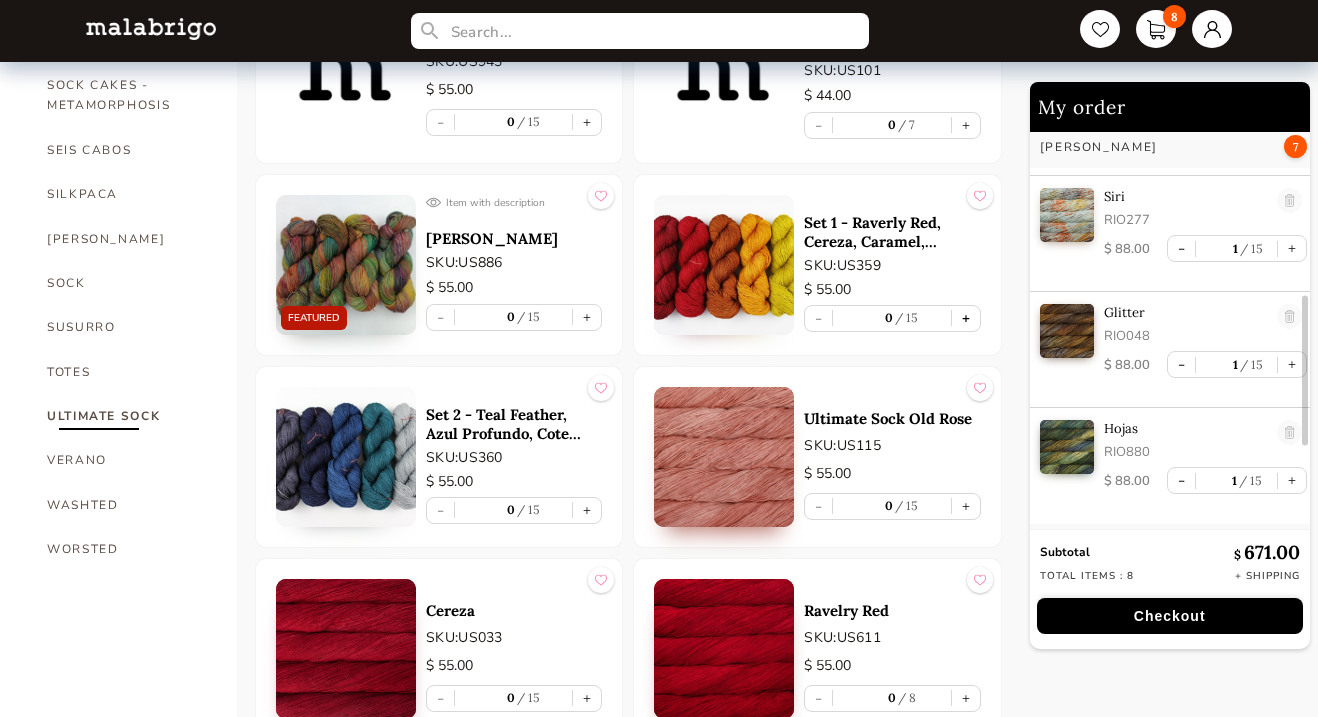 click on "+" at bounding box center (966, 318) 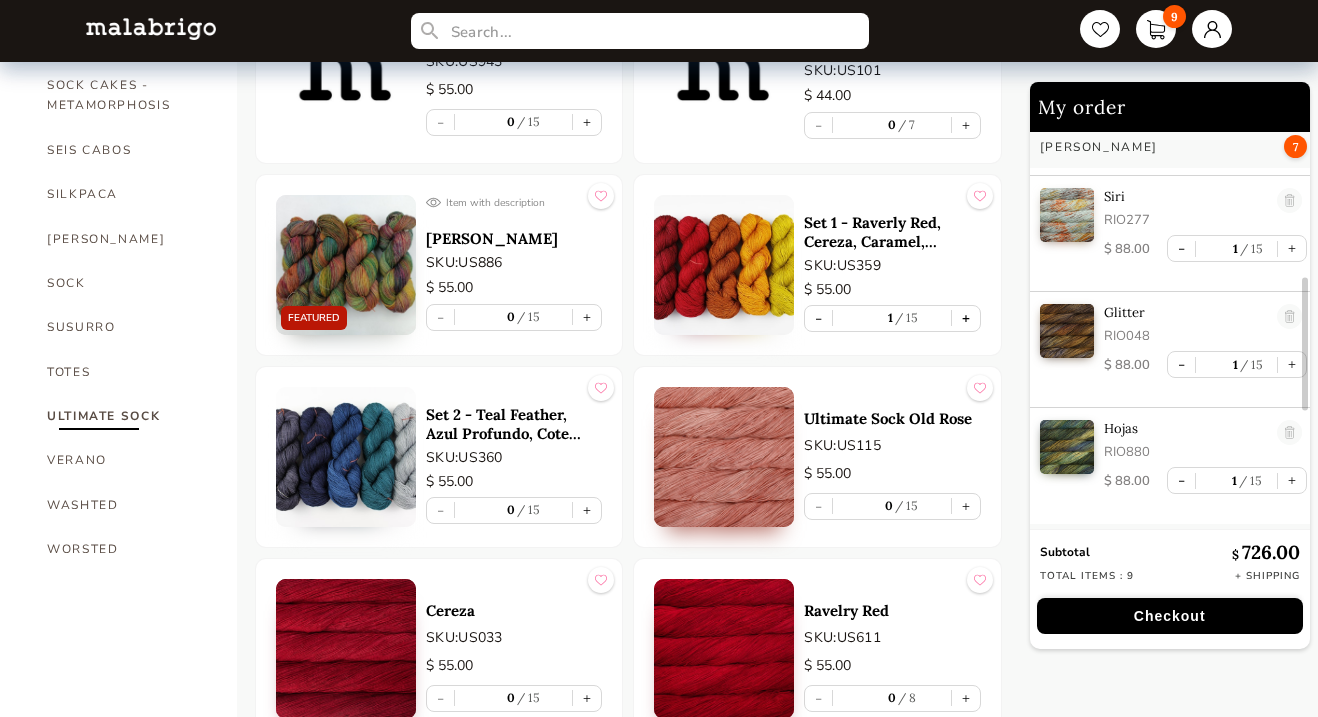 scroll, scrollTop: 724, scrollLeft: 0, axis: vertical 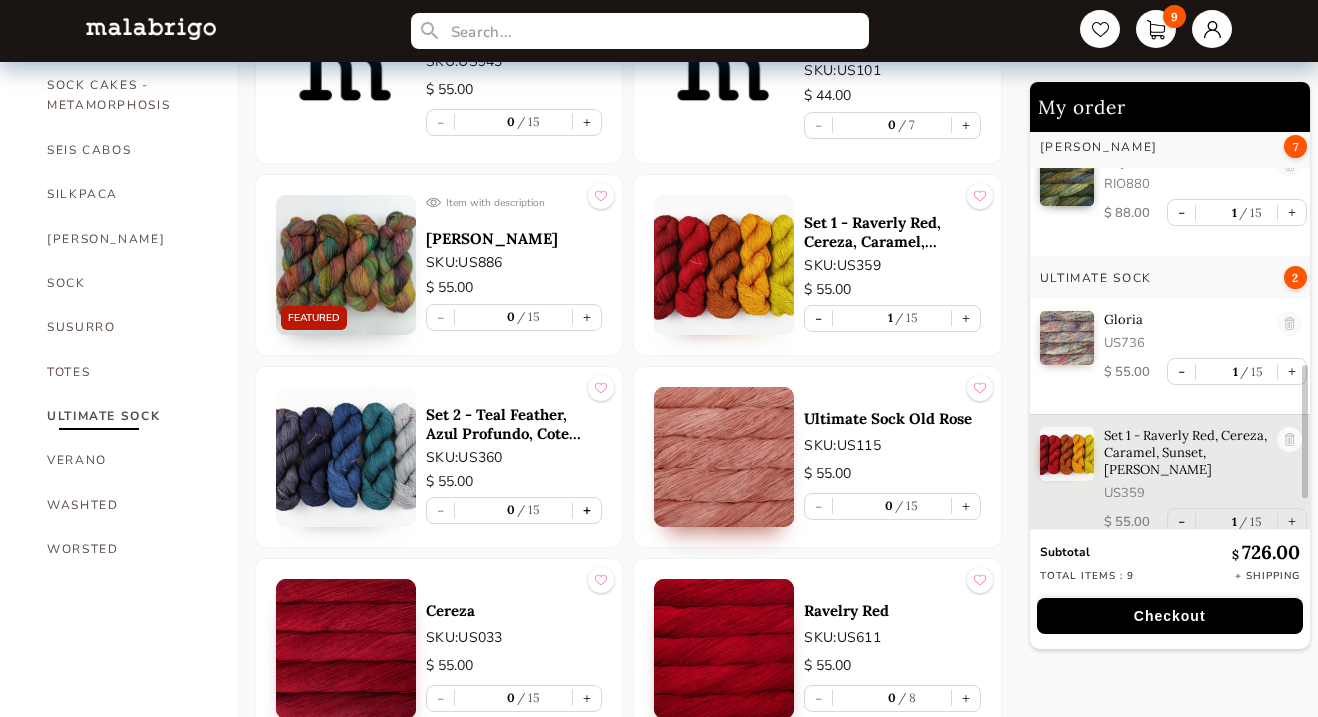 click on "+" at bounding box center [587, 510] 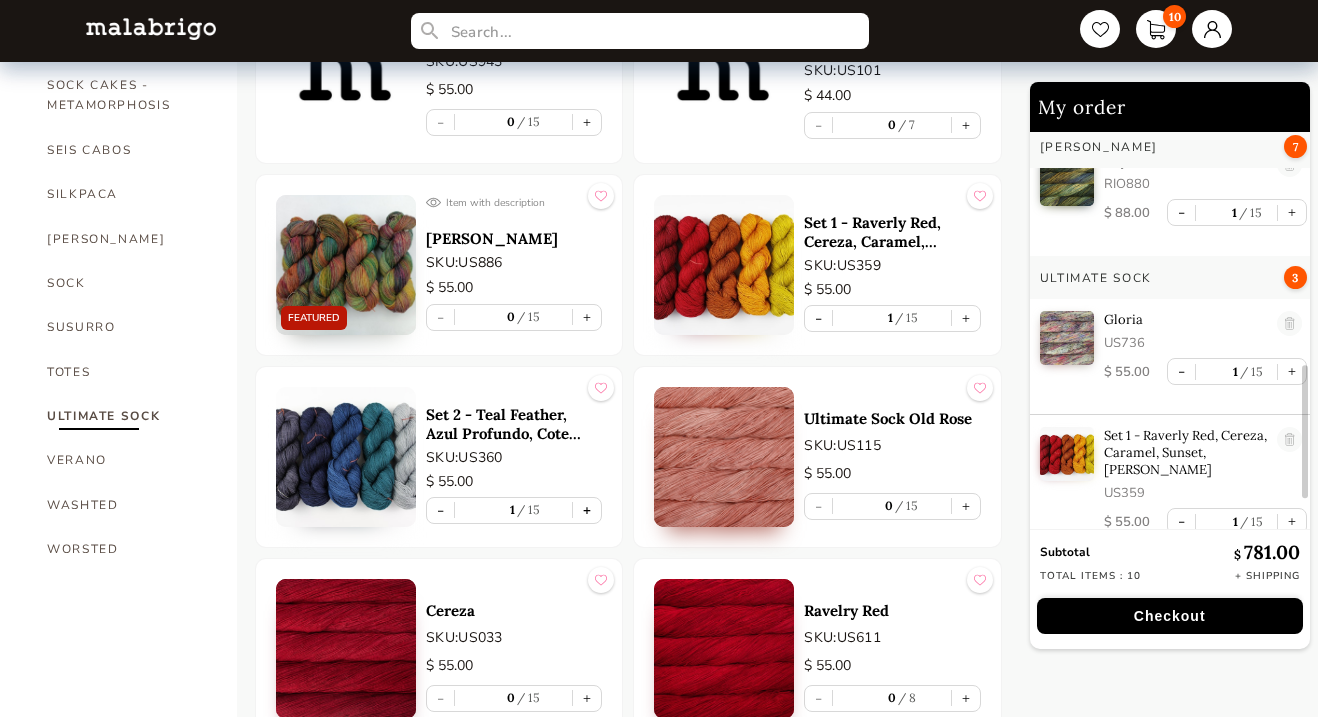 type on "1" 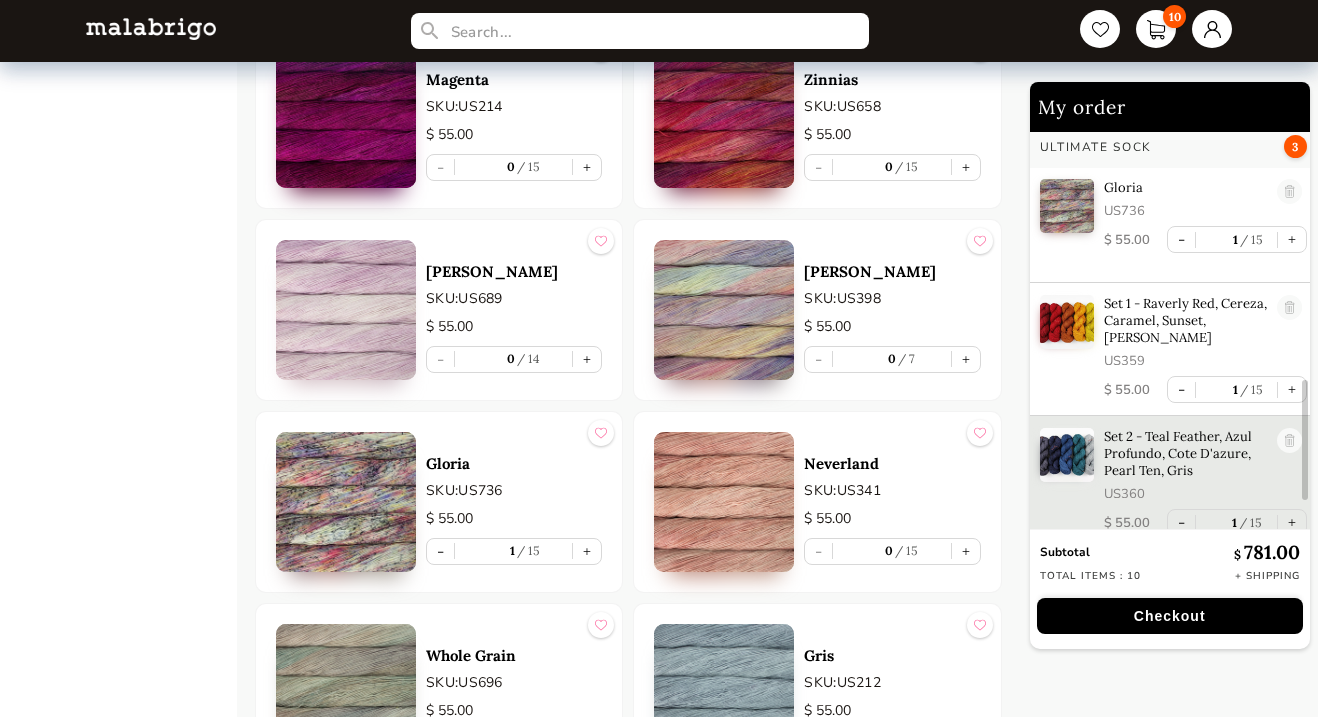 scroll, scrollTop: 2203, scrollLeft: 0, axis: vertical 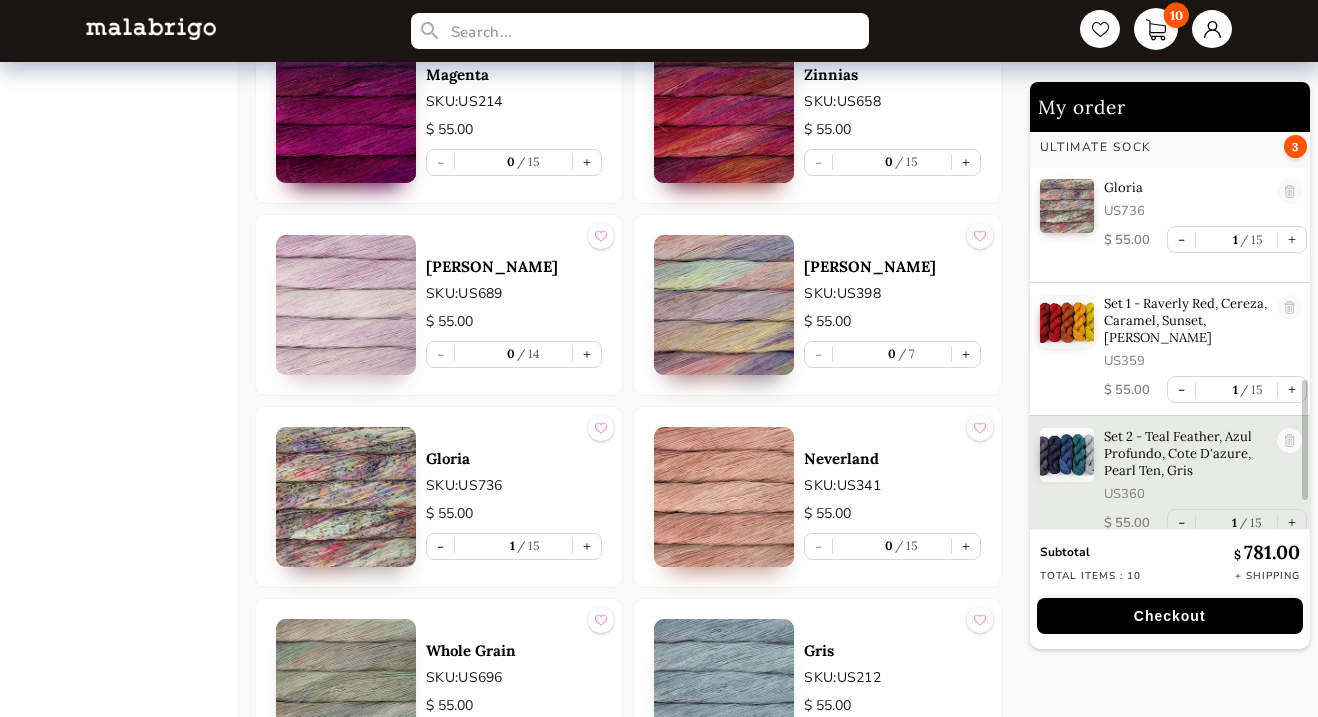 click on "10" at bounding box center (1156, 29) 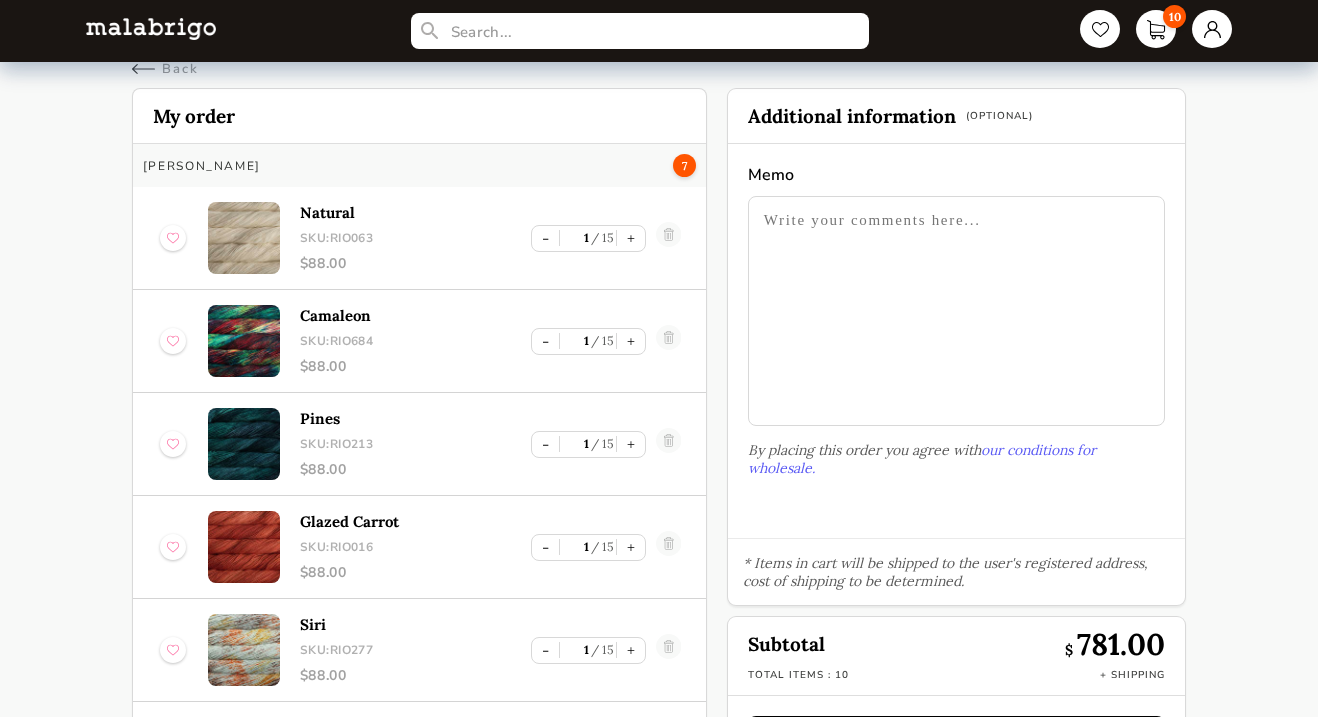 scroll, scrollTop: 0, scrollLeft: 0, axis: both 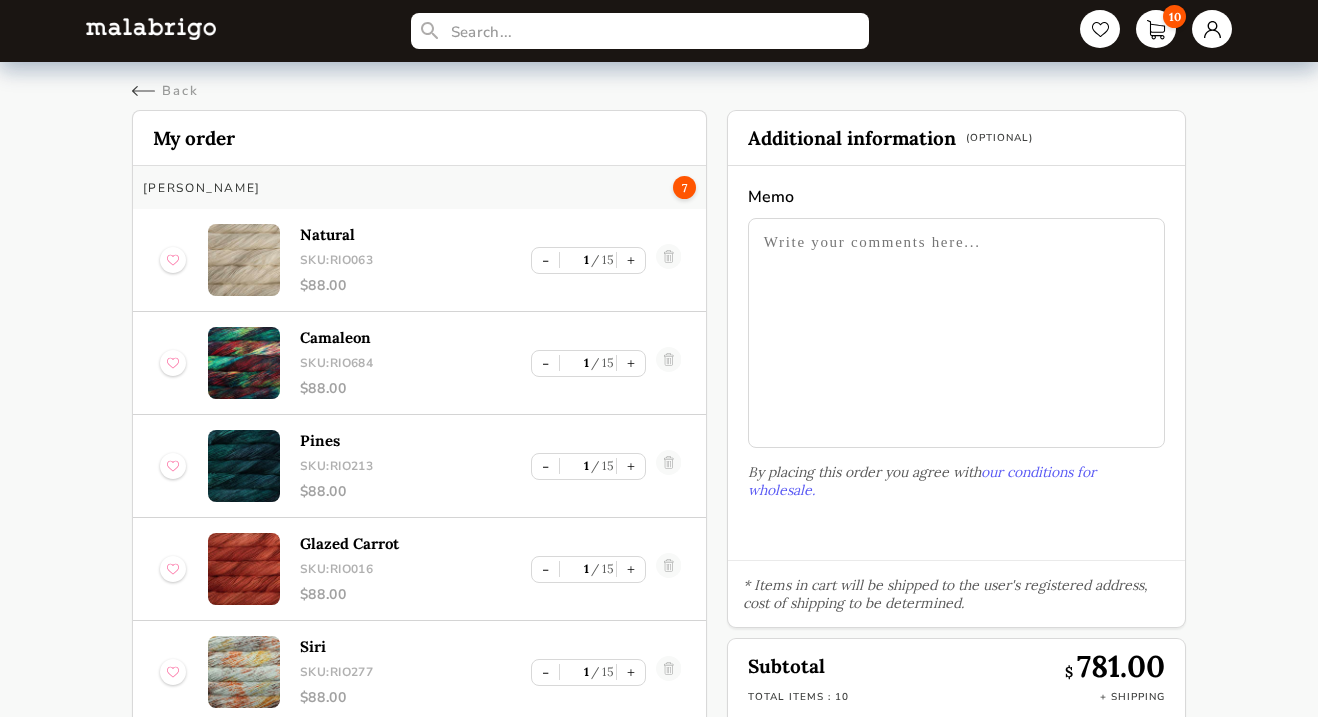 click at bounding box center (244, 260) 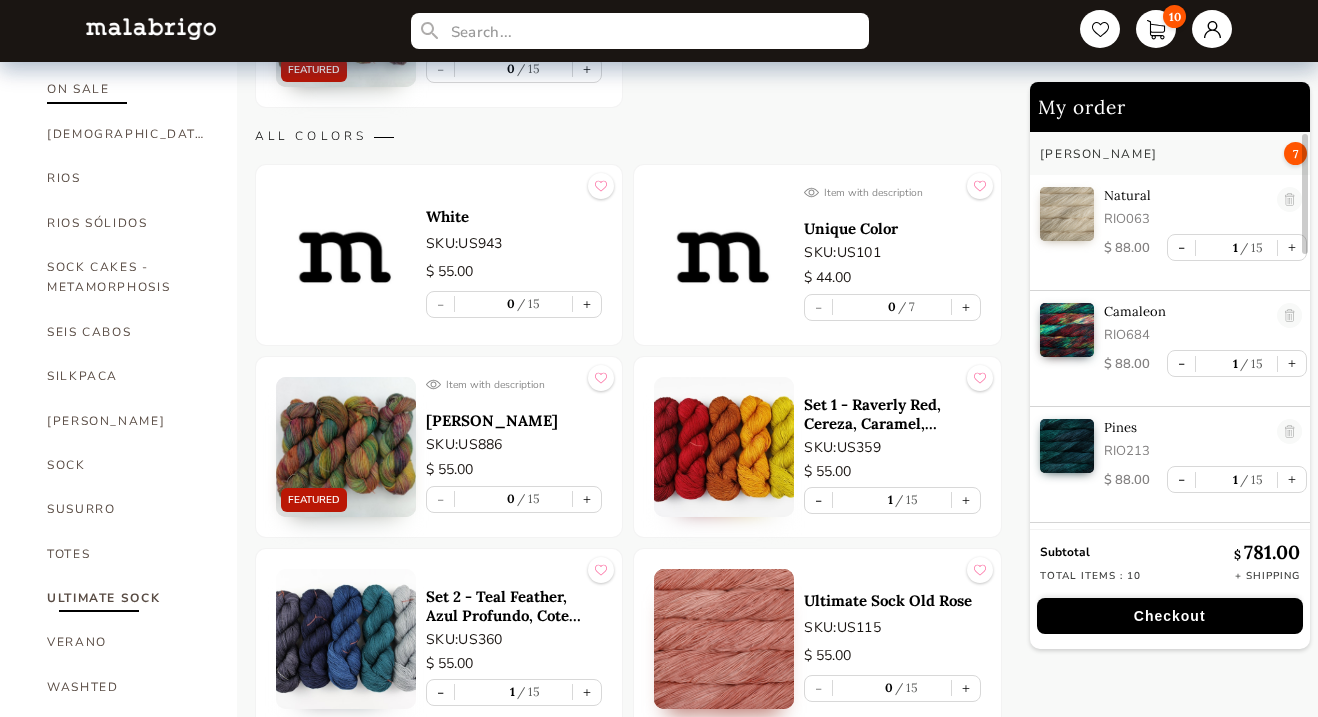 scroll, scrollTop: 1104, scrollLeft: 0, axis: vertical 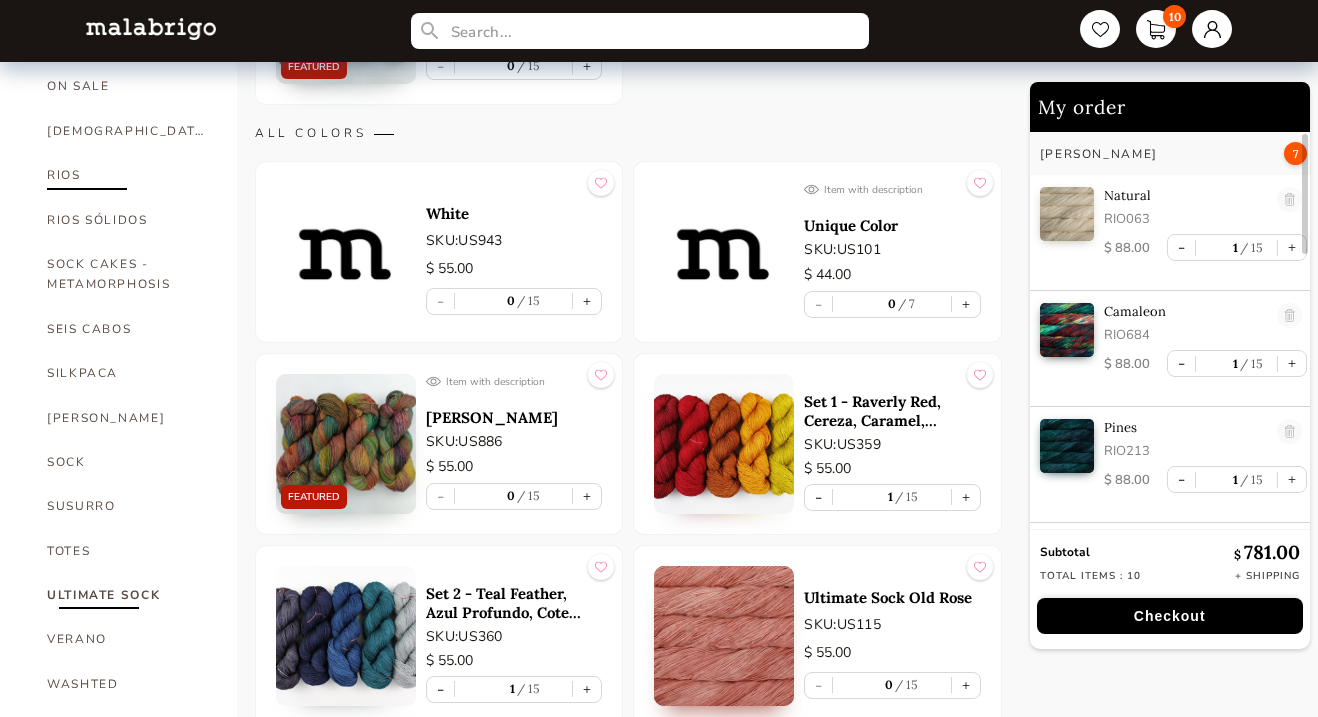 click on "RIOS" at bounding box center [127, 175] 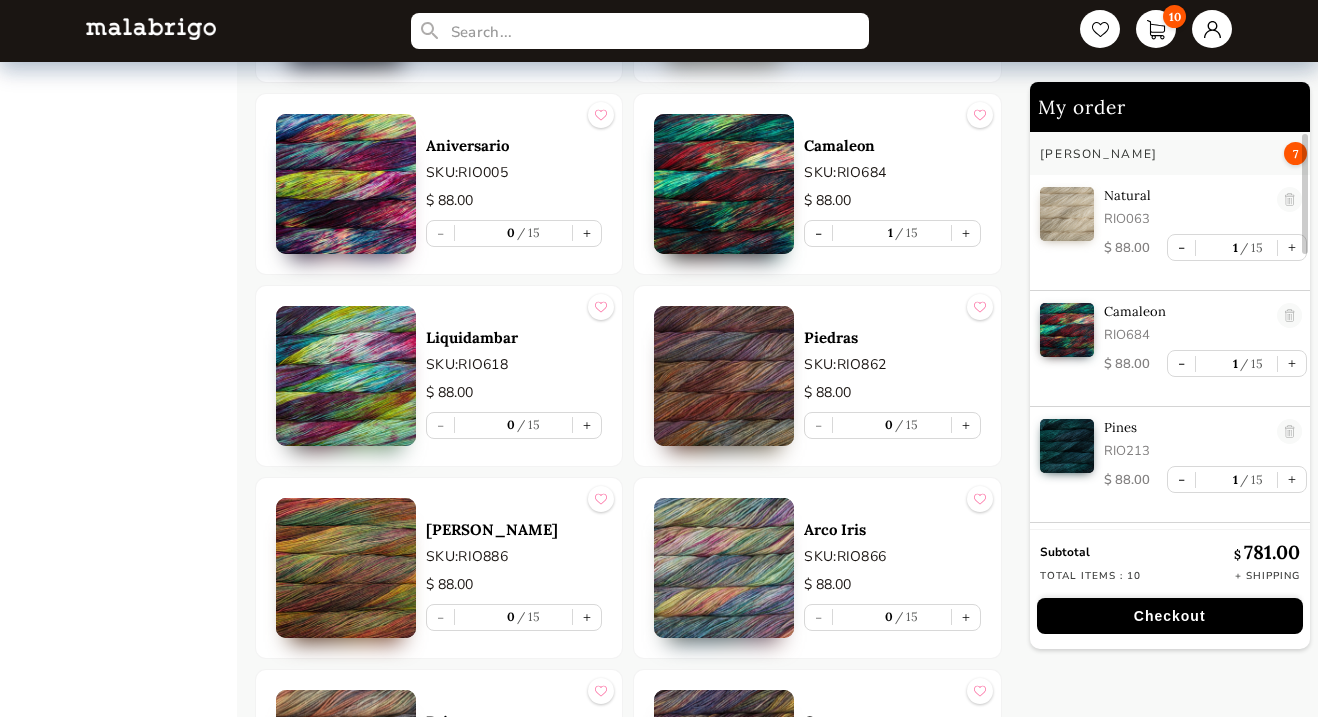 scroll, scrollTop: 8564, scrollLeft: 0, axis: vertical 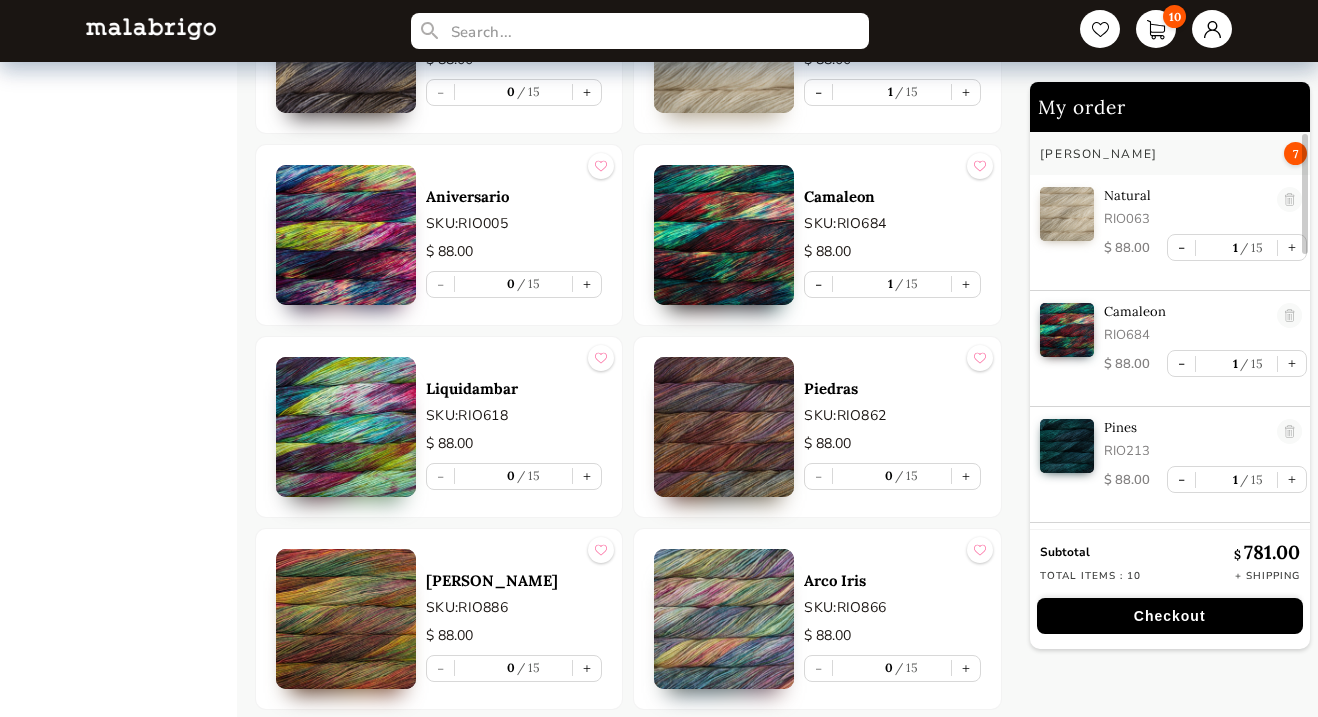 click at bounding box center [724, 235] 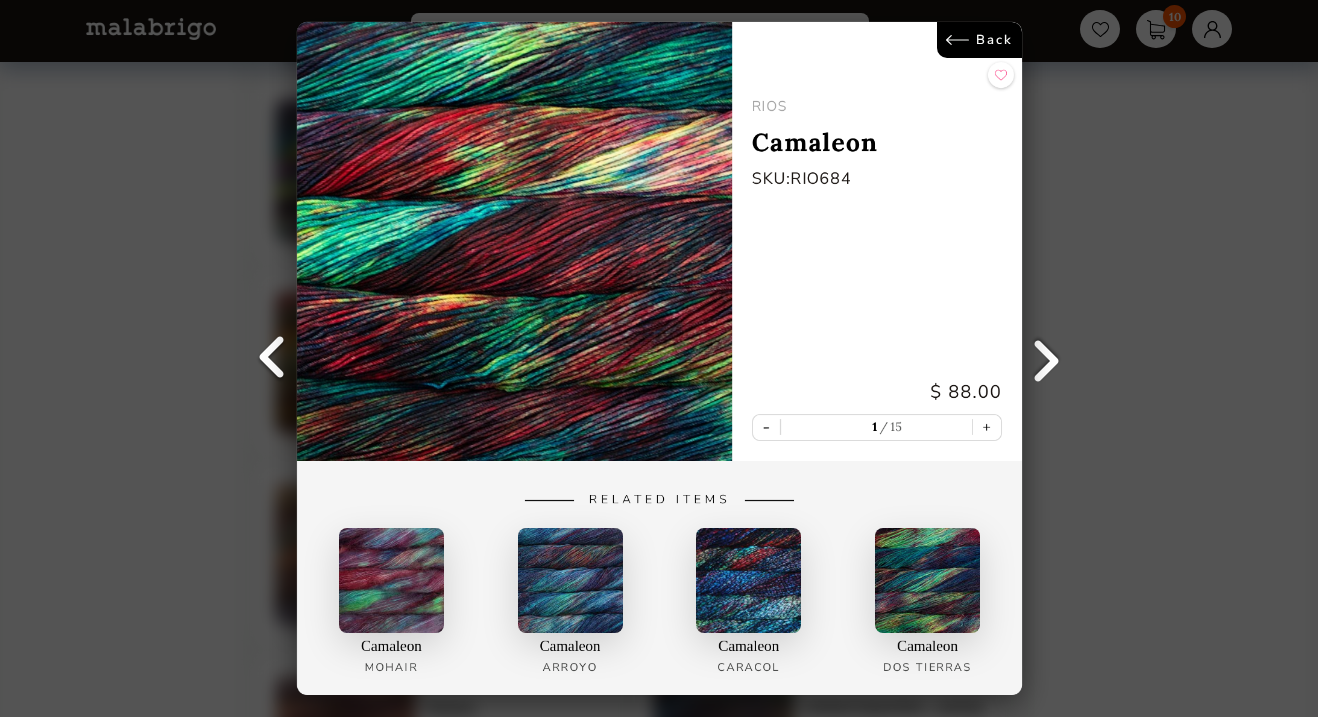 scroll, scrollTop: 8826, scrollLeft: 0, axis: vertical 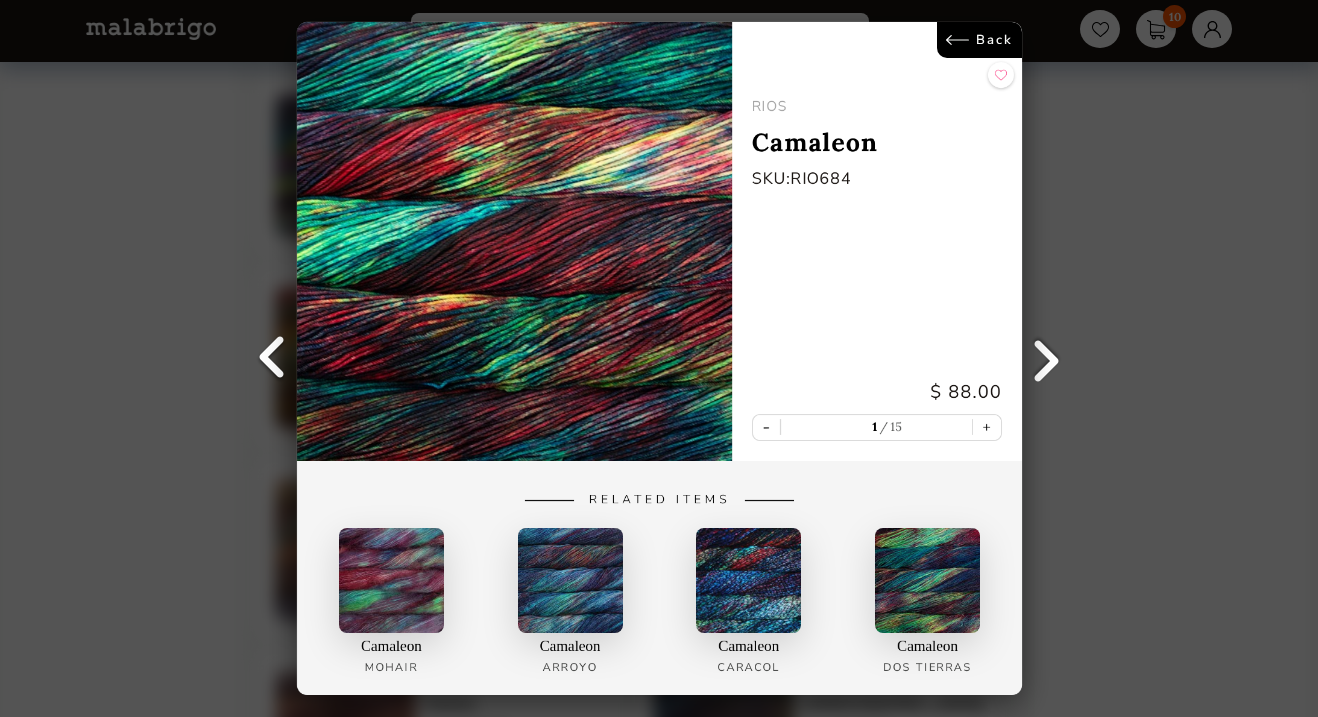 click on "Back" at bounding box center (978, 40) 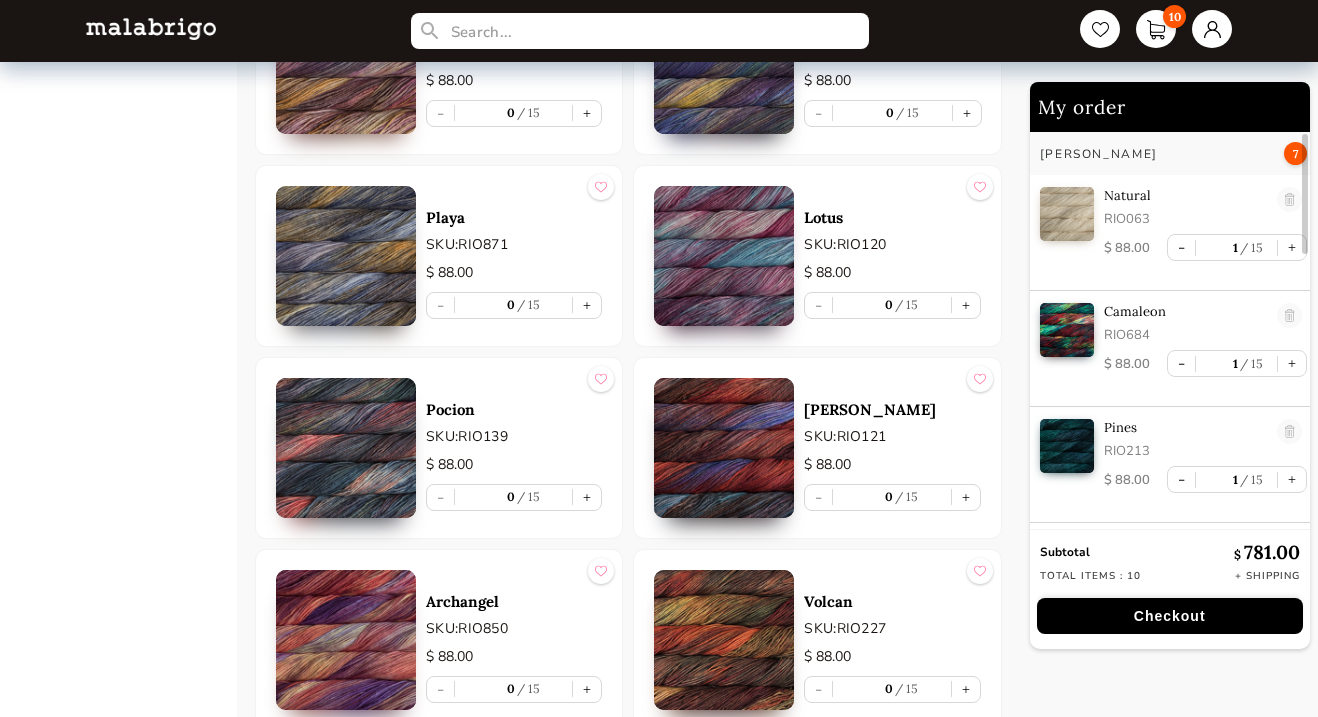scroll, scrollTop: 9511, scrollLeft: 0, axis: vertical 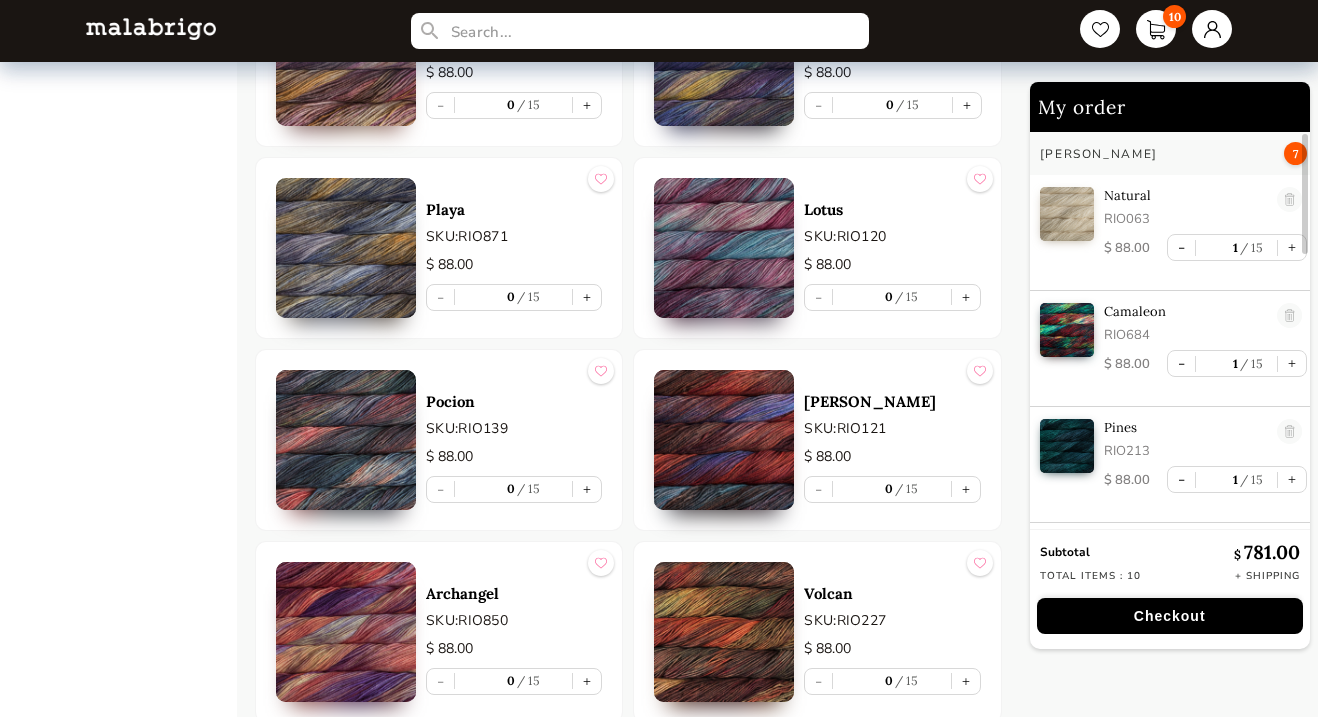 click at bounding box center (724, 440) 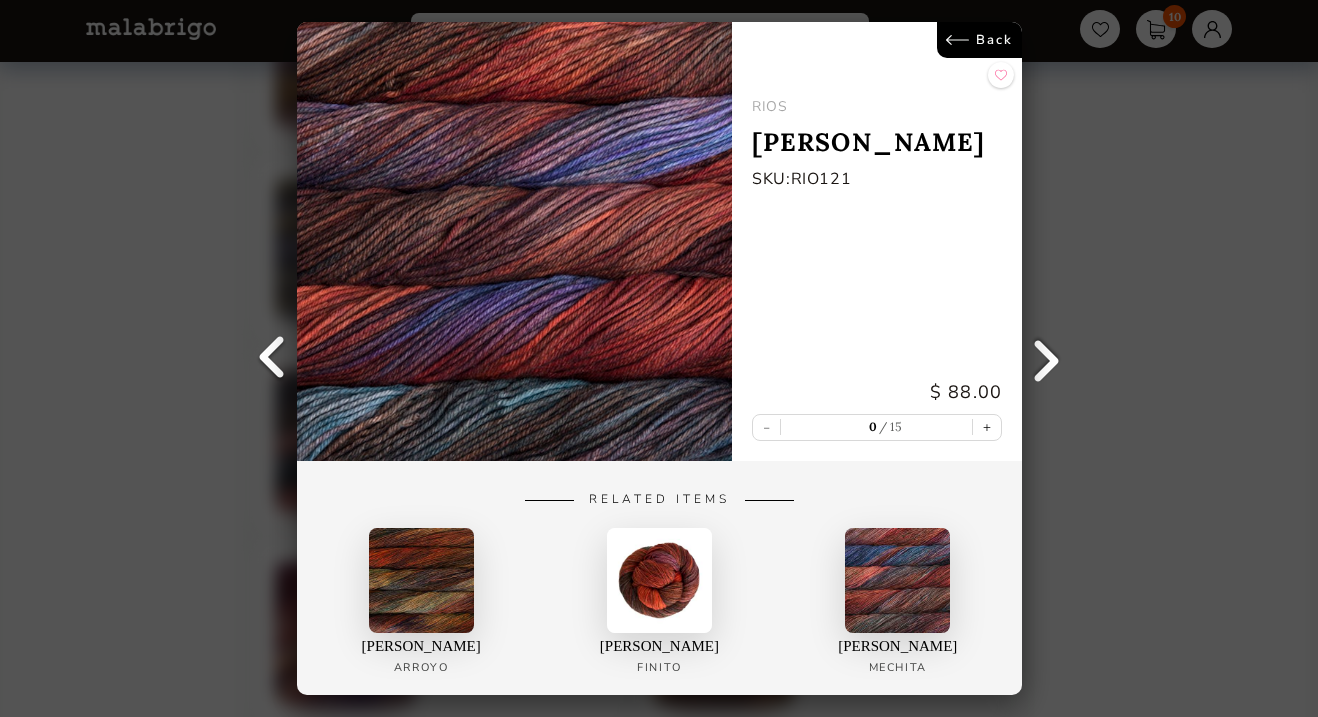 click on "Back [PERSON_NAME] SKU:  RIO121 $   88.00 - 0 15 + Related Items [PERSON_NAME] Finito [PERSON_NAME]" at bounding box center (659, 358) 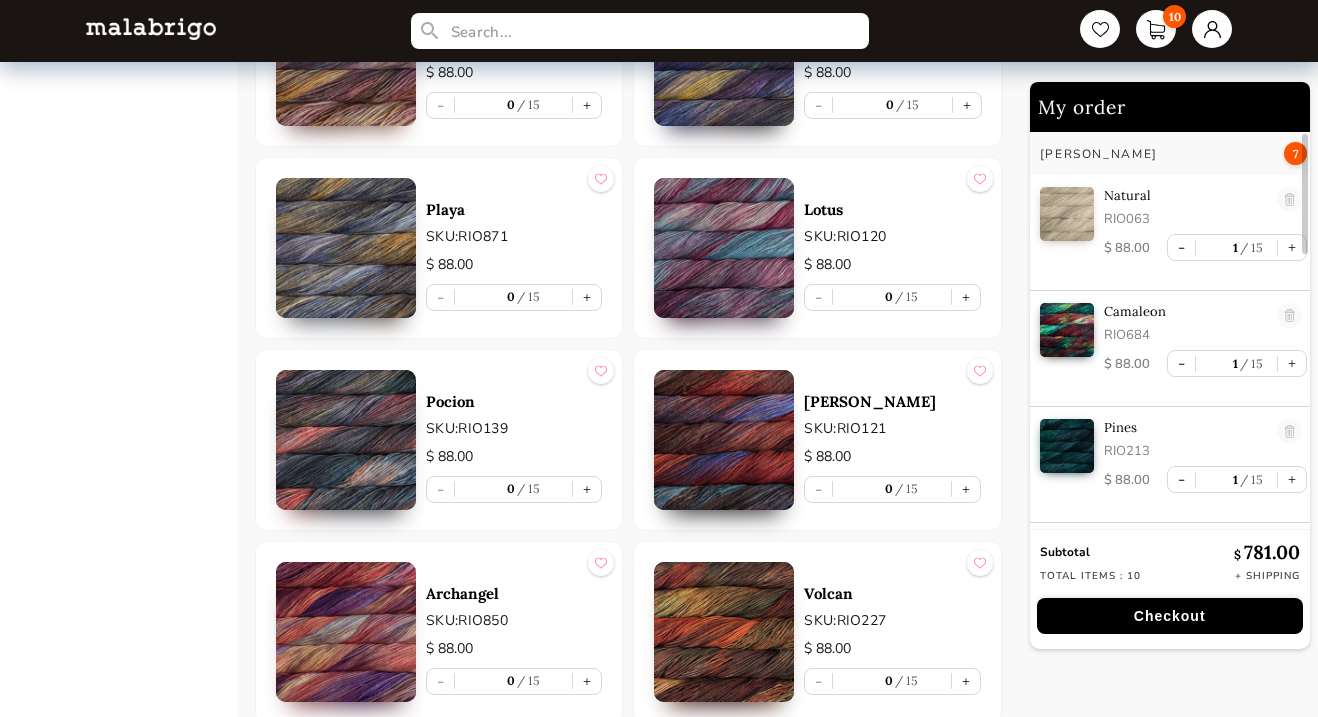 click at bounding box center (724, 632) 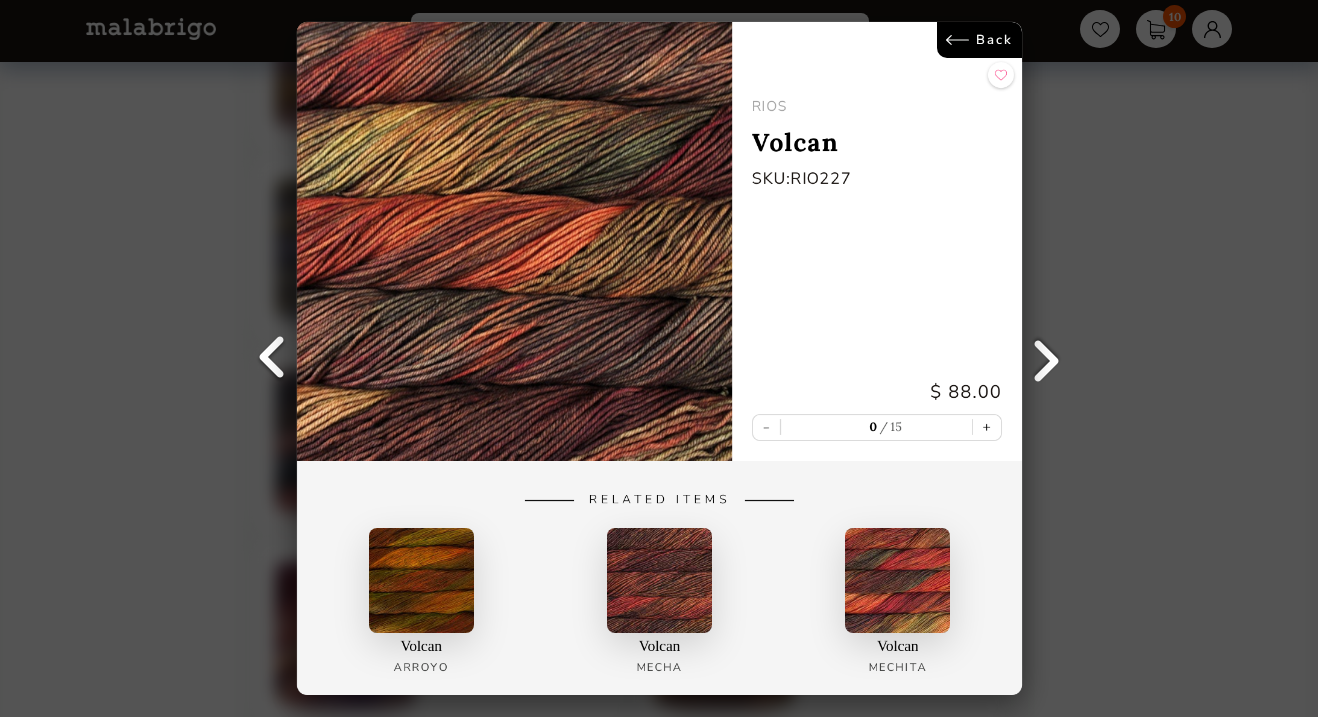 click on "Back [PERSON_NAME] Volcan SKU:  RIO227 $   88.00 - 0 15 + Related Items Volcan [PERSON_NAME] Volcan Mecha Volcan Mechita" at bounding box center (659, 358) 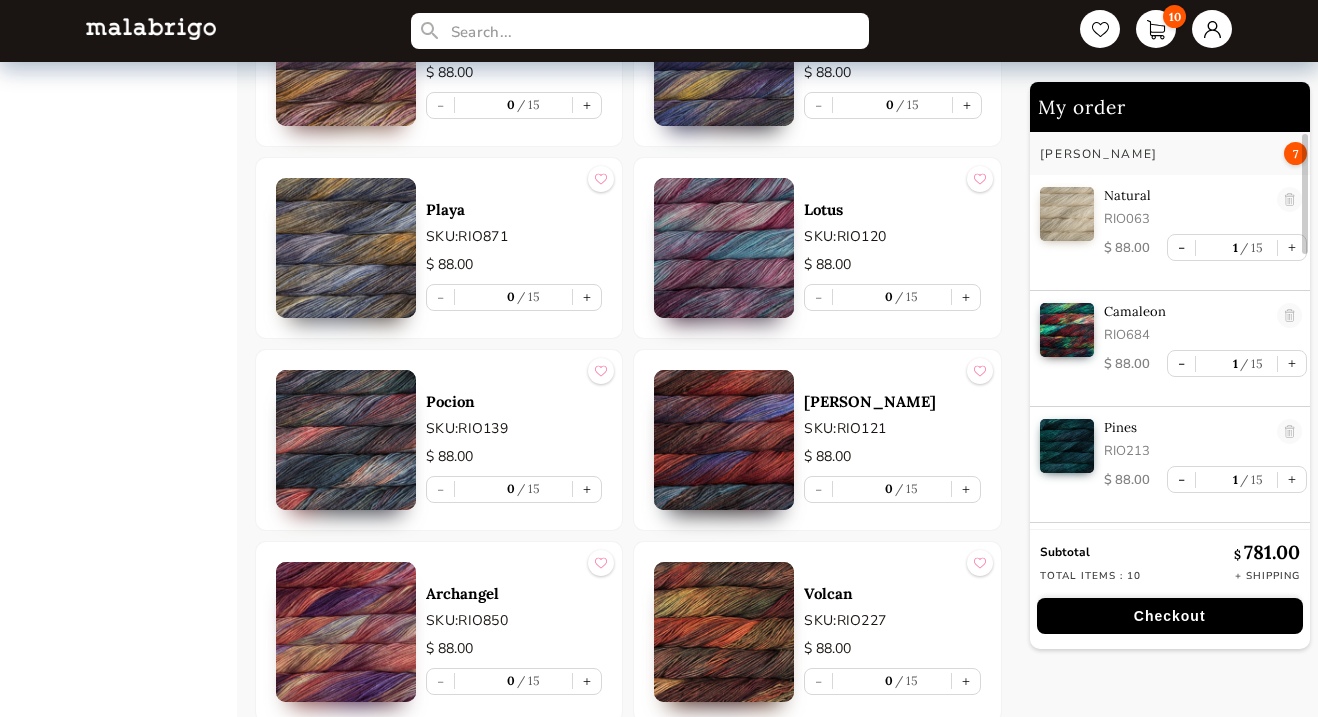 click at bounding box center (346, 248) 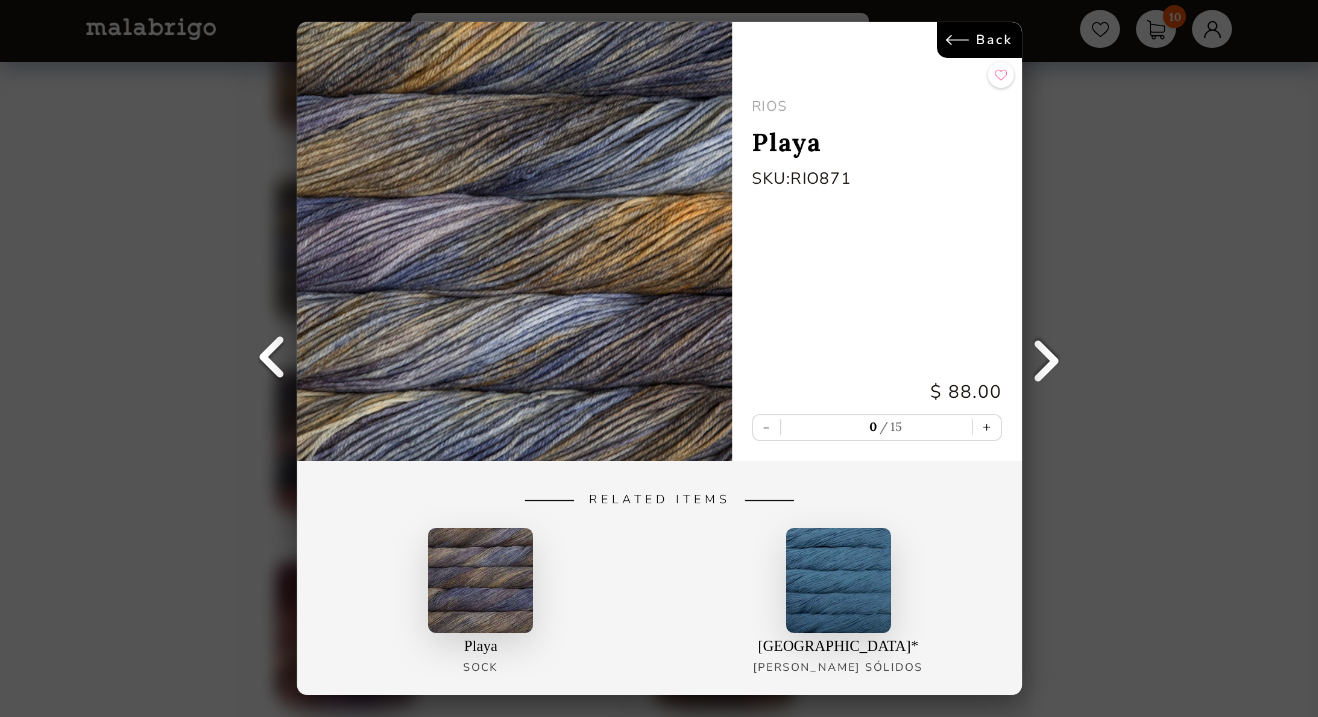 click on "Back" at bounding box center [978, 40] 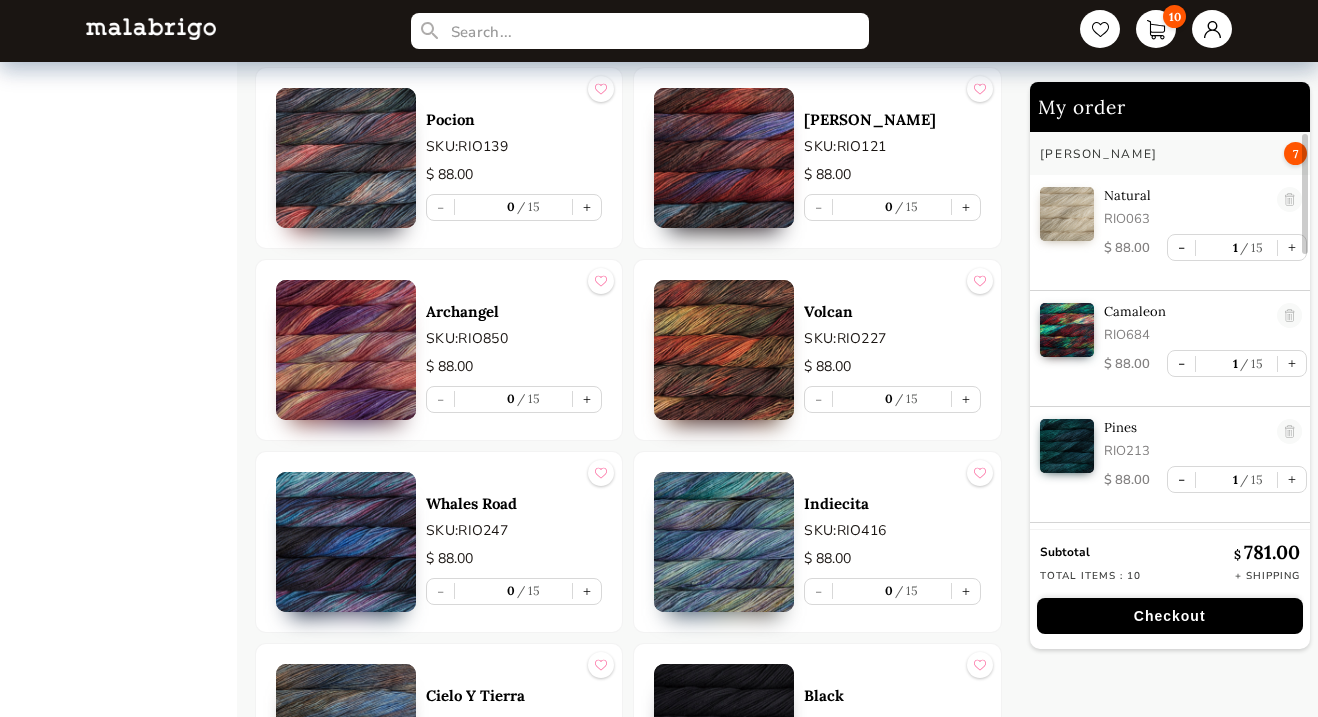 scroll, scrollTop: 9803, scrollLeft: 0, axis: vertical 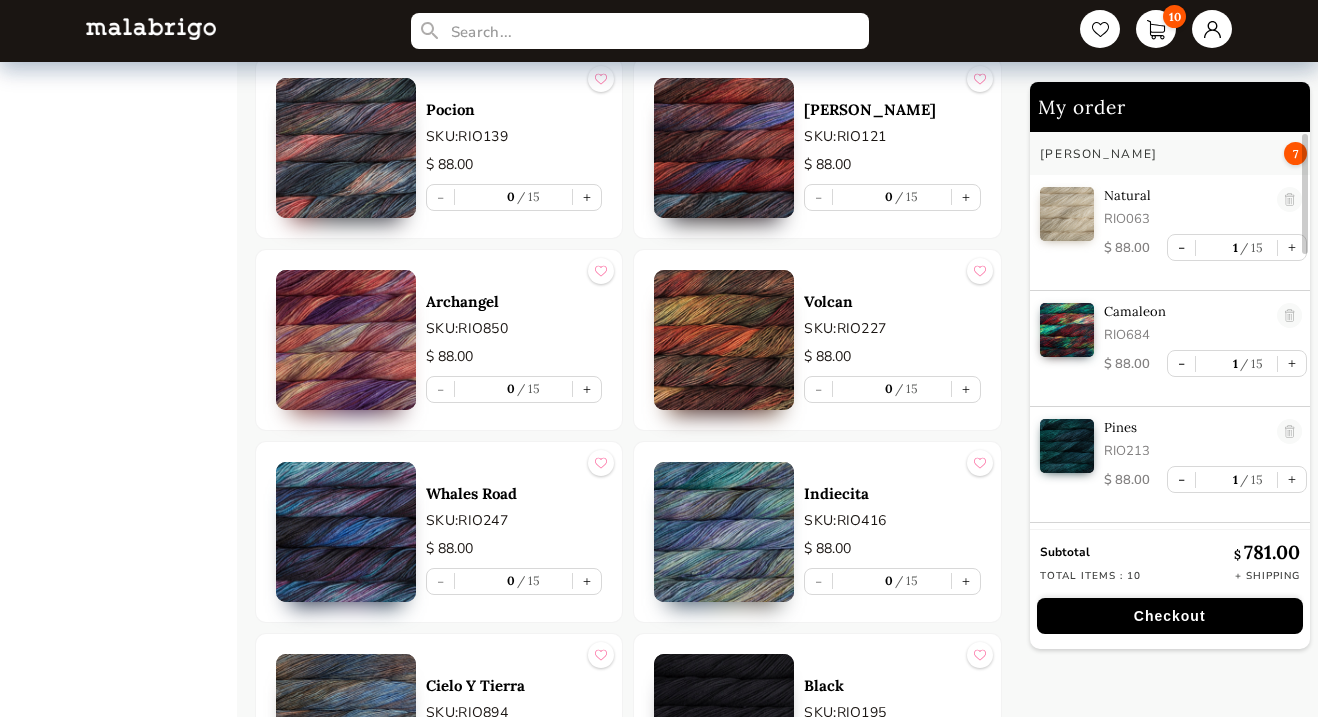 click at bounding box center [346, 340] 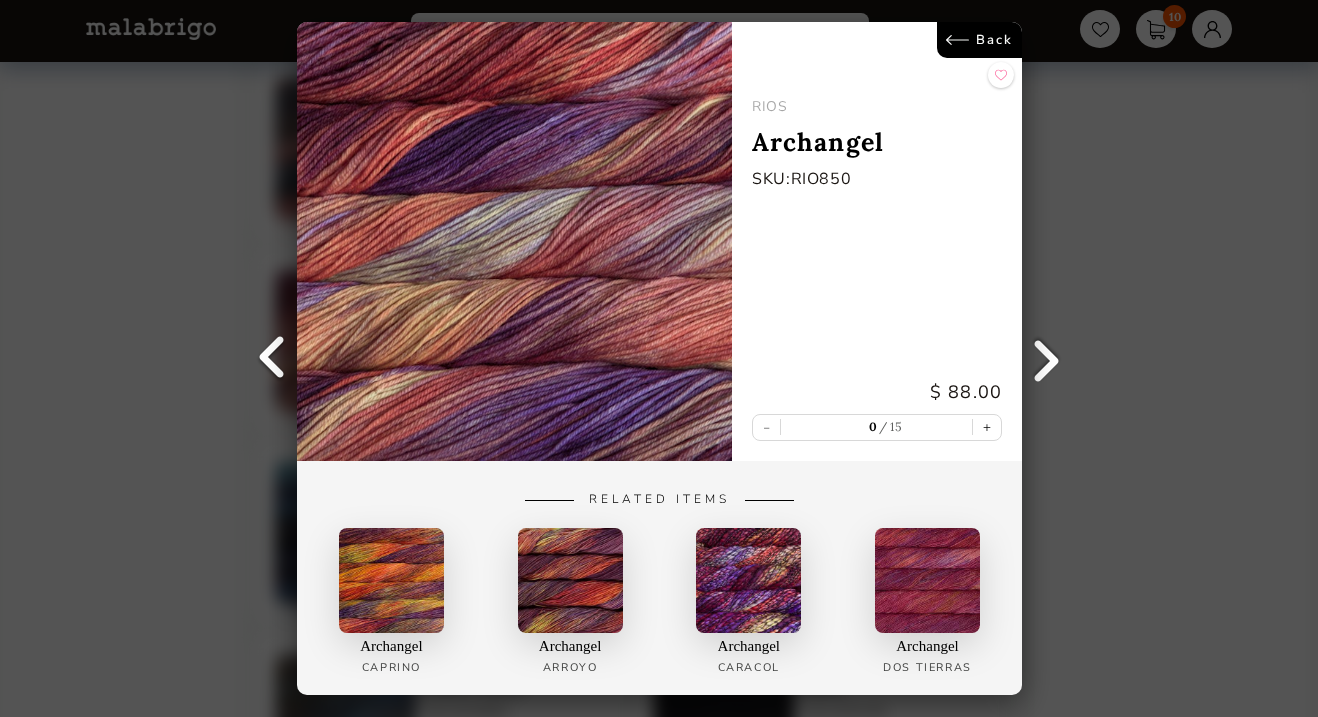 click on "Back" at bounding box center [978, 40] 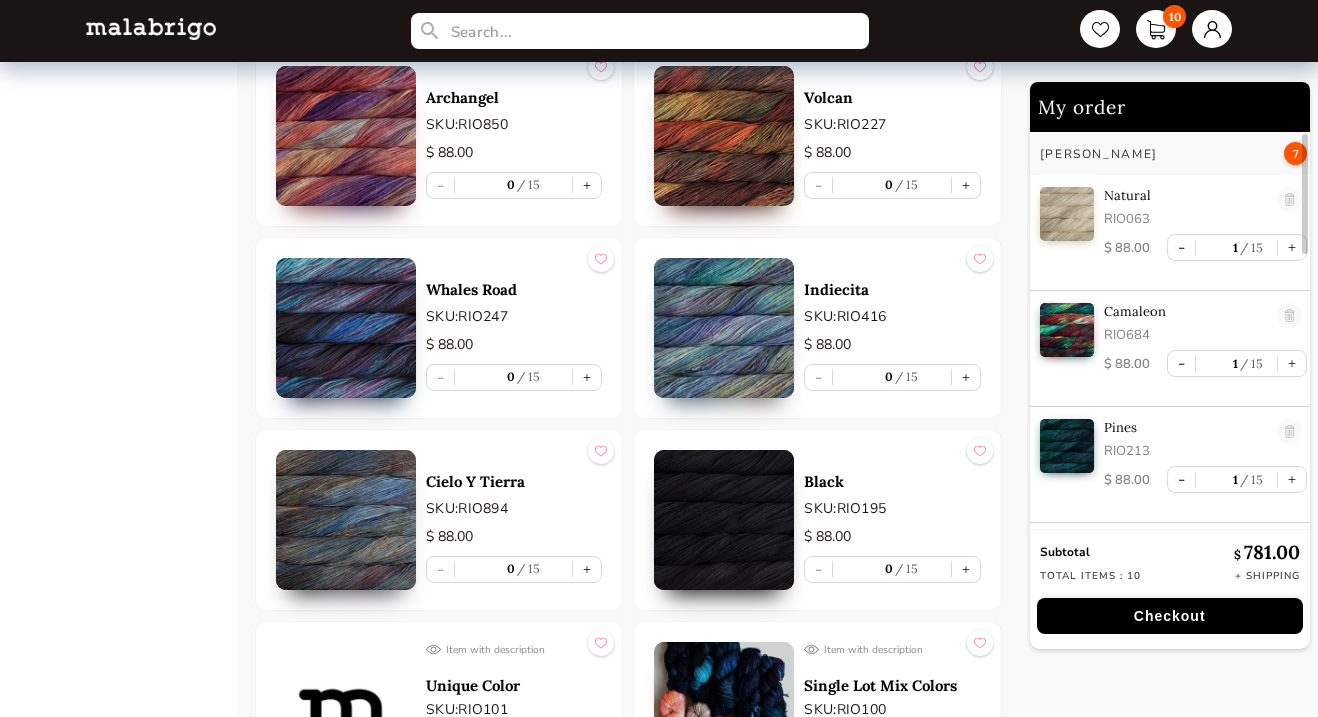 scroll, scrollTop: 9987, scrollLeft: 0, axis: vertical 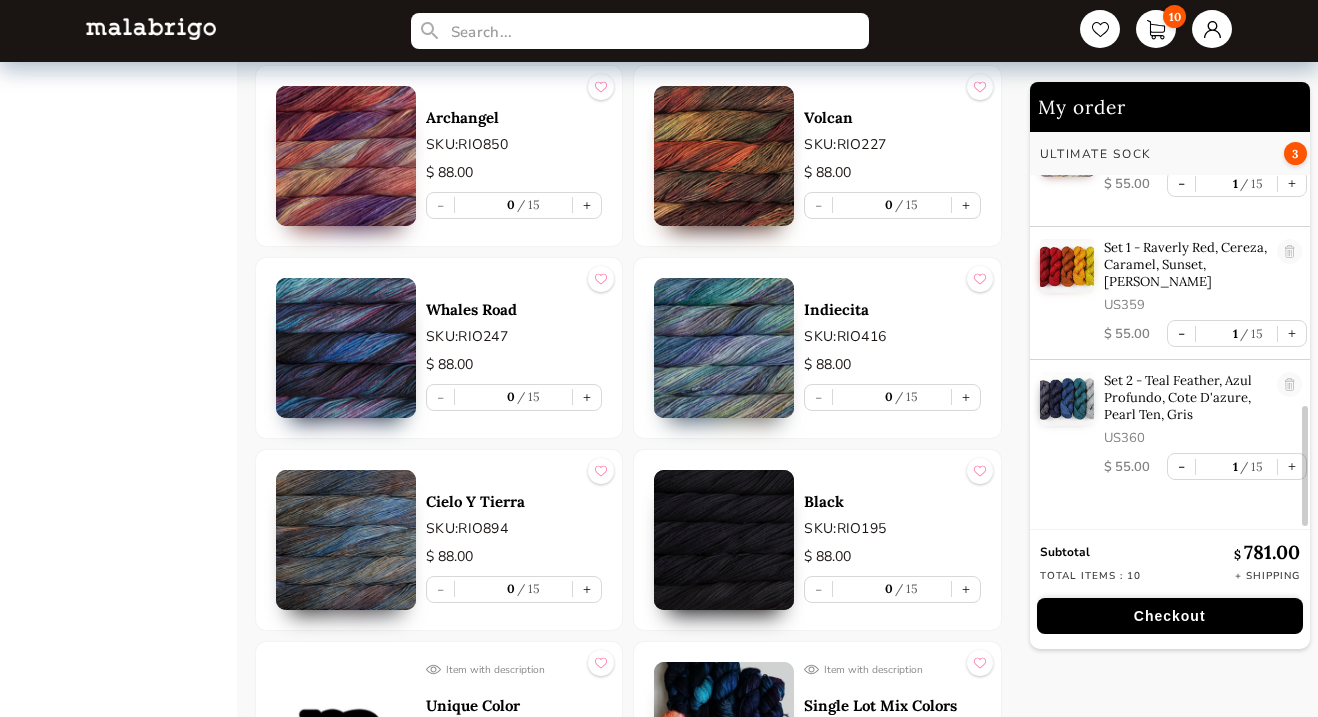 click at bounding box center [1067, 266] 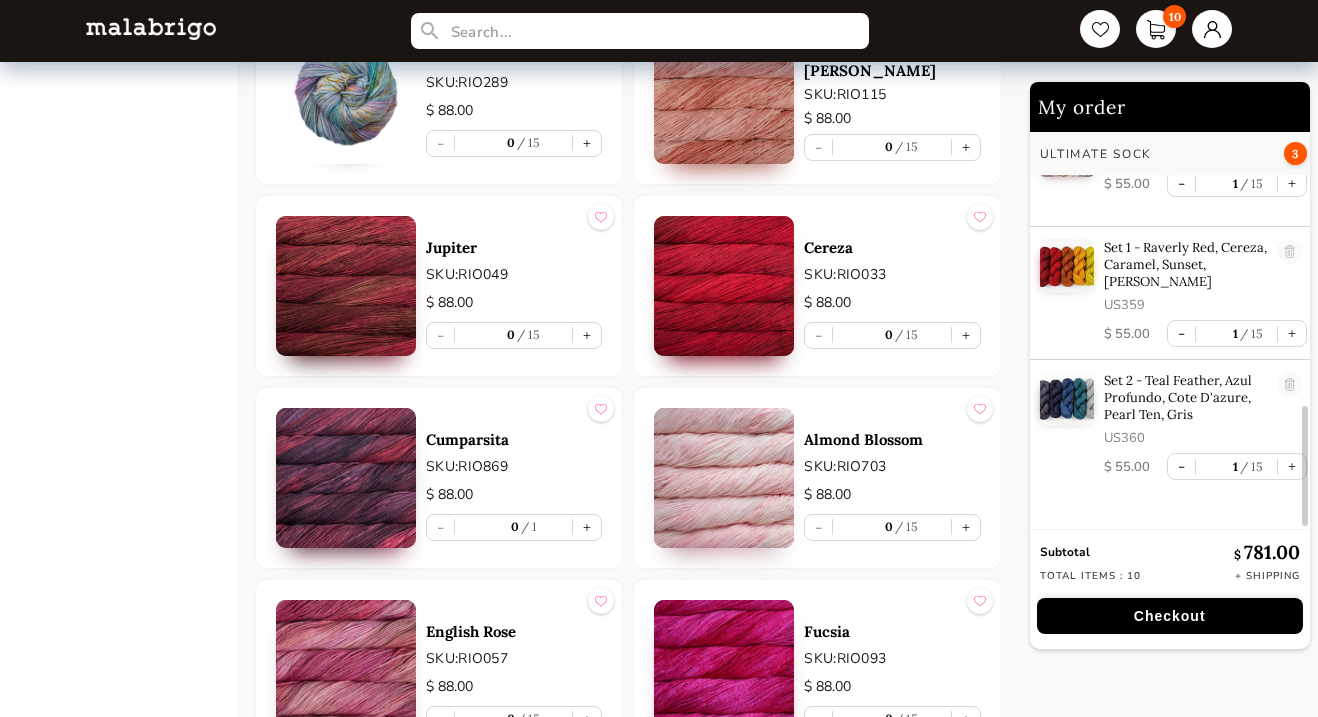 scroll, scrollTop: 1739, scrollLeft: 0, axis: vertical 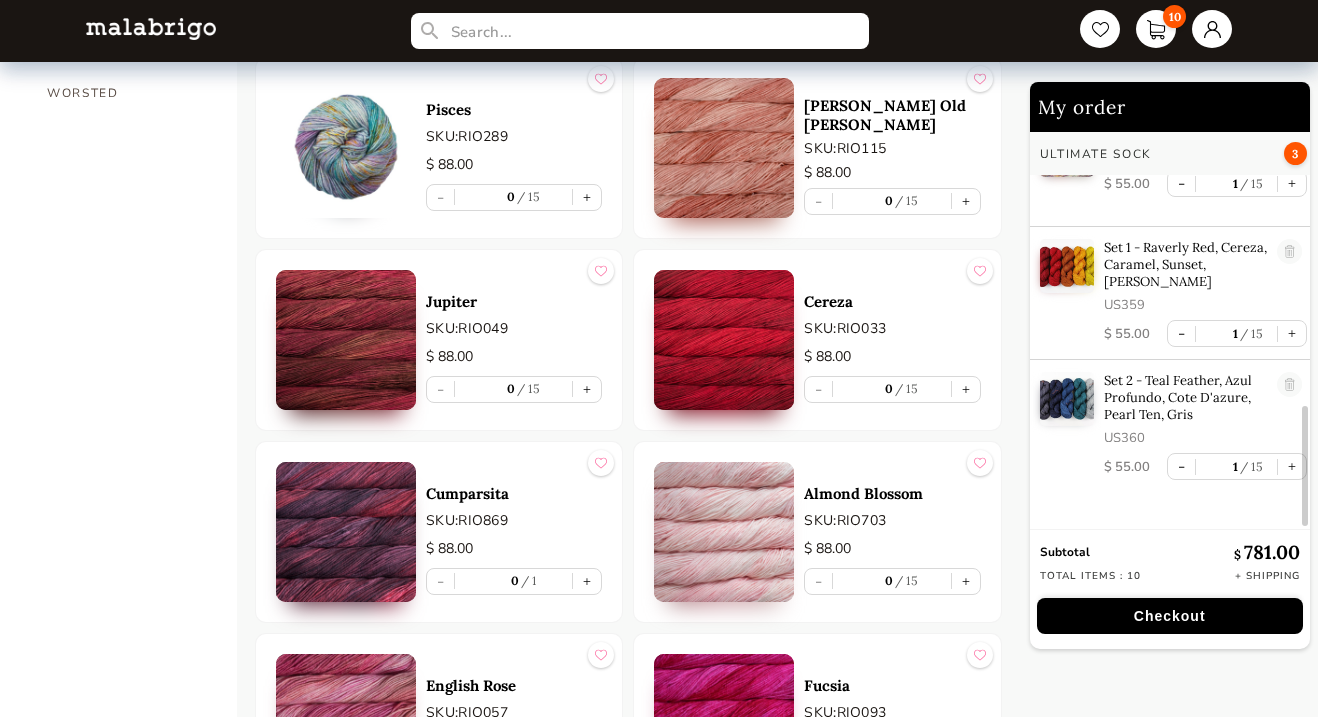 click at bounding box center (346, 532) 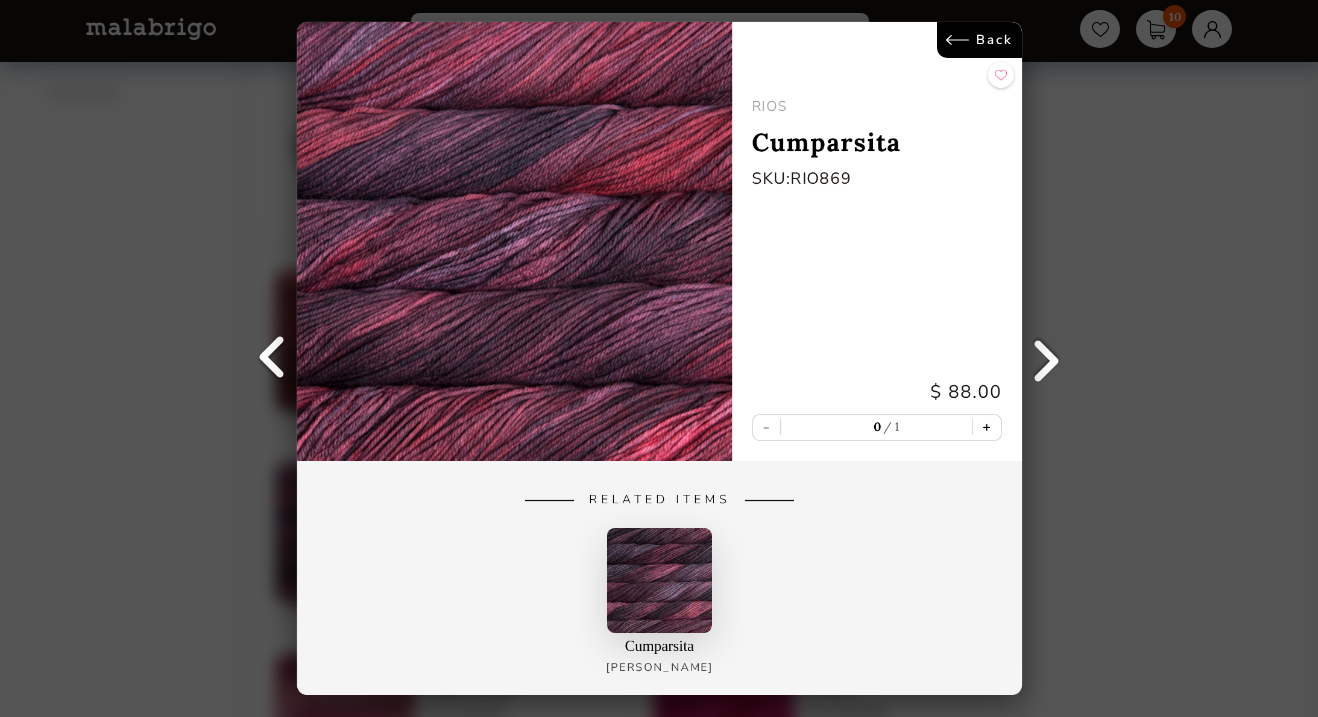 click on "+" at bounding box center [986, 427] 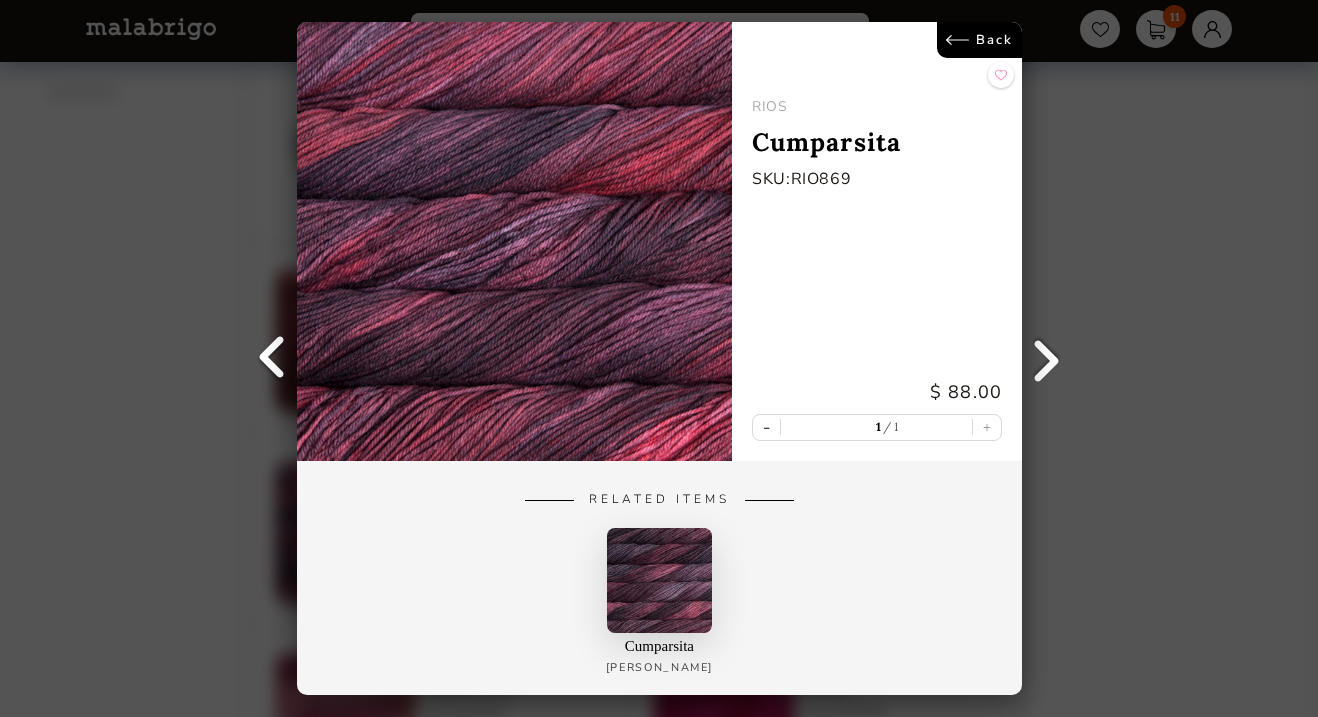 click on "Back" at bounding box center [978, 40] 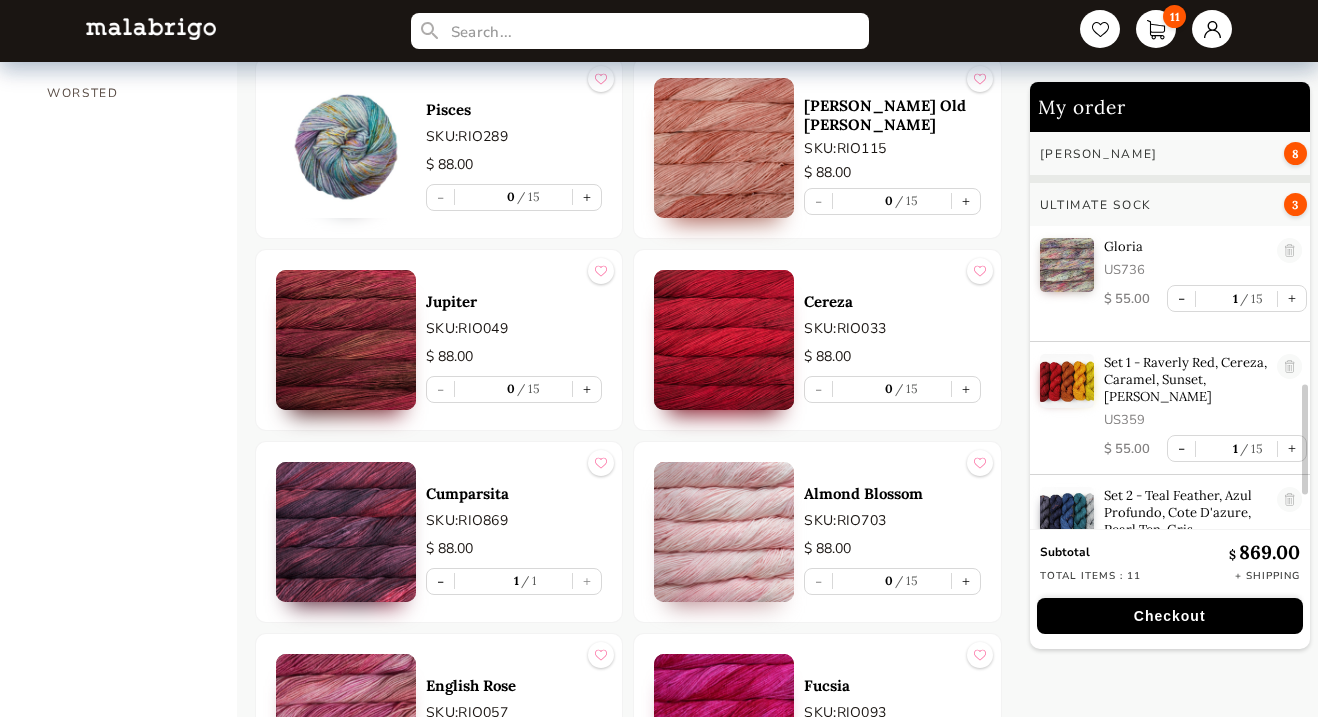 click on "HOME CATEGORIES VIENTOS - PREORDER US MINI - PREORDER CARACOL "ON BLACK" - PREORDER HOLIDAY KIT 2025 - PREORDER LACE - NEW COLORS [PERSON_NAME] - NEW COLORS [PERSON_NAME] BOOKS CLOUD [PERSON_NAME] CARACOL CHUNKY DOS TIERRAS FINITO LACE MOHAIR MECHA [PERSON_NAME] NOVENTA NUBE ON SALE RASTA [PERSON_NAME] SÓLIDOS SOCK CAKES - METAMORPHOSIS SEIS CABOS SILKPACA SILKY MERINO SOCK SUSURRO TOTES ULTIMATE SOCK VERANO WASHTED WORSTED" at bounding box center [137, 3721] 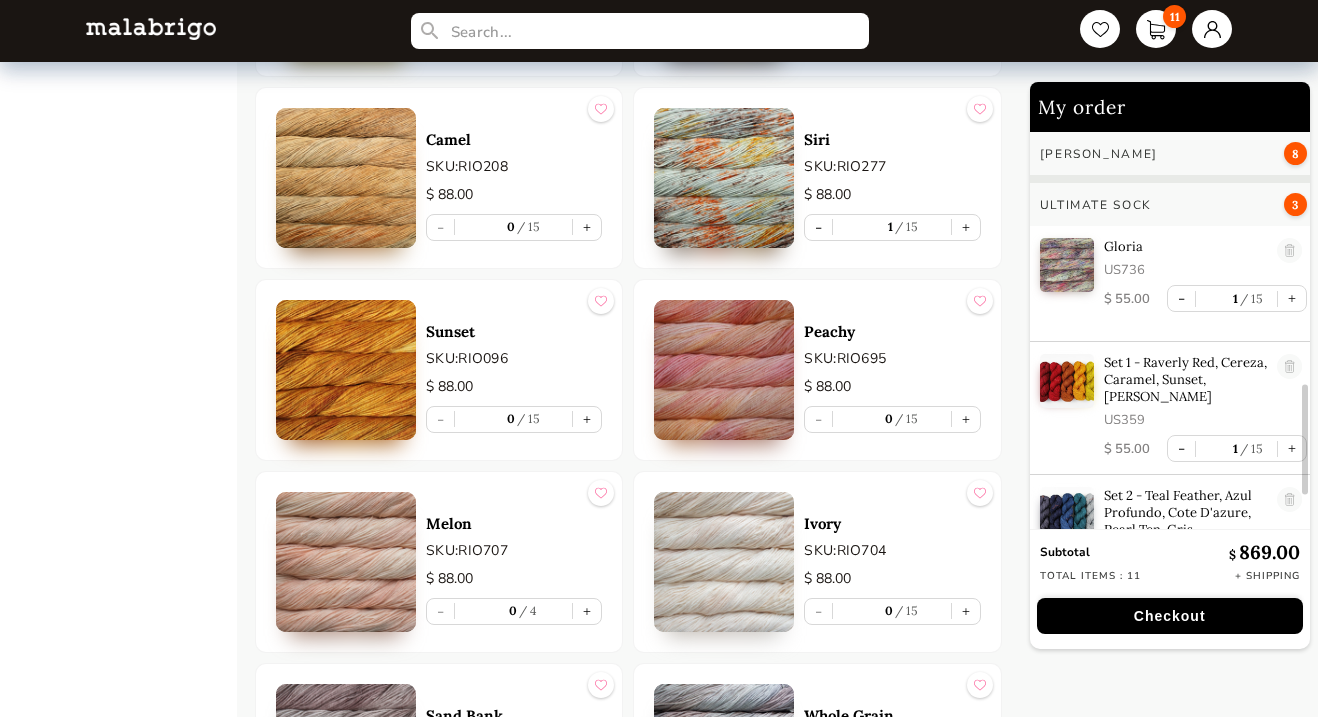 scroll, scrollTop: 6507, scrollLeft: 0, axis: vertical 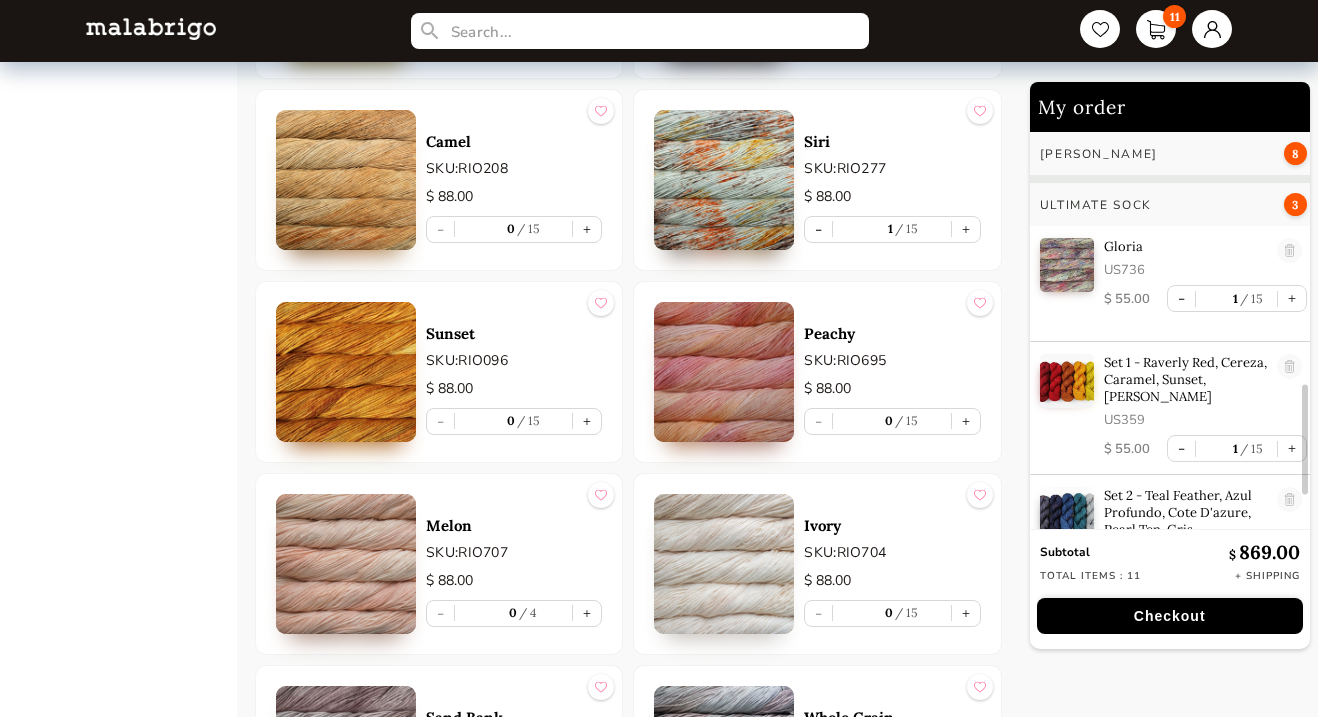 click at bounding box center (724, 372) 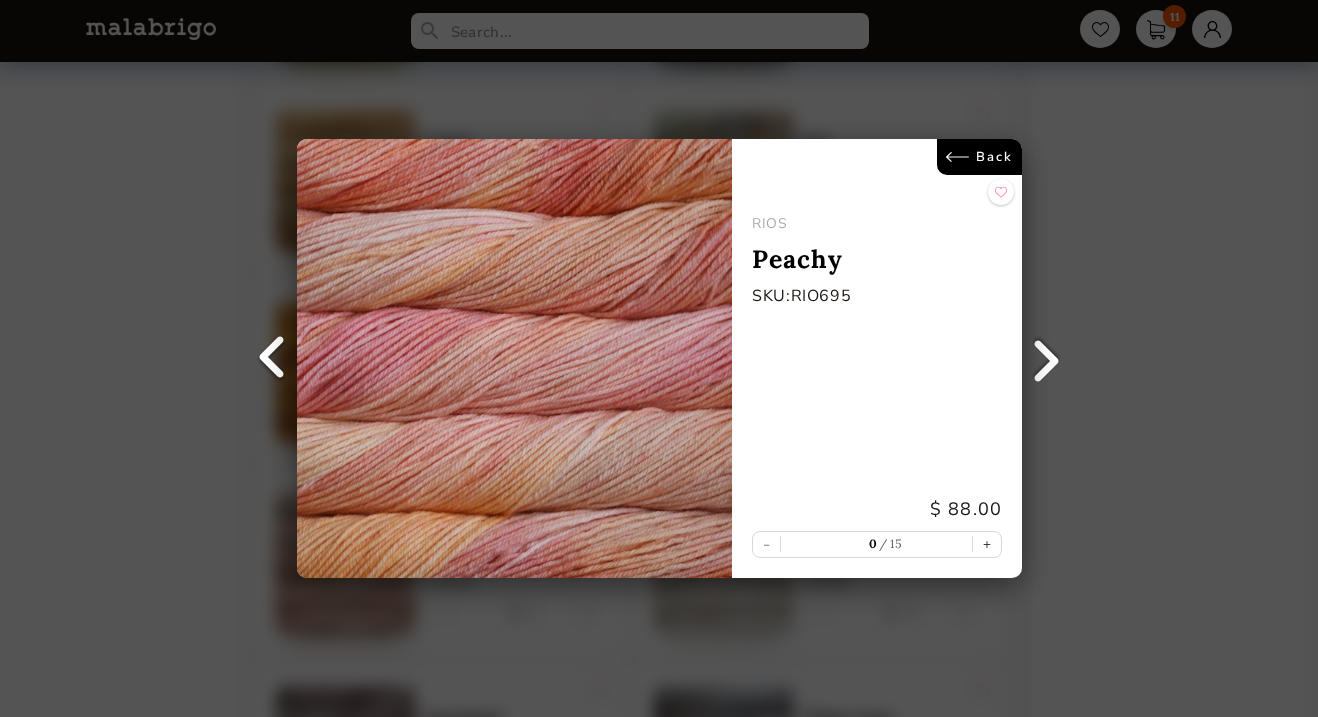 click on "Back" at bounding box center [978, 157] 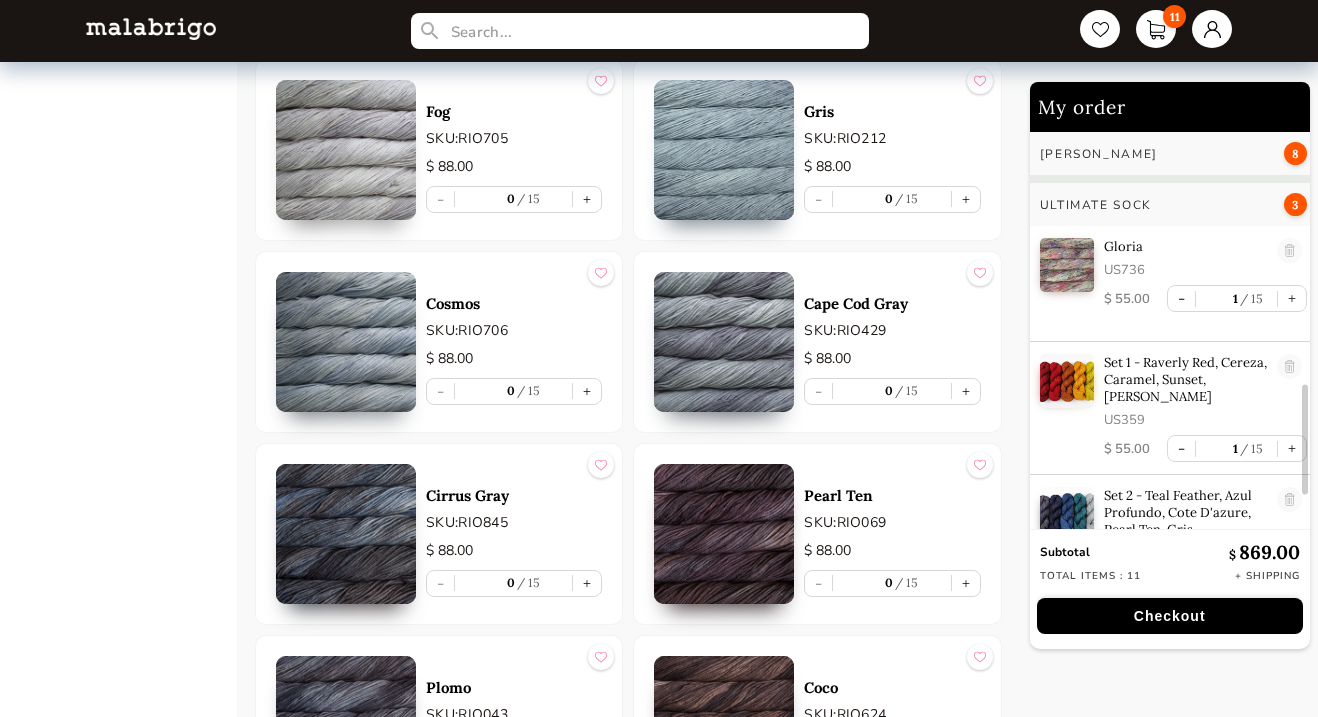 scroll, scrollTop: 7479, scrollLeft: 0, axis: vertical 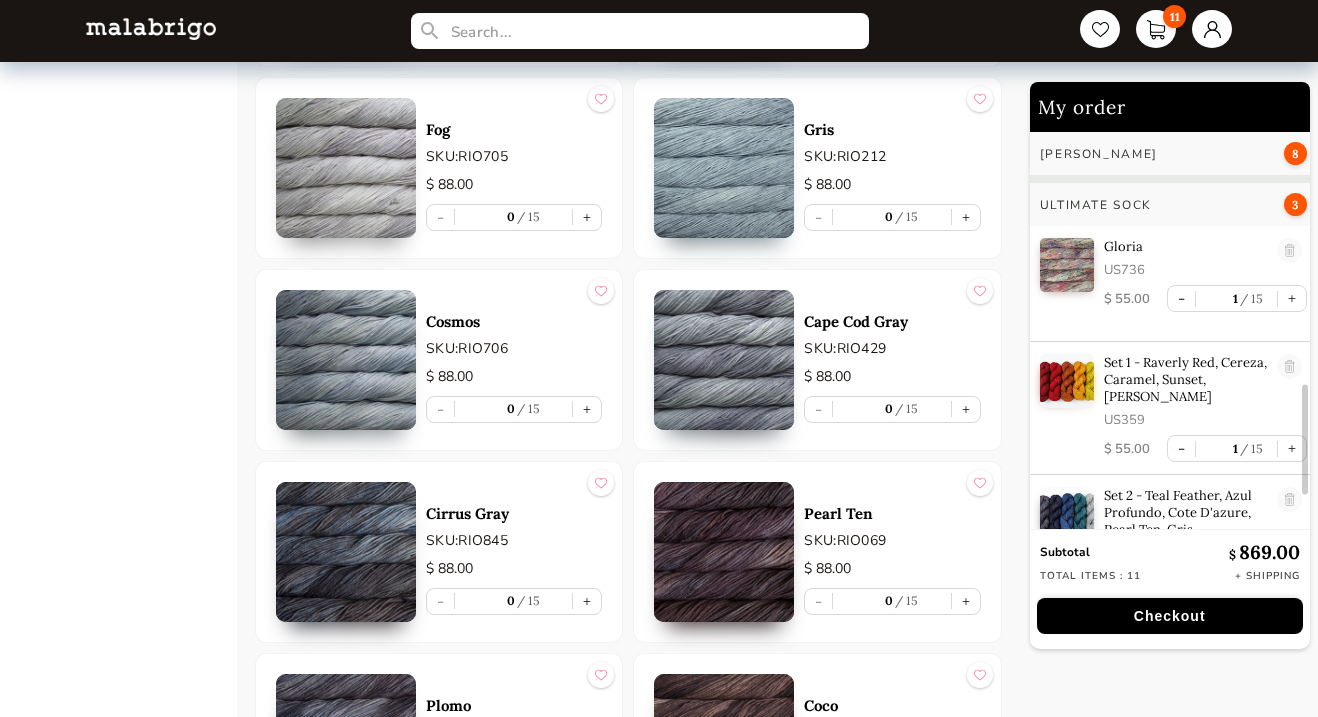 click at bounding box center (724, 168) 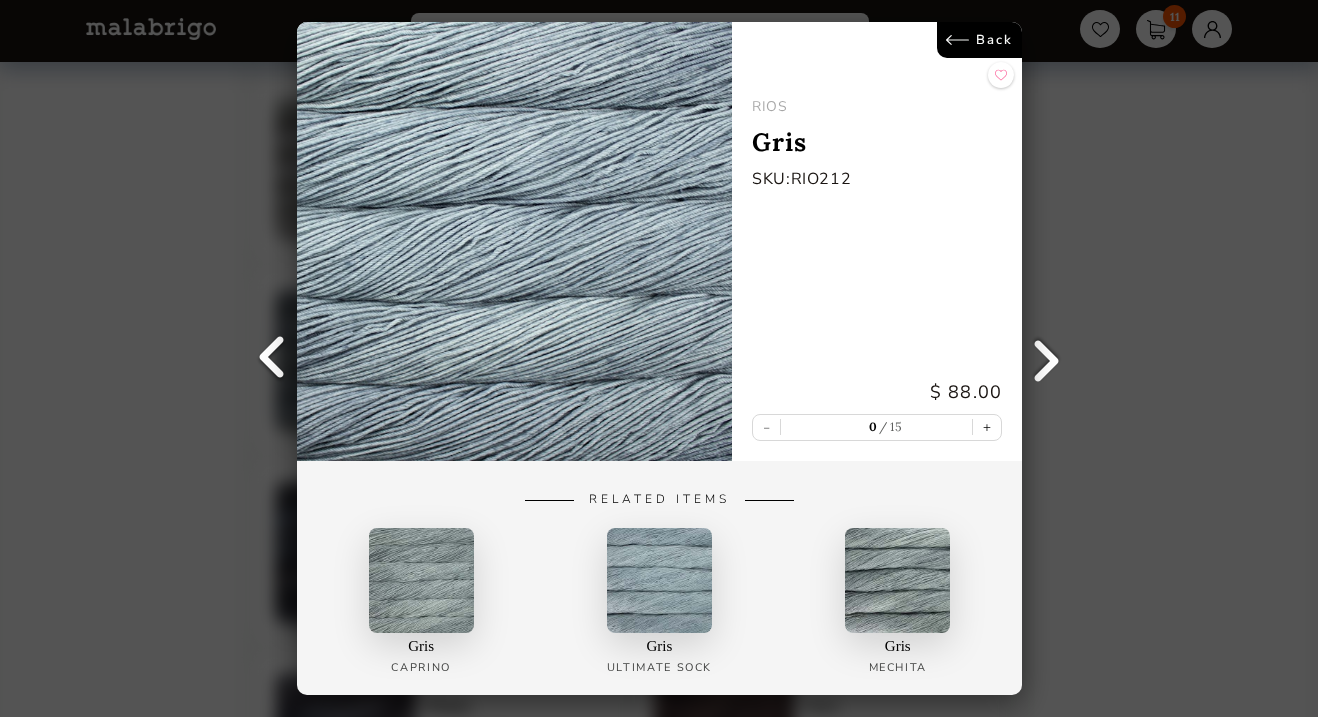 click on "Back" at bounding box center [978, 40] 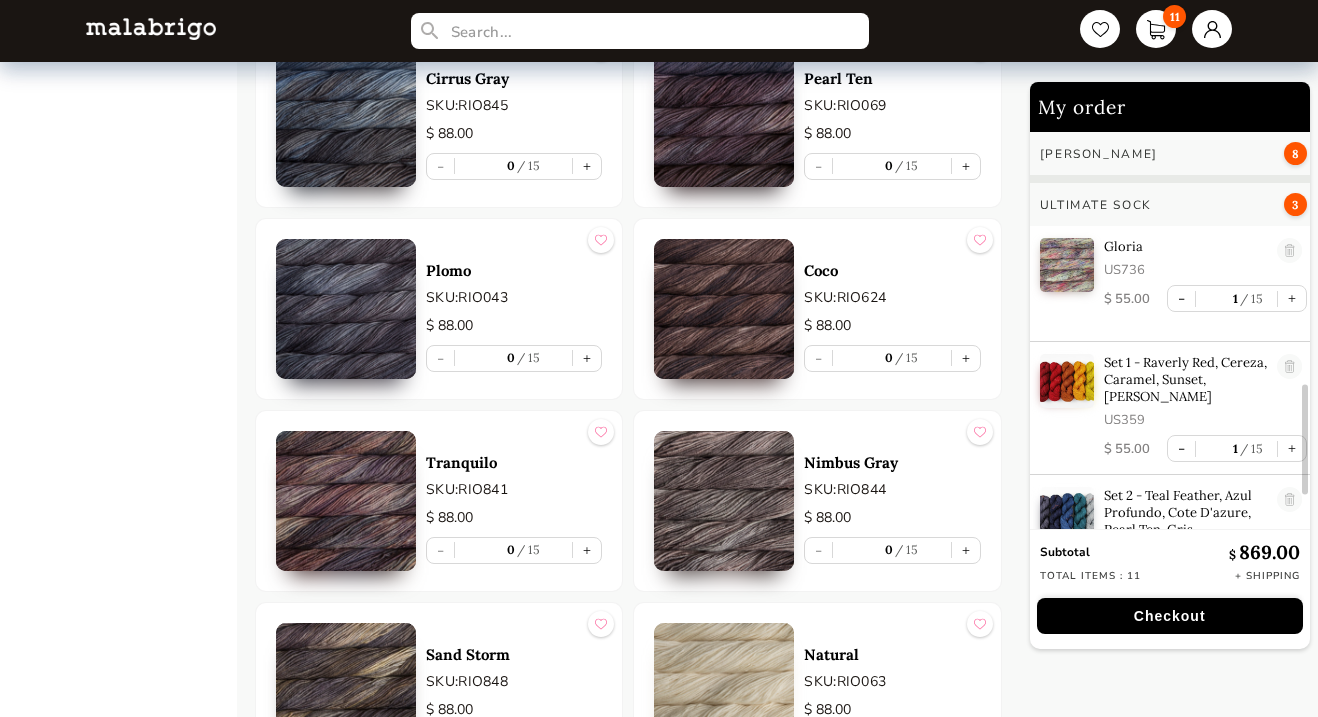 scroll, scrollTop: 7917, scrollLeft: 0, axis: vertical 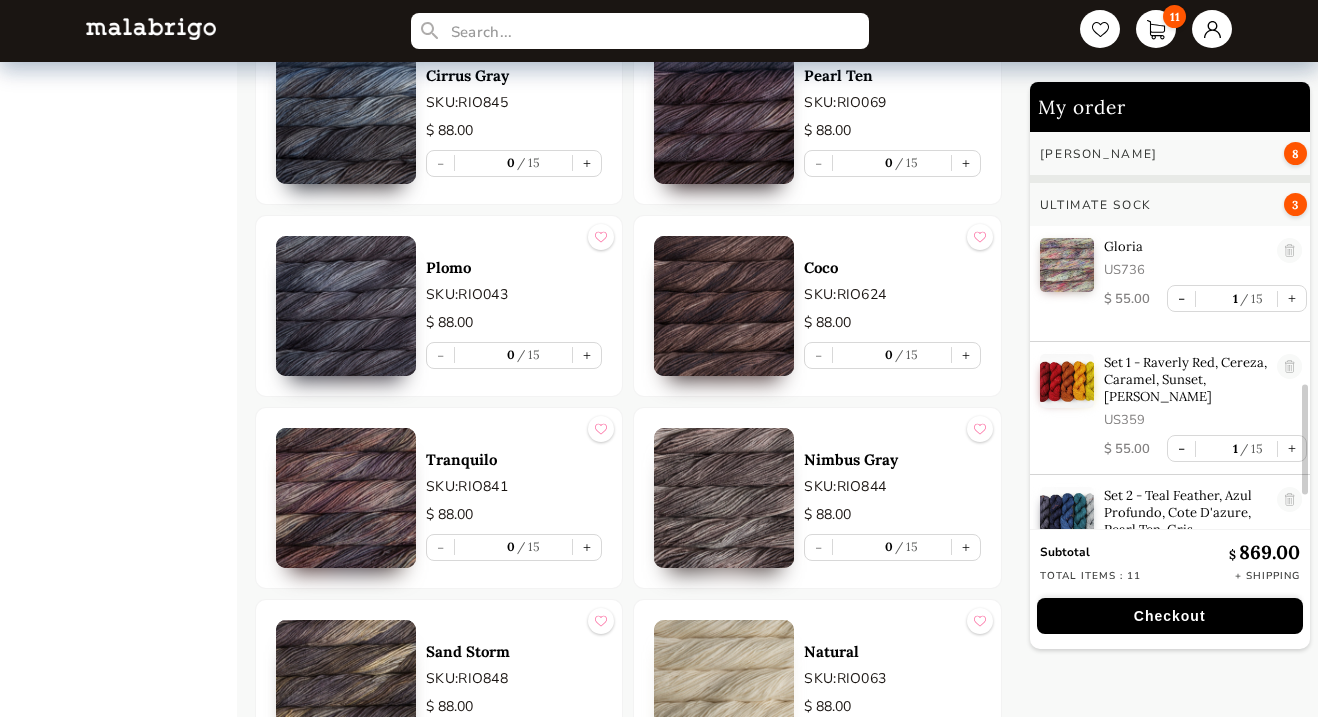 click at bounding box center (724, 306) 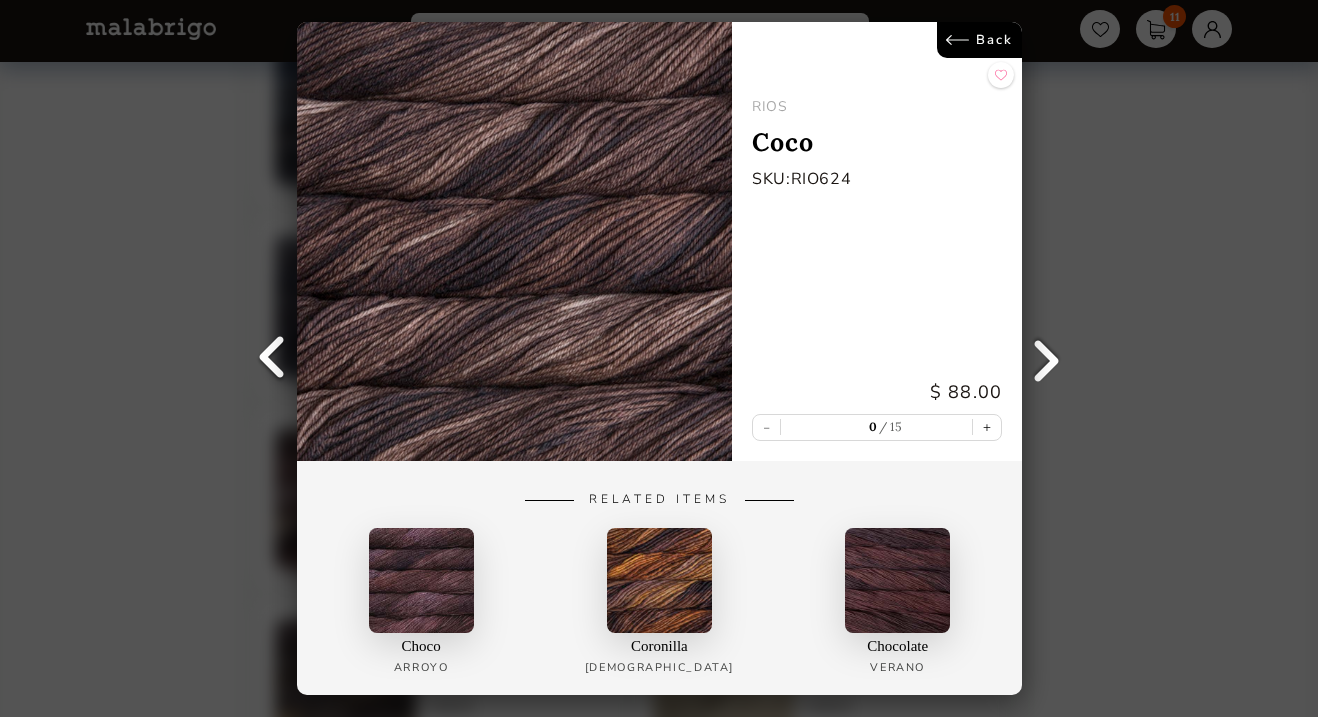 click on "Back" at bounding box center [978, 40] 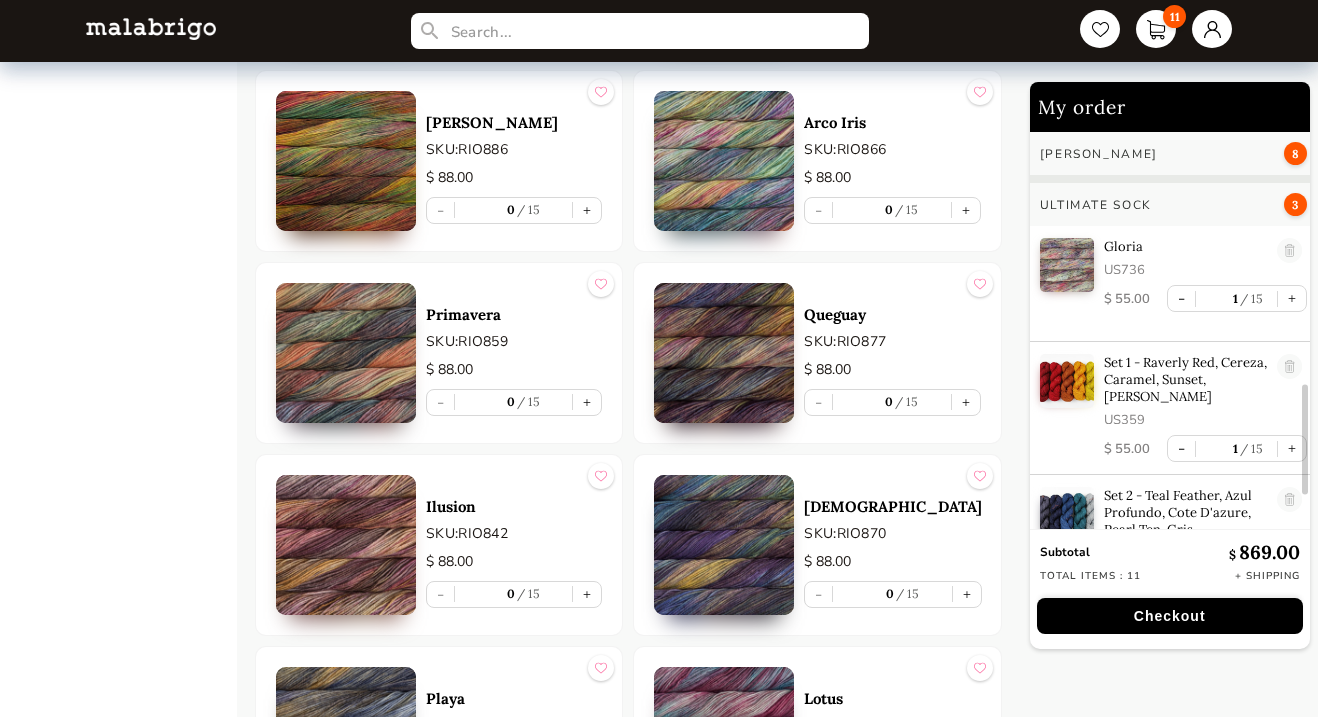scroll, scrollTop: 9036, scrollLeft: 0, axis: vertical 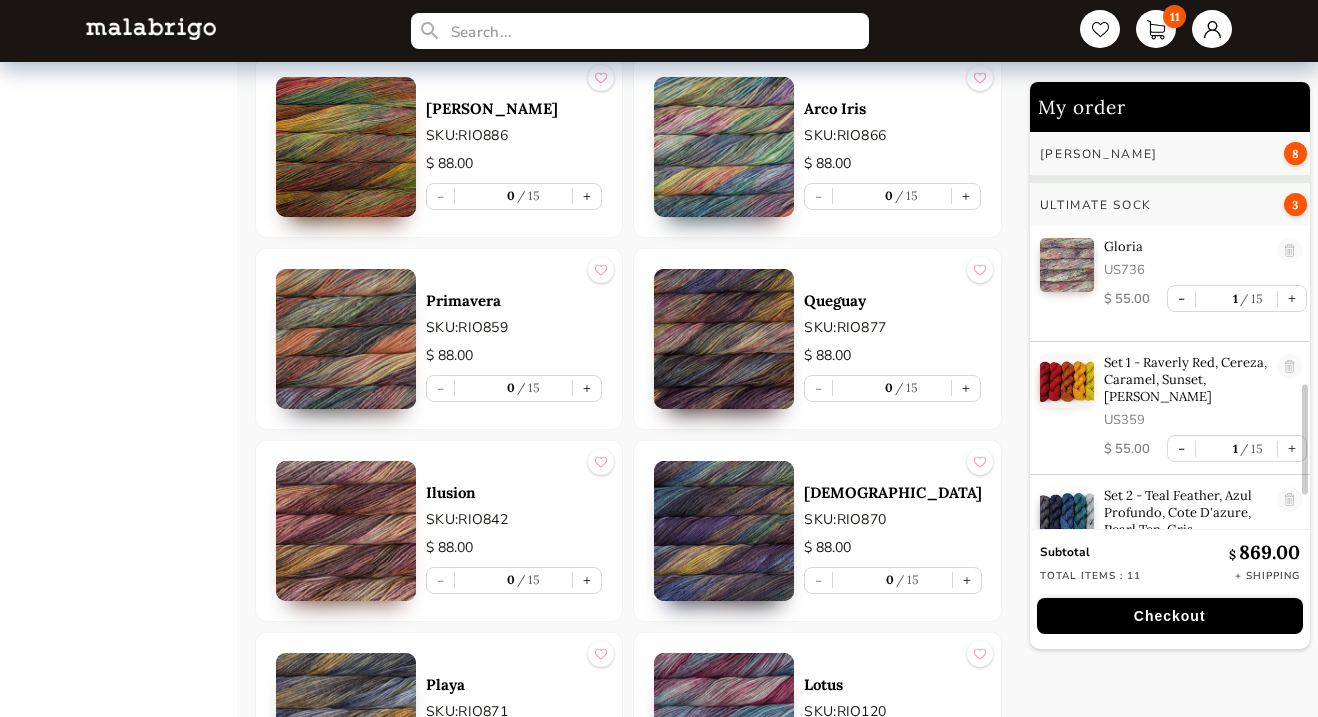 click at bounding box center [346, 531] 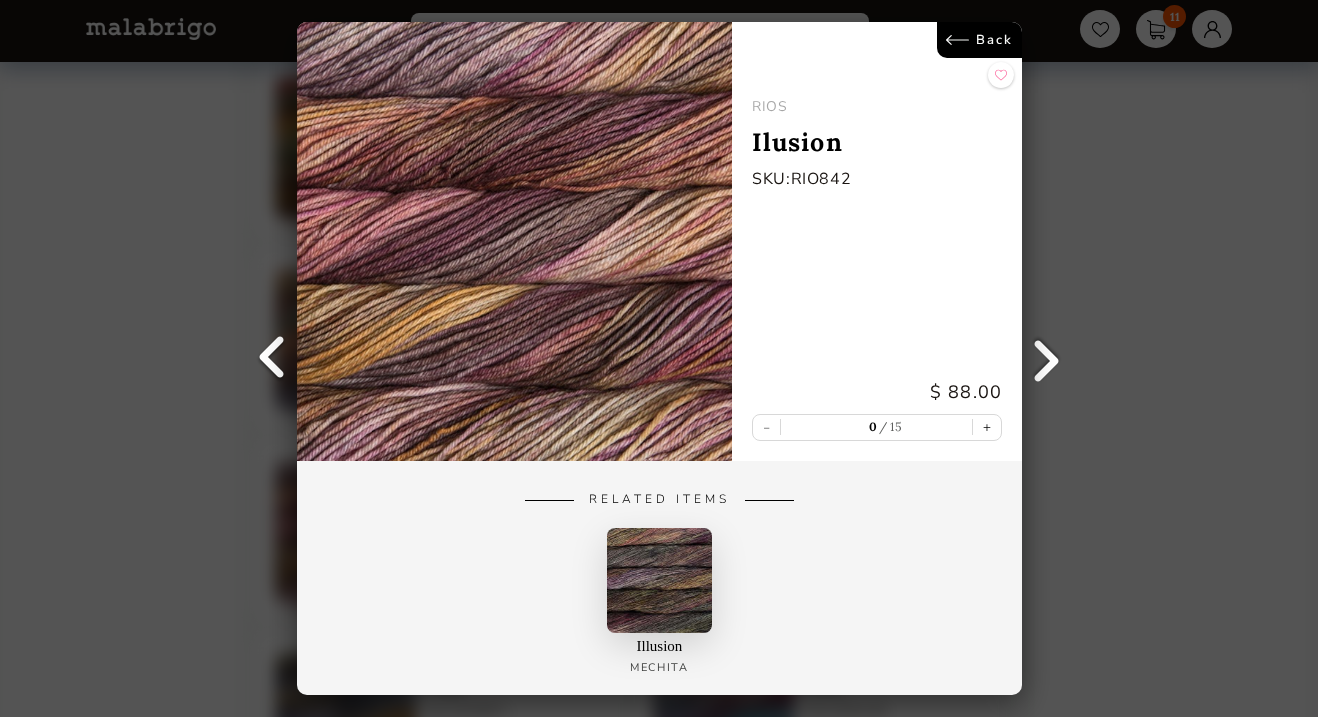 click on "Back" at bounding box center (978, 40) 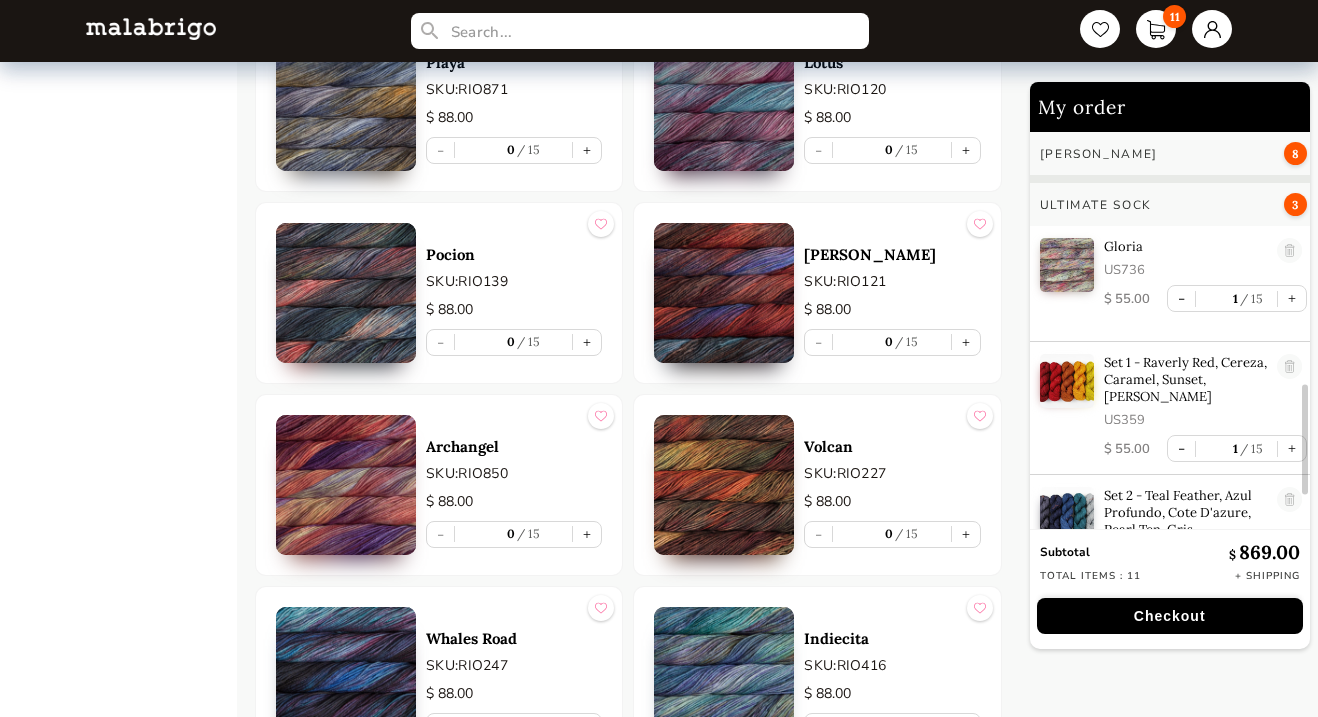scroll, scrollTop: 9663, scrollLeft: 0, axis: vertical 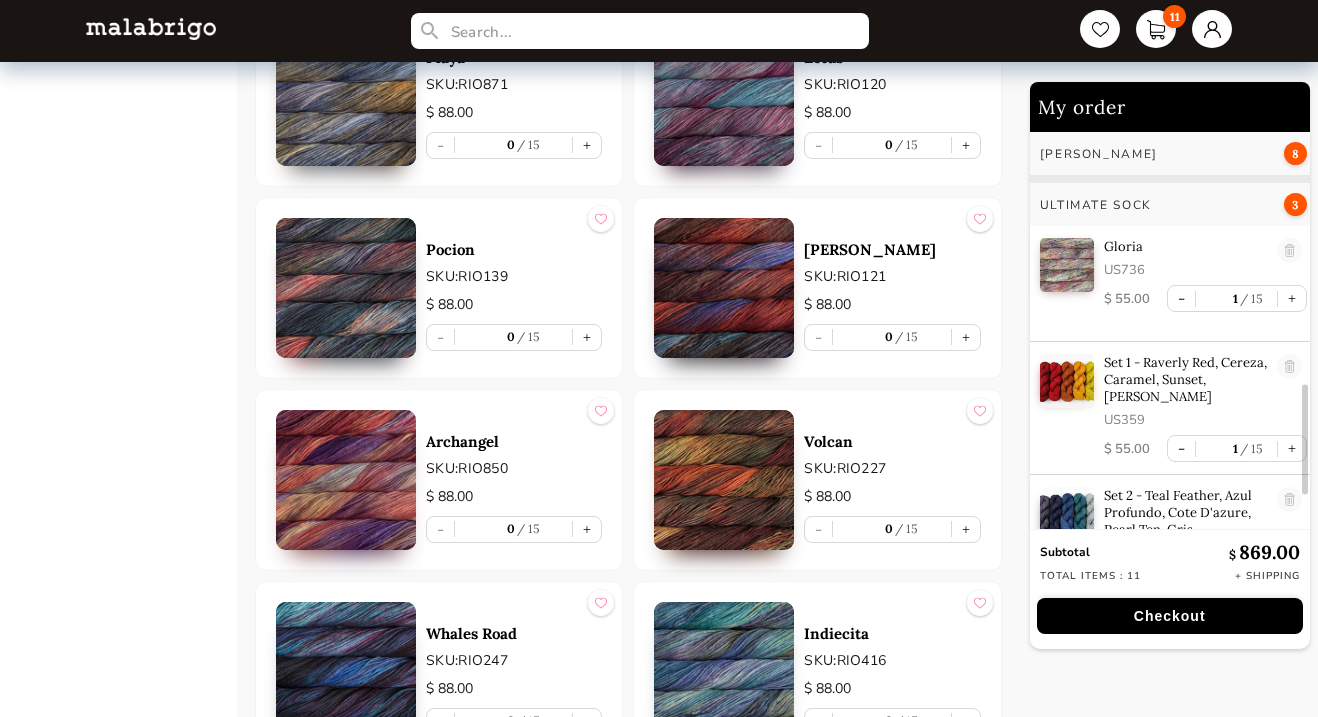 click at bounding box center (346, 288) 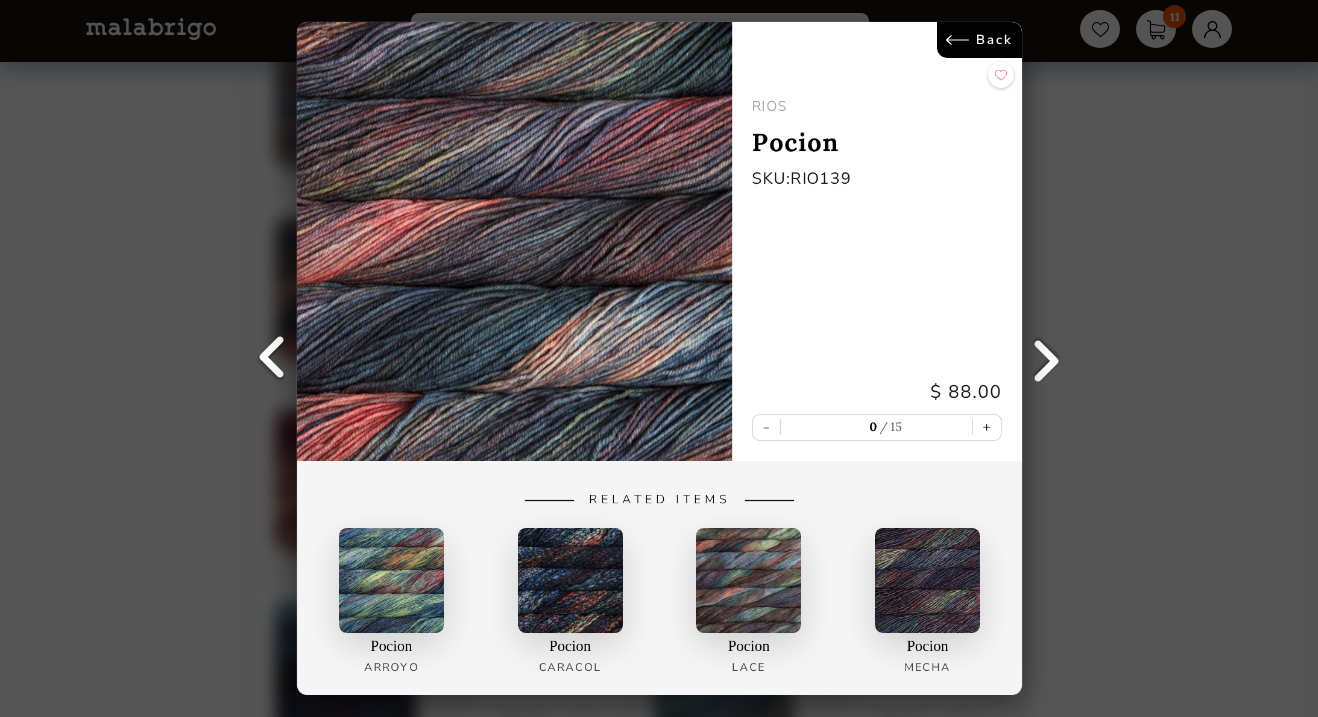 click on "Back" at bounding box center (978, 40) 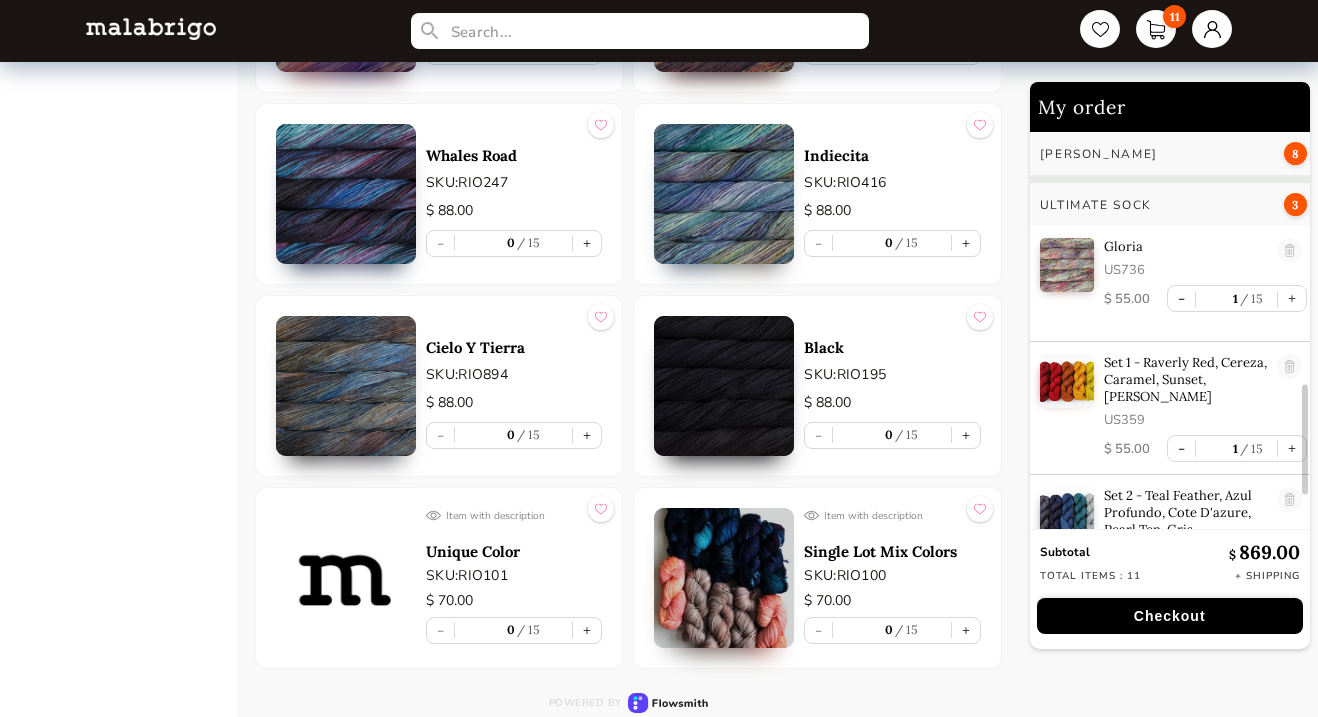 scroll, scrollTop: 10141, scrollLeft: 0, axis: vertical 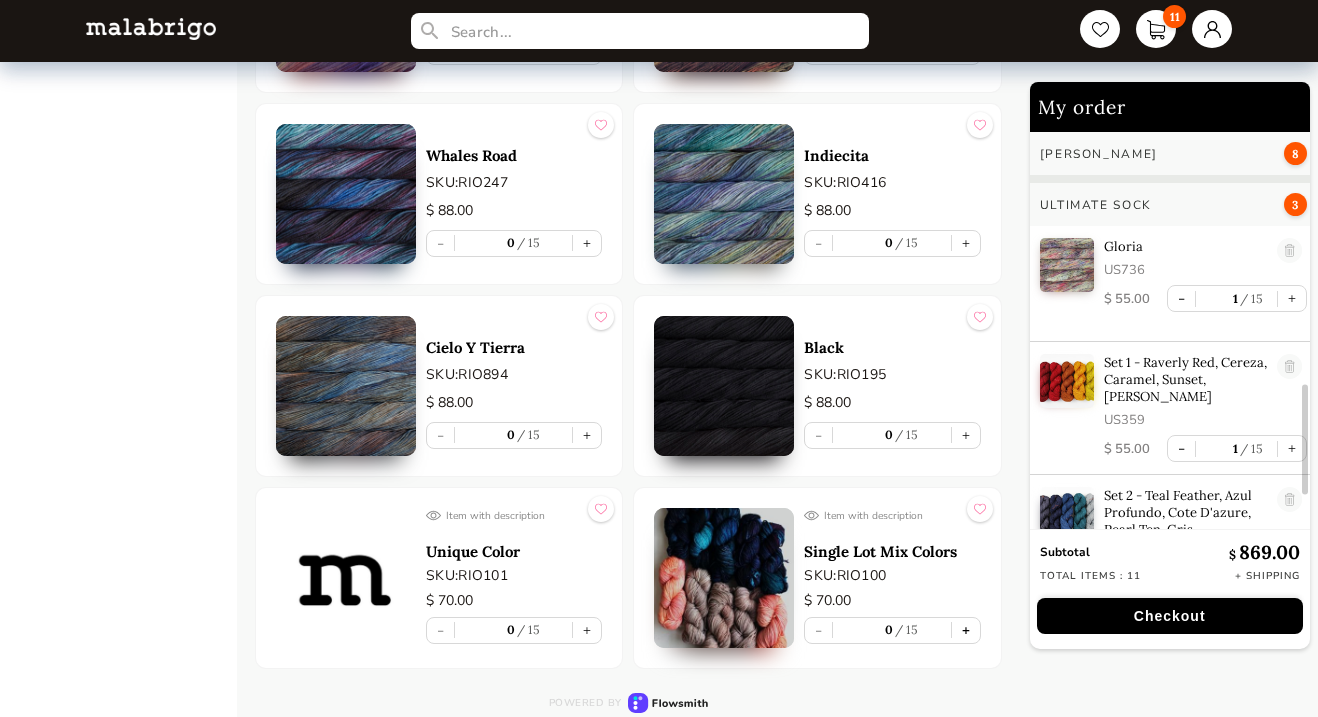 click on "+" at bounding box center [966, 630] 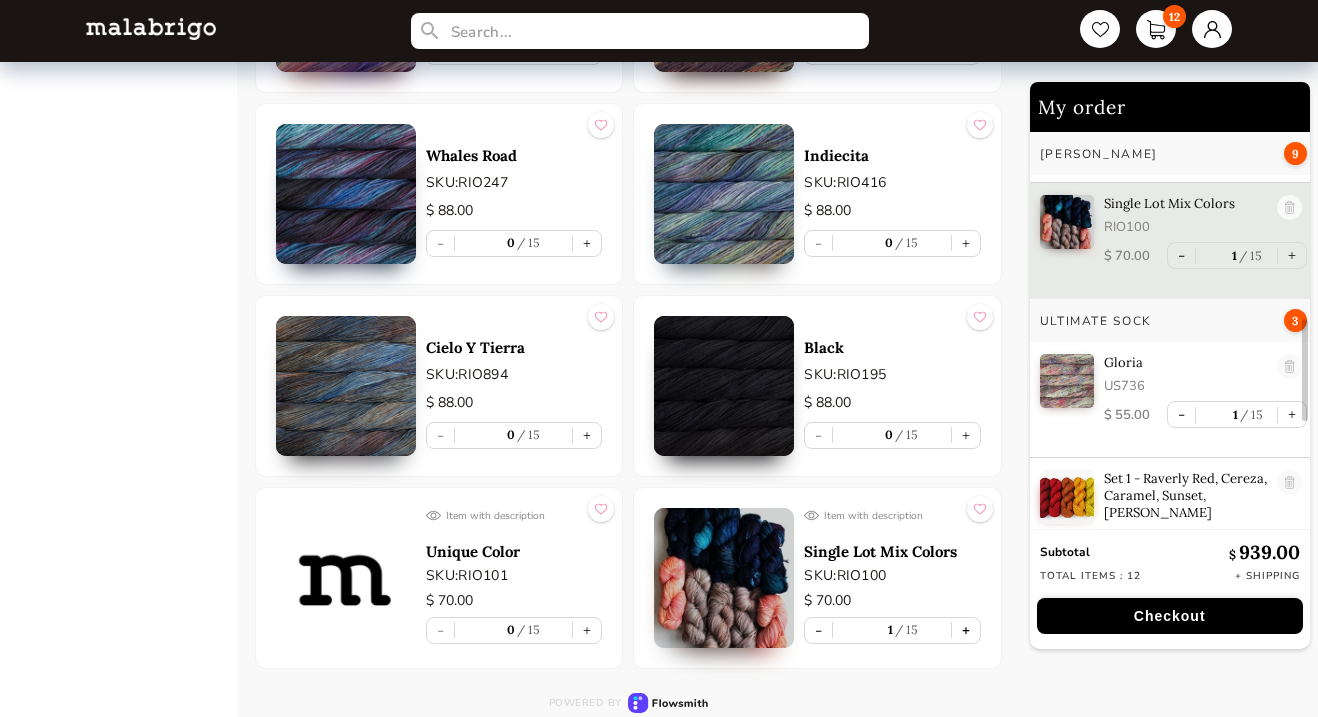 scroll, scrollTop: 667, scrollLeft: 0, axis: vertical 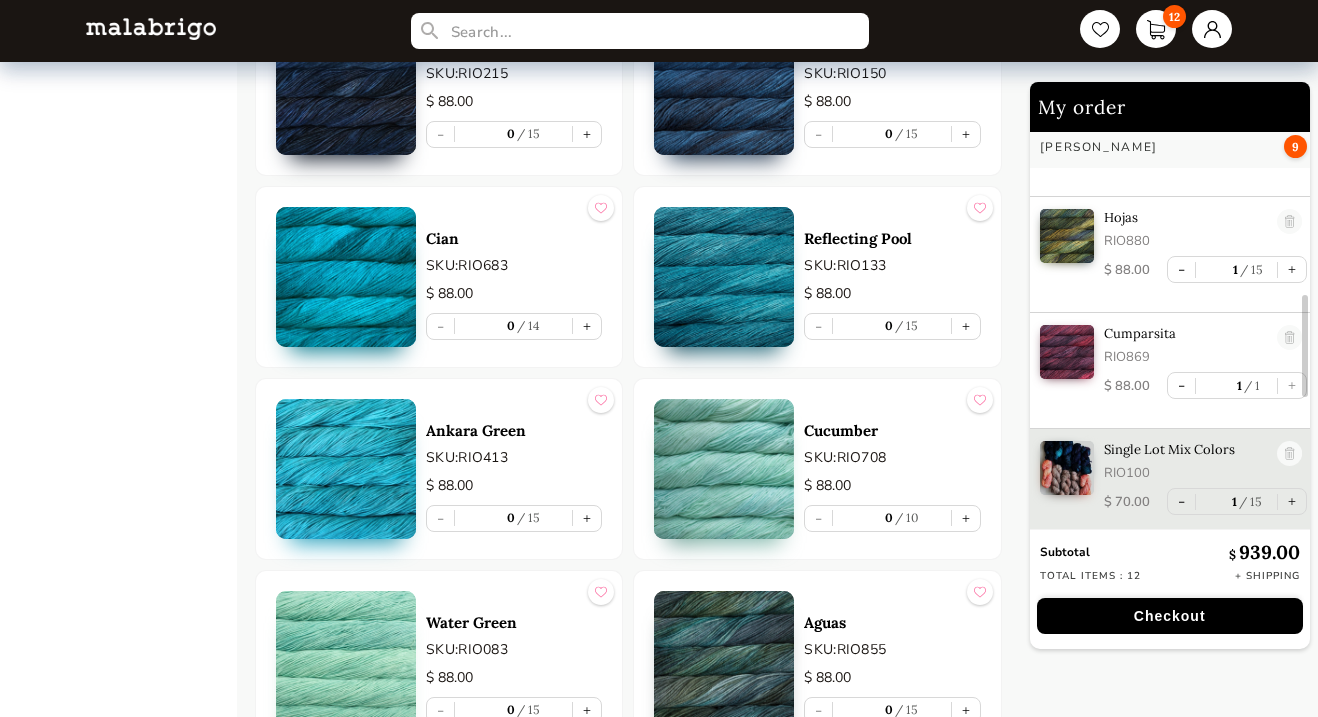 click at bounding box center (346, 277) 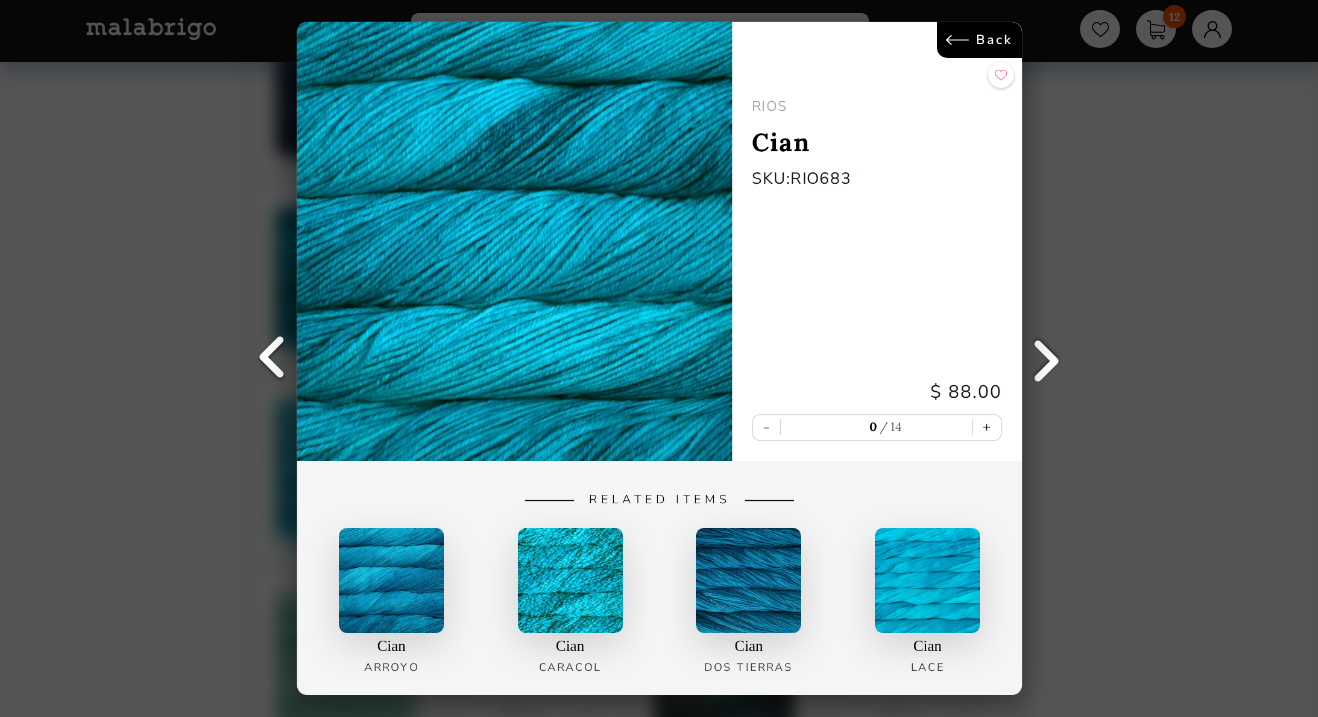 click on "Back [PERSON_NAME] SKU:  RIO683 $   88.00 - 0 14 + Related Items [PERSON_NAME] Cian Caracol Cian Dos Tierras Cian Lace" at bounding box center (659, 358) 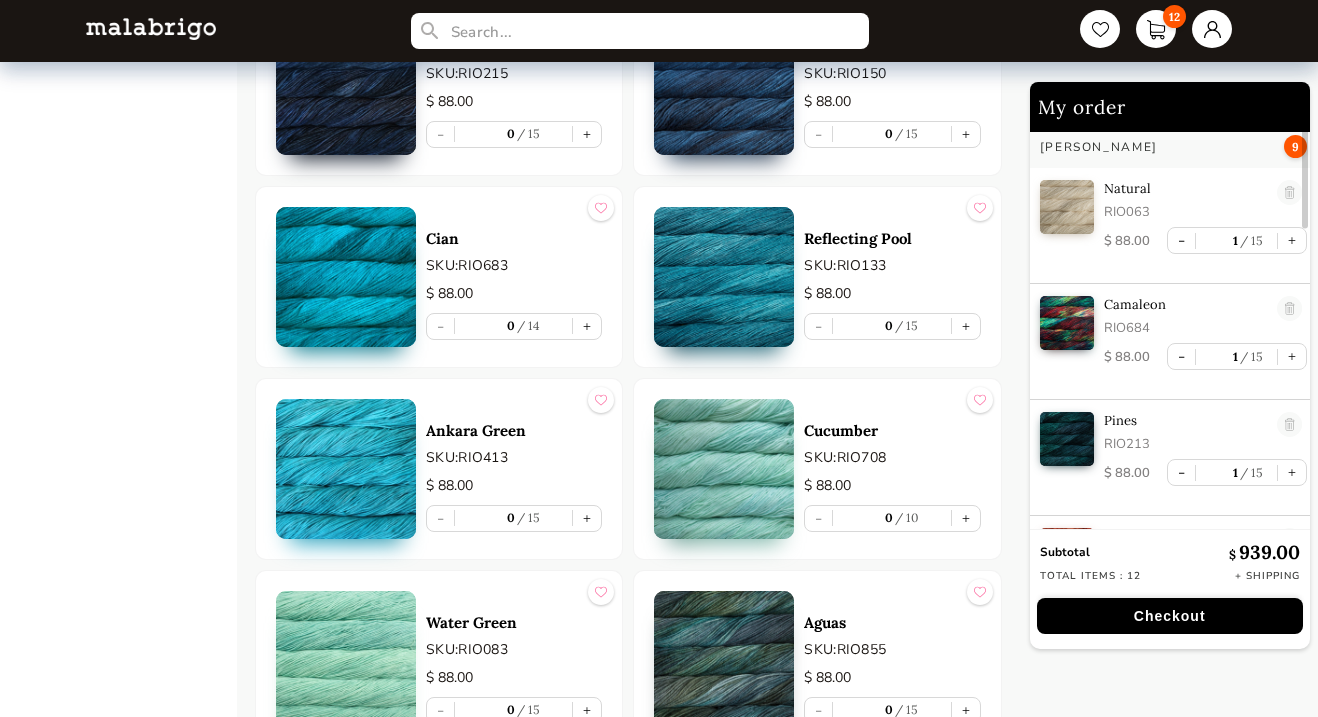 scroll, scrollTop: 0, scrollLeft: 0, axis: both 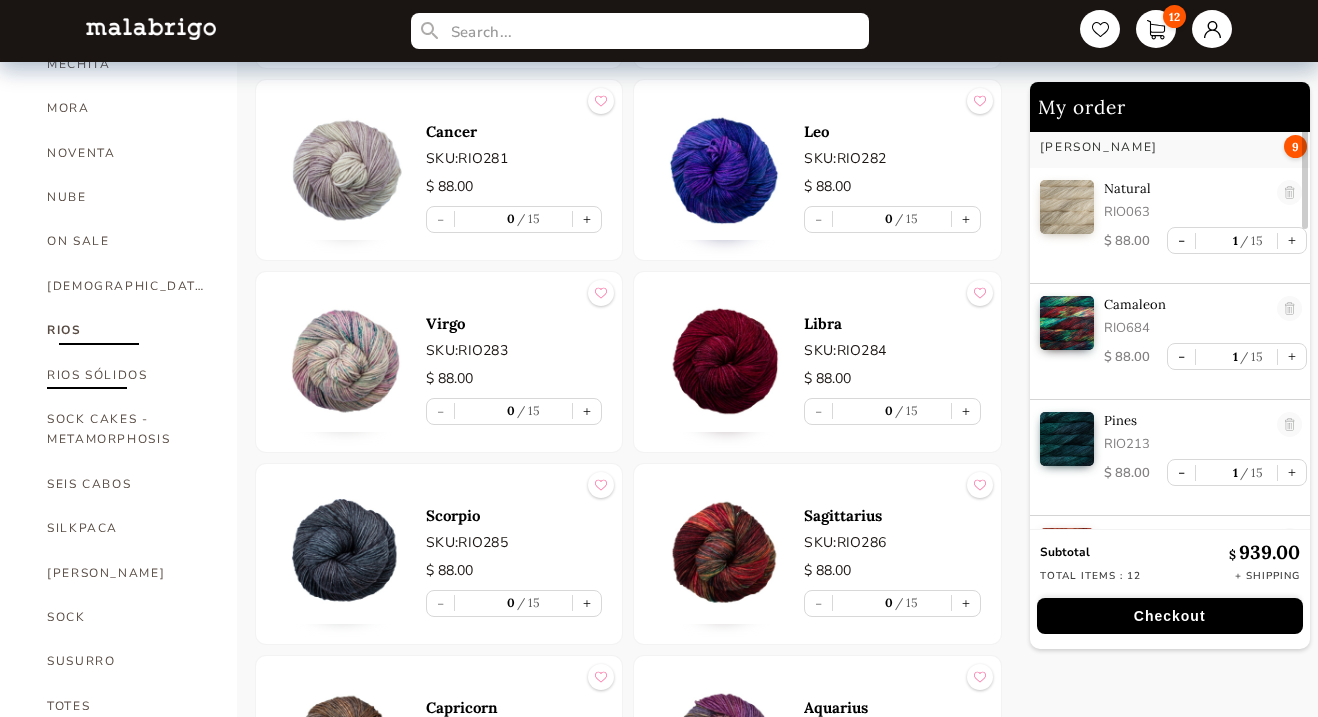 click on "RIOS SÓLIDOS" at bounding box center [127, 375] 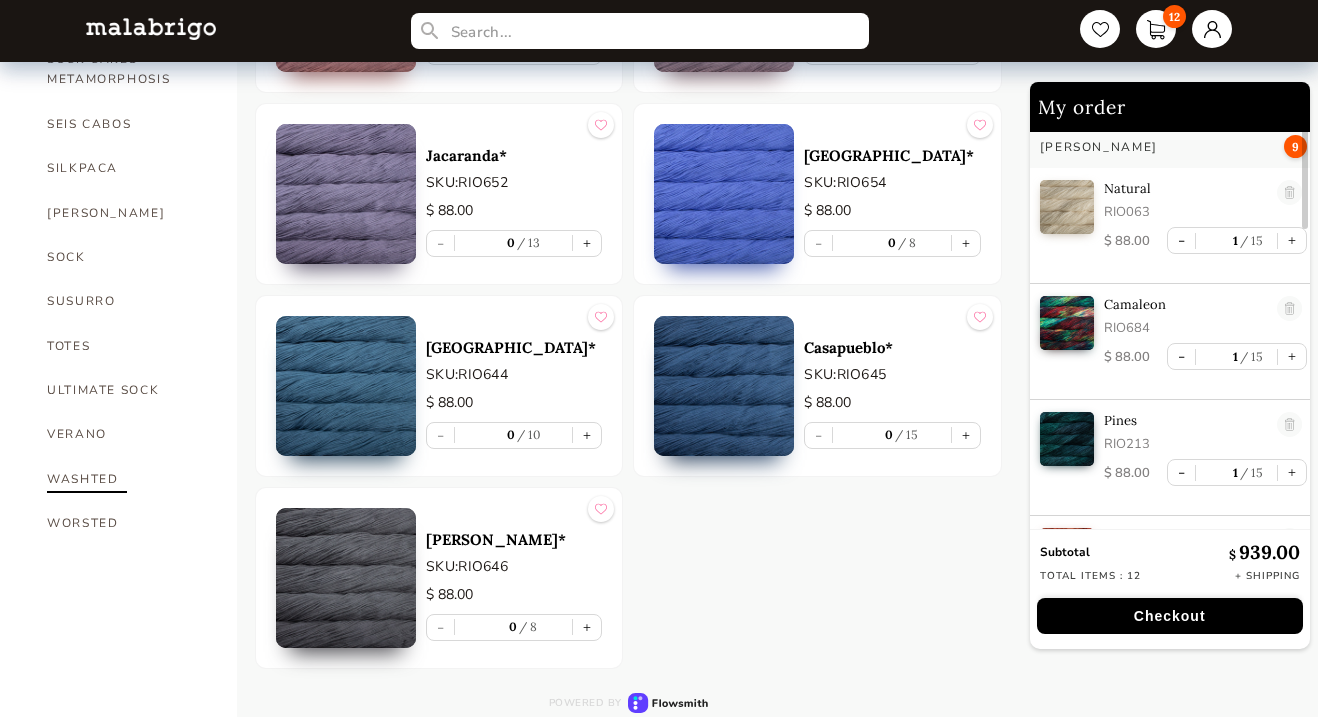 scroll, scrollTop: 1309, scrollLeft: 0, axis: vertical 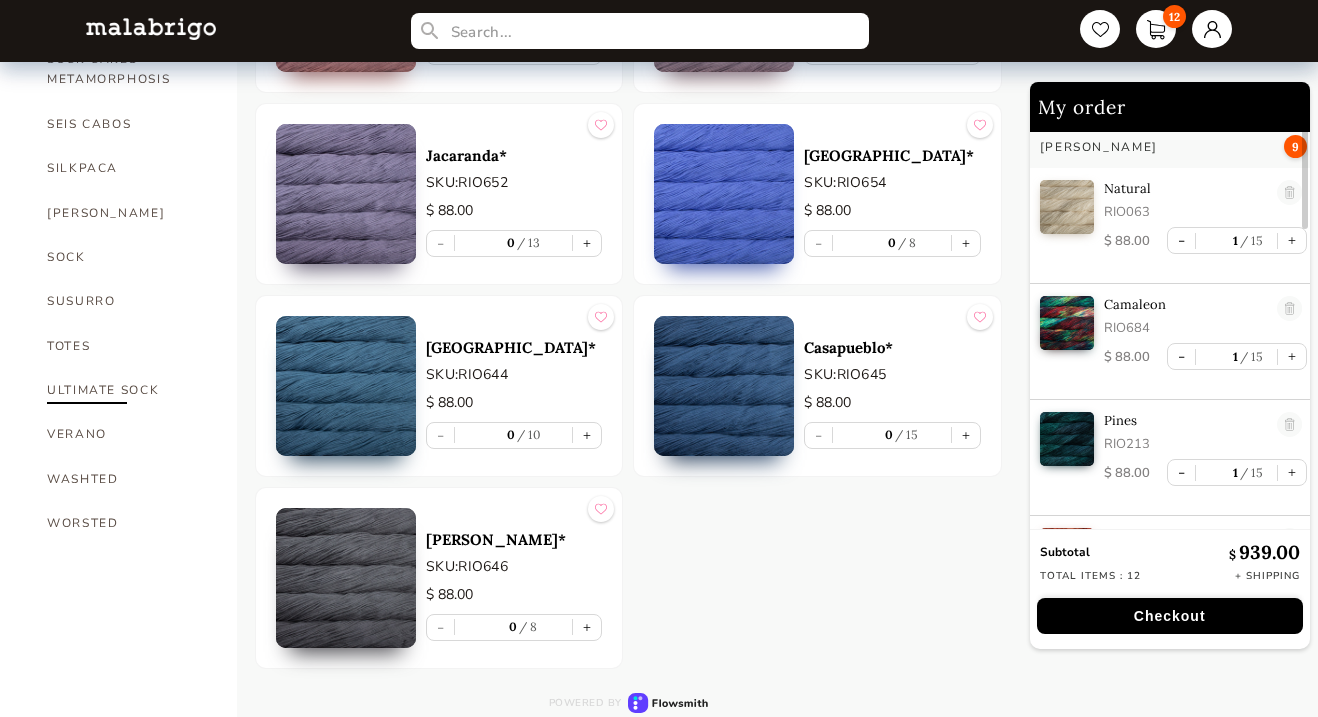 click on "ULTIMATE SOCK" at bounding box center (127, 390) 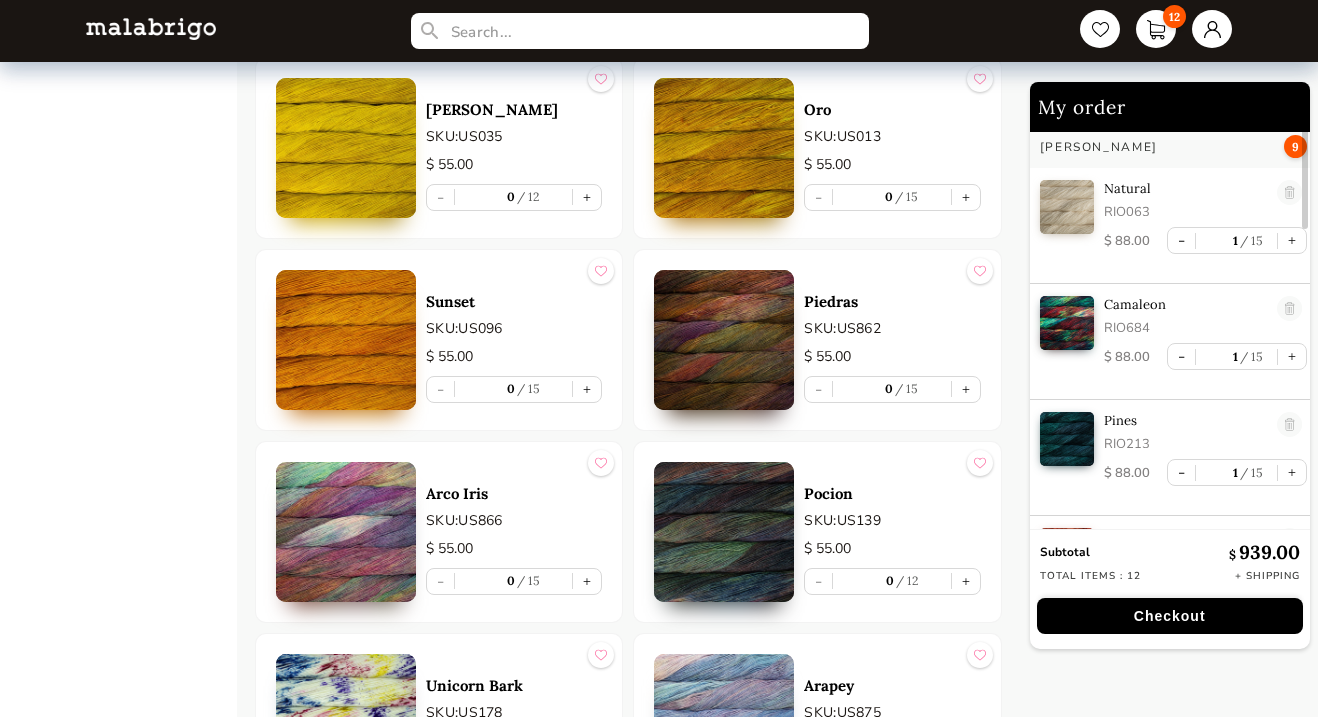 scroll, scrollTop: 3131, scrollLeft: 0, axis: vertical 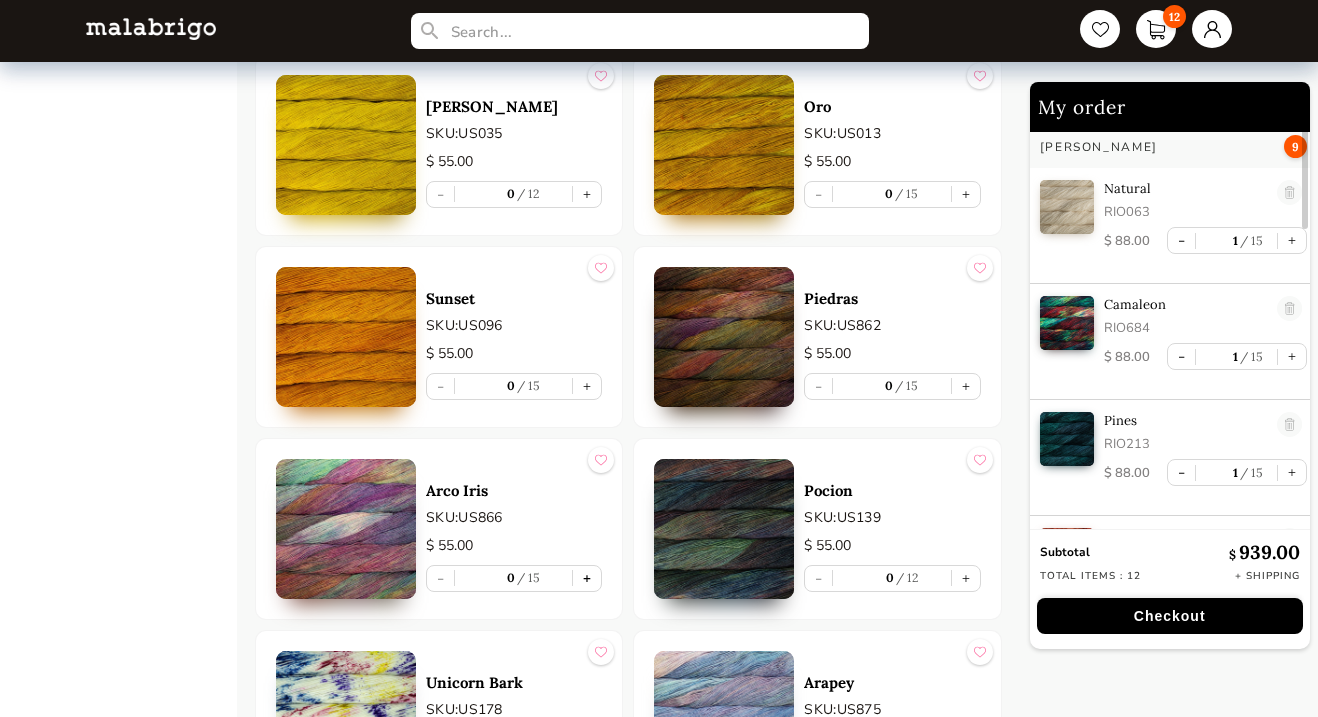 click on "+" at bounding box center [587, 578] 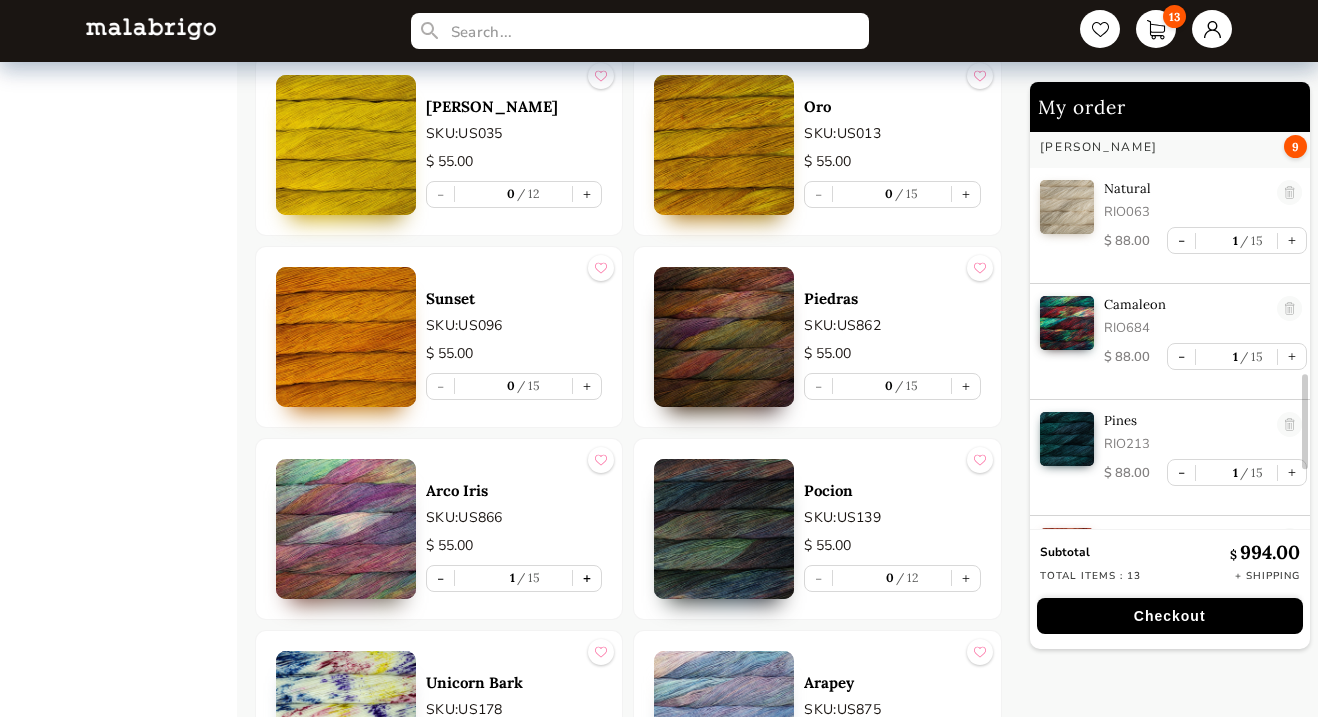 scroll, scrollTop: 1207, scrollLeft: 0, axis: vertical 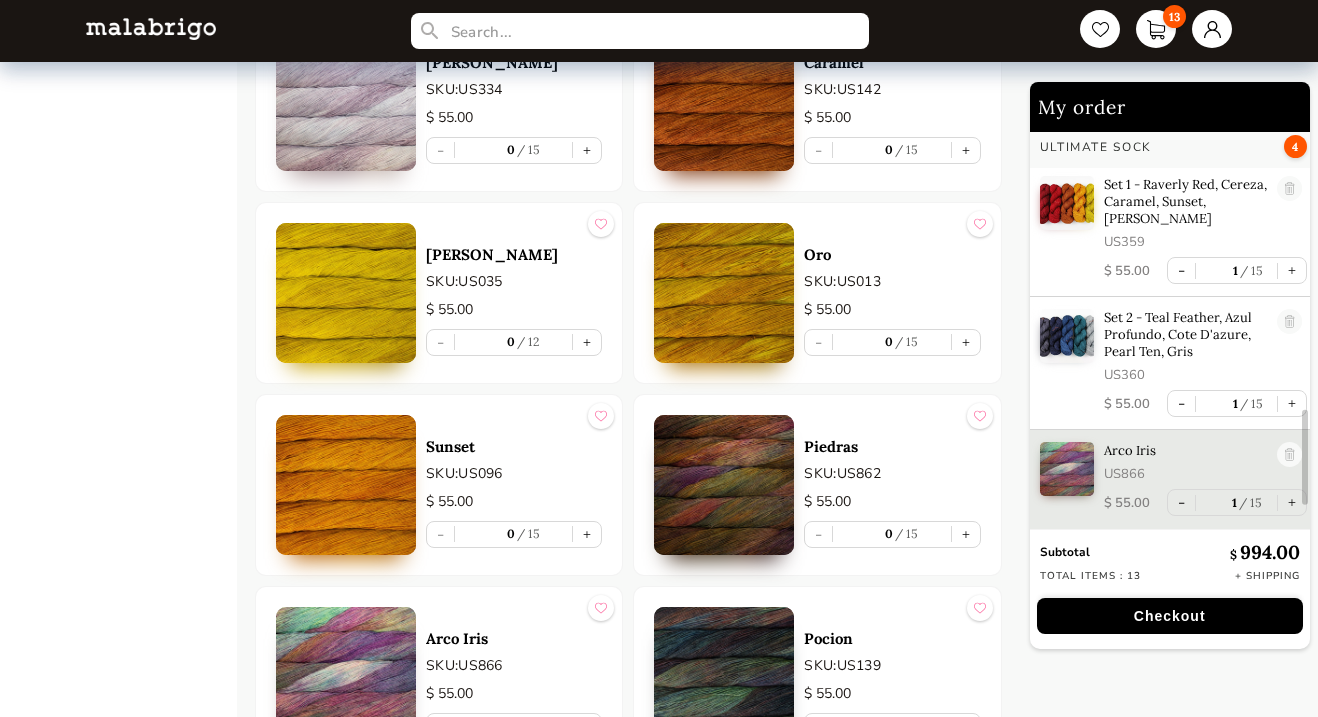 click at bounding box center [724, 485] 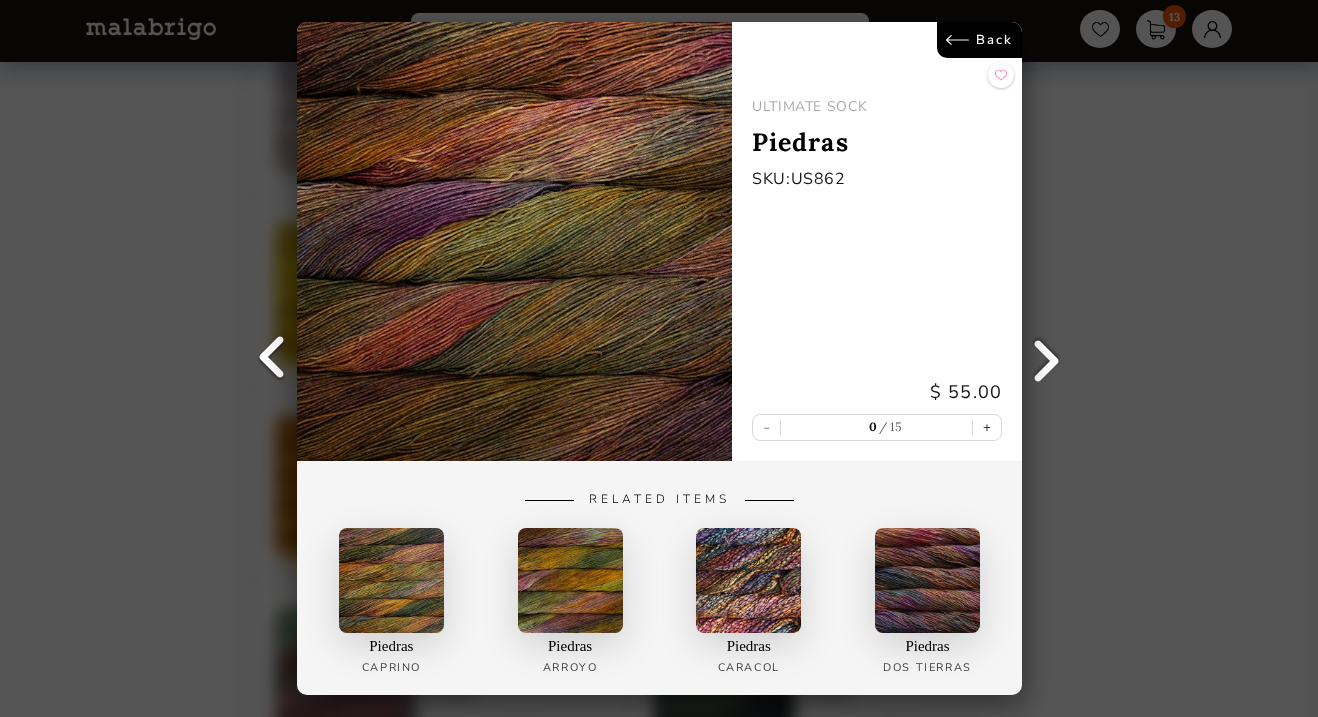 click on "Back" at bounding box center (978, 40) 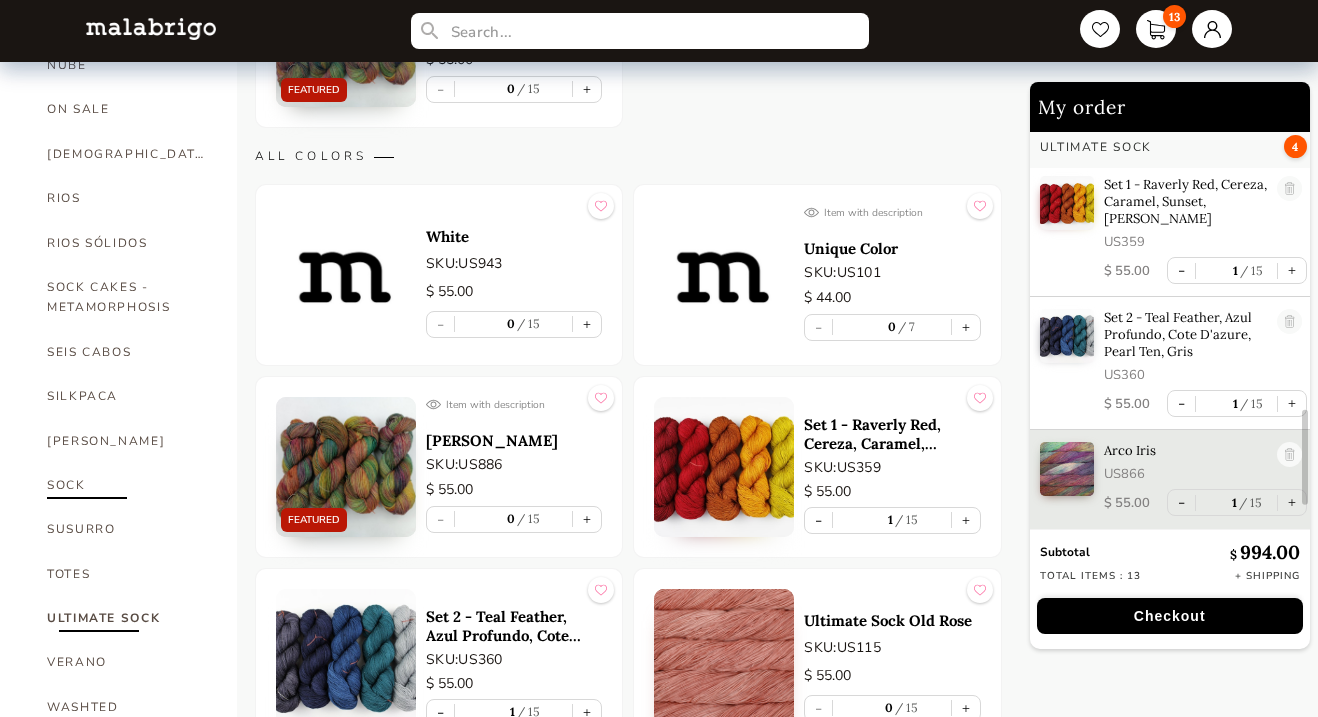 scroll, scrollTop: 1085, scrollLeft: 0, axis: vertical 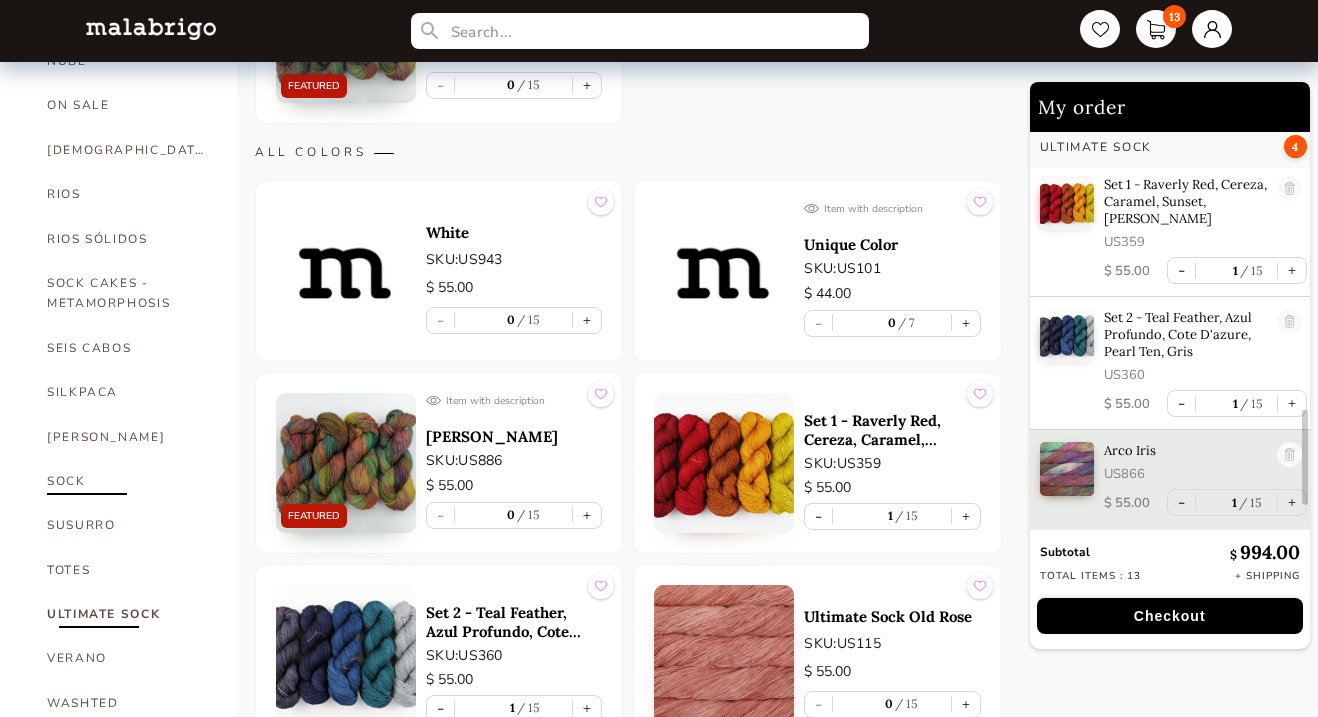 click on "SOCK" at bounding box center [127, 481] 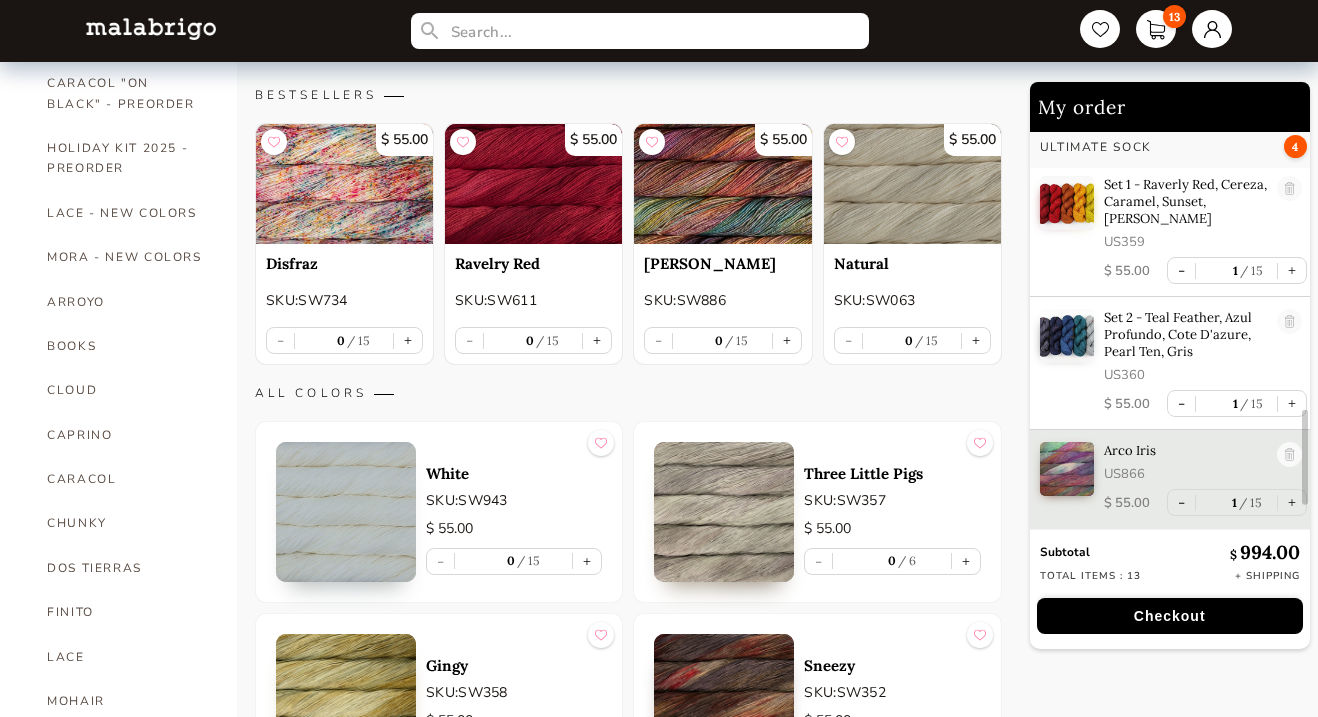 scroll, scrollTop: 220, scrollLeft: 0, axis: vertical 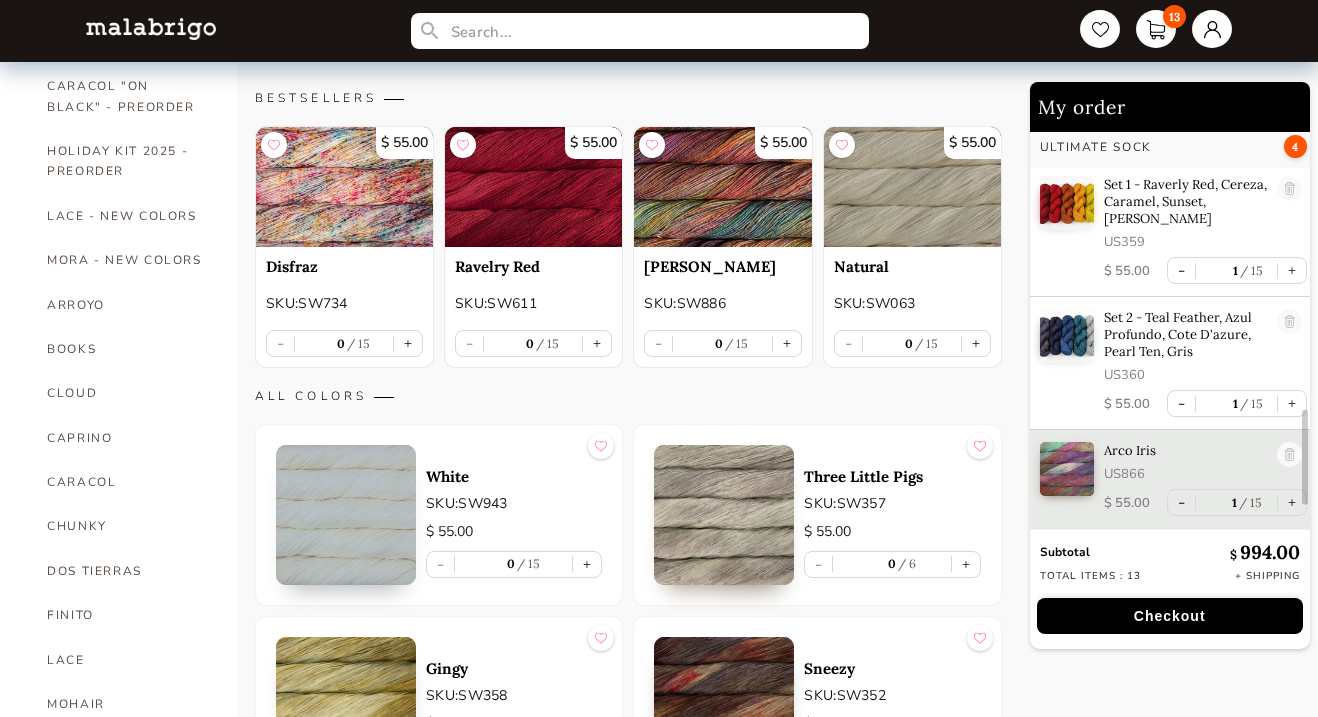 click at bounding box center [344, 187] 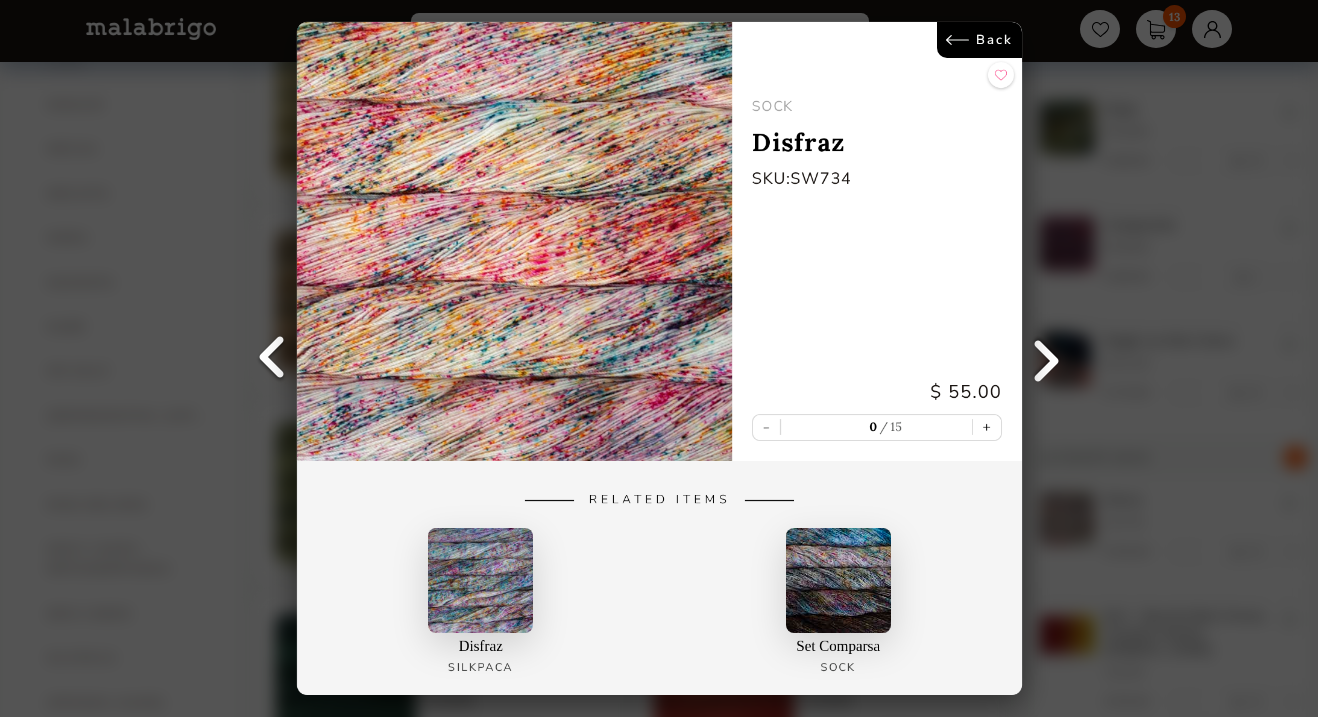 scroll, scrollTop: 822, scrollLeft: 0, axis: vertical 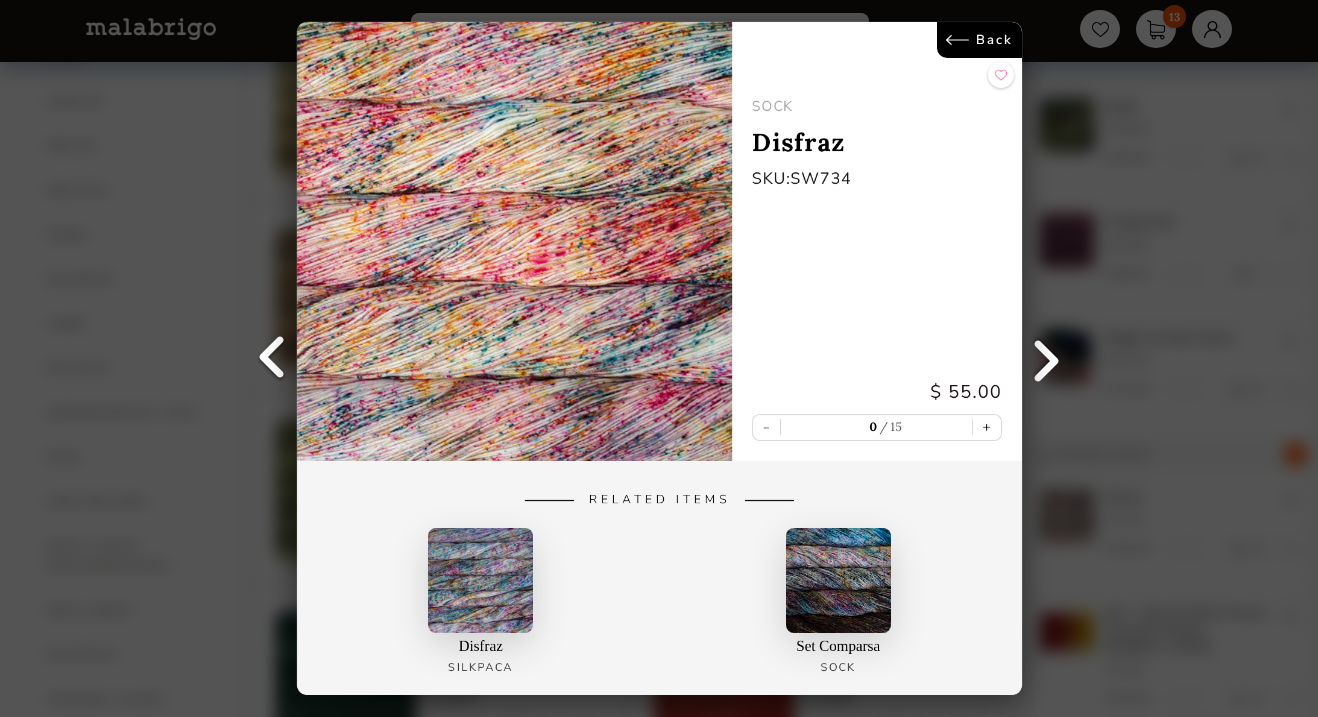 click on "Back" at bounding box center [978, 40] 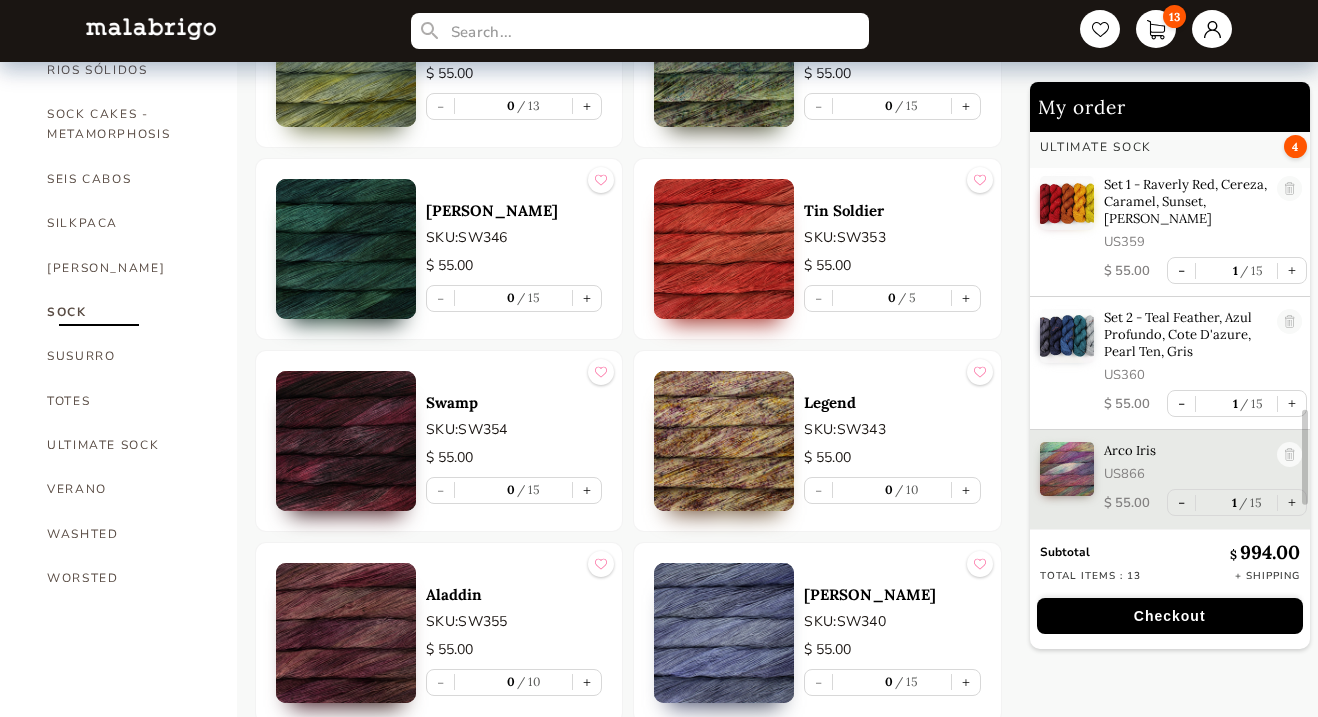scroll, scrollTop: 1216, scrollLeft: 0, axis: vertical 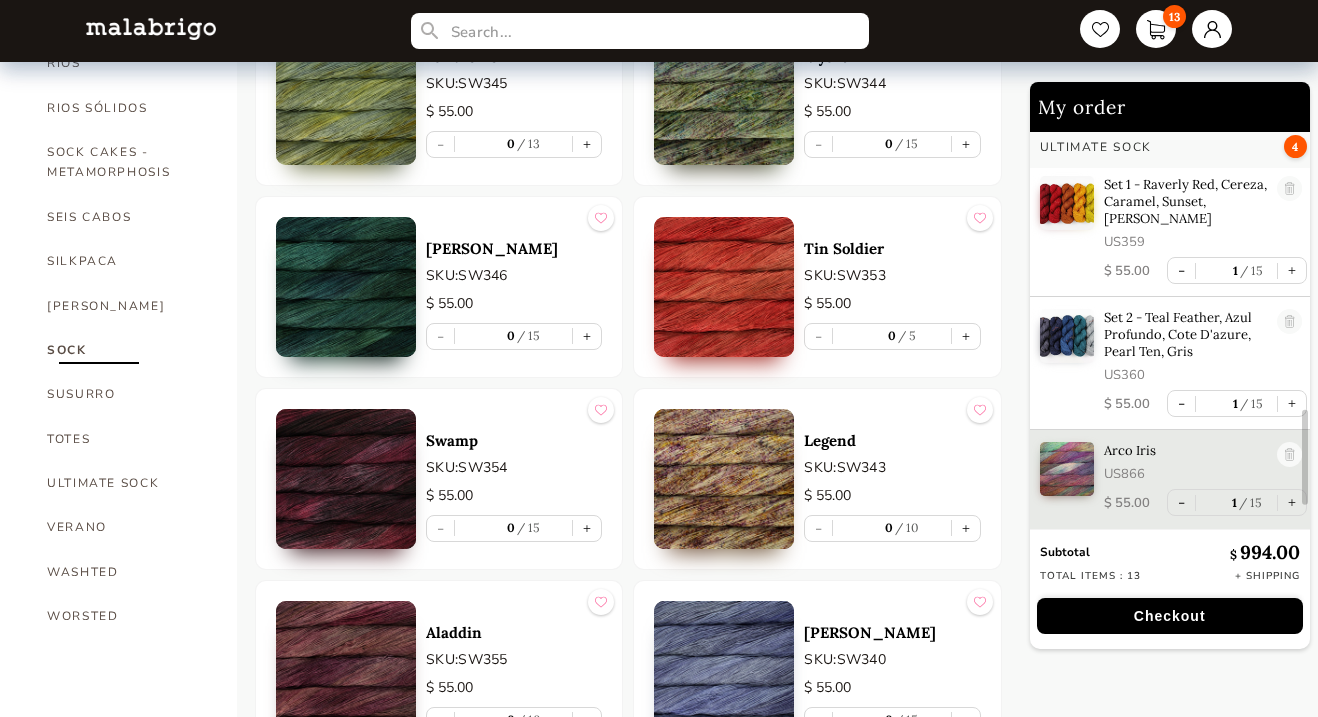 click at bounding box center (346, 287) 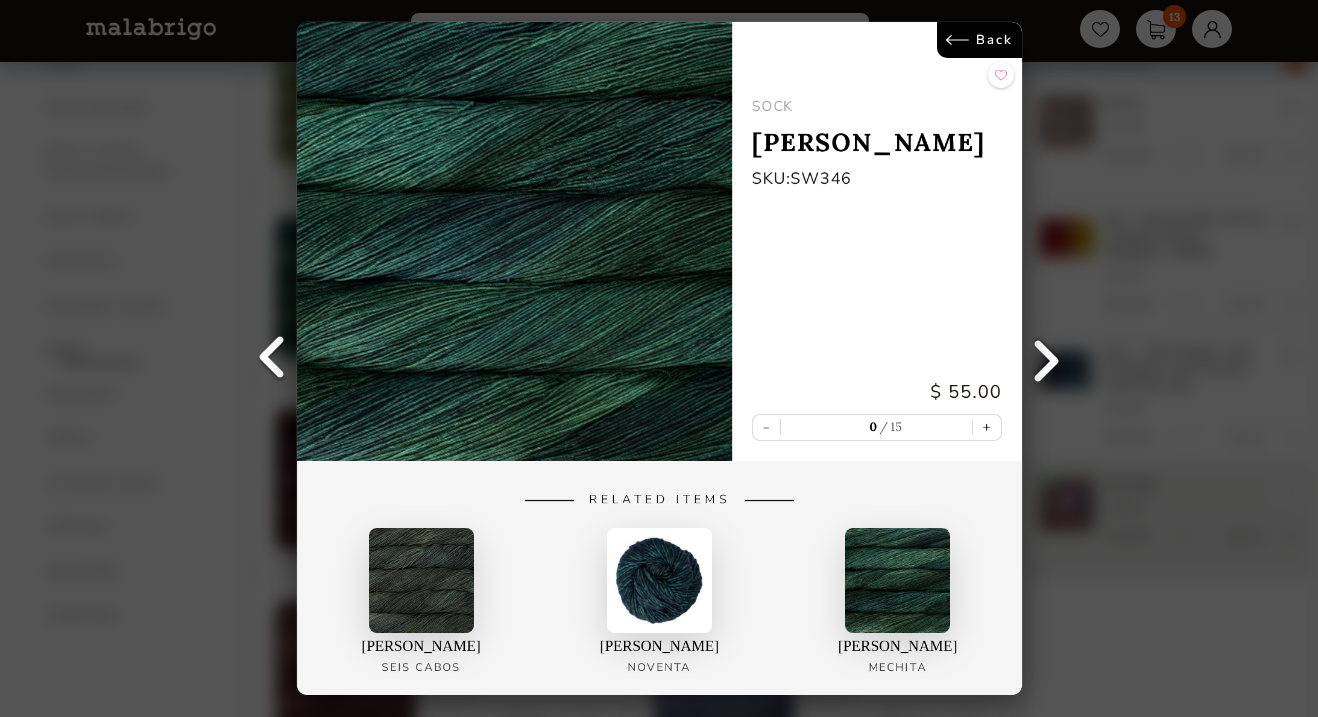 click on "Back" at bounding box center (978, 40) 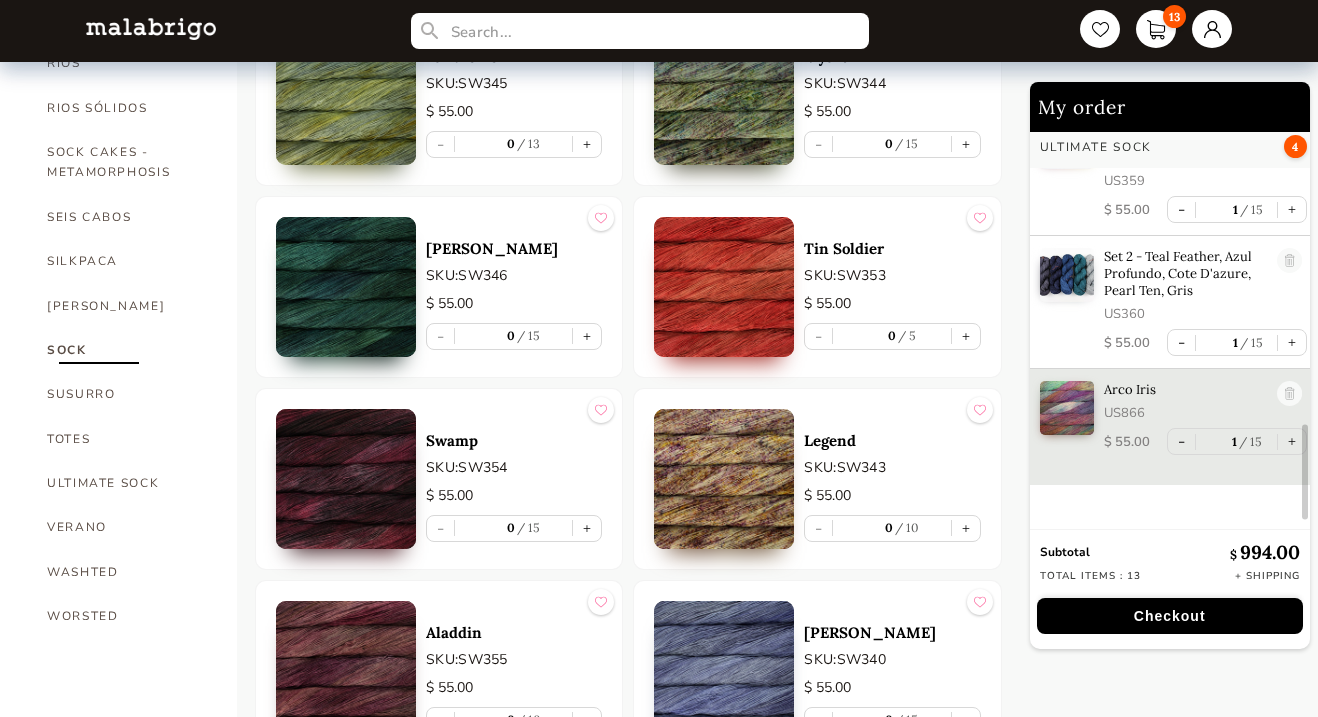 scroll, scrollTop: 1268, scrollLeft: 0, axis: vertical 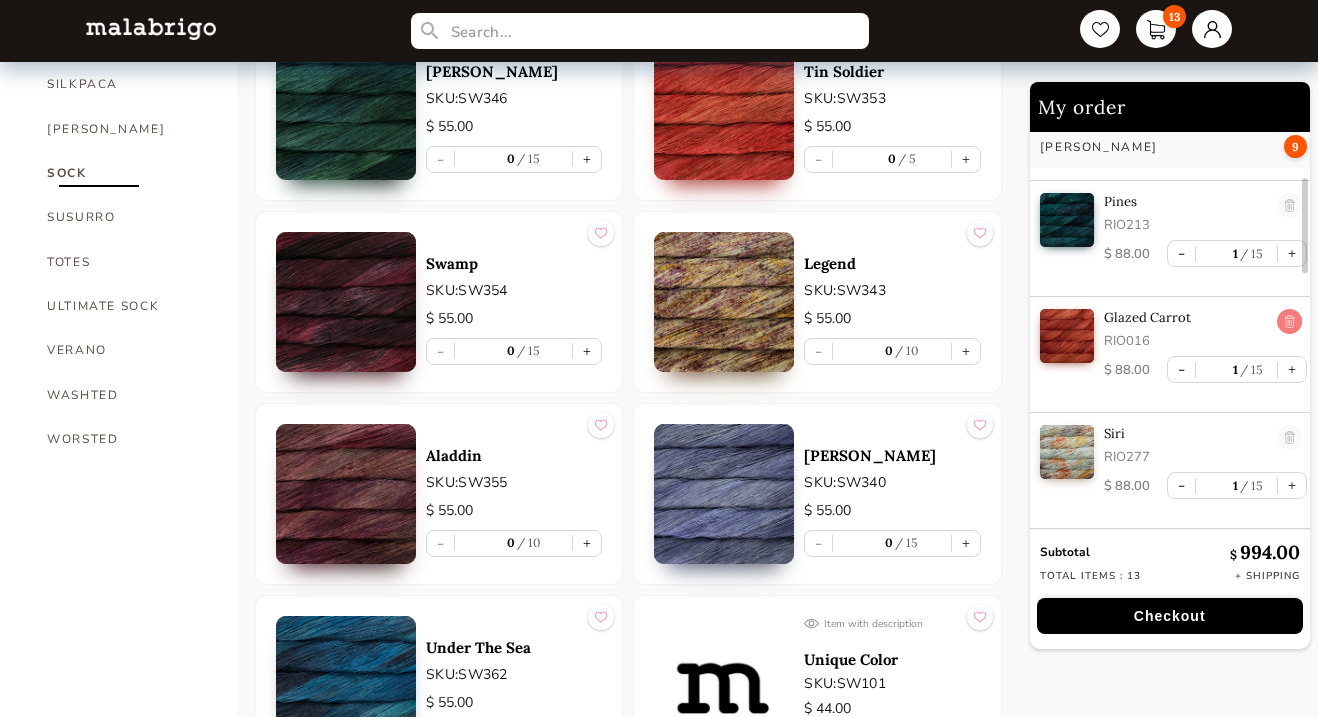 click at bounding box center [1289, 322] 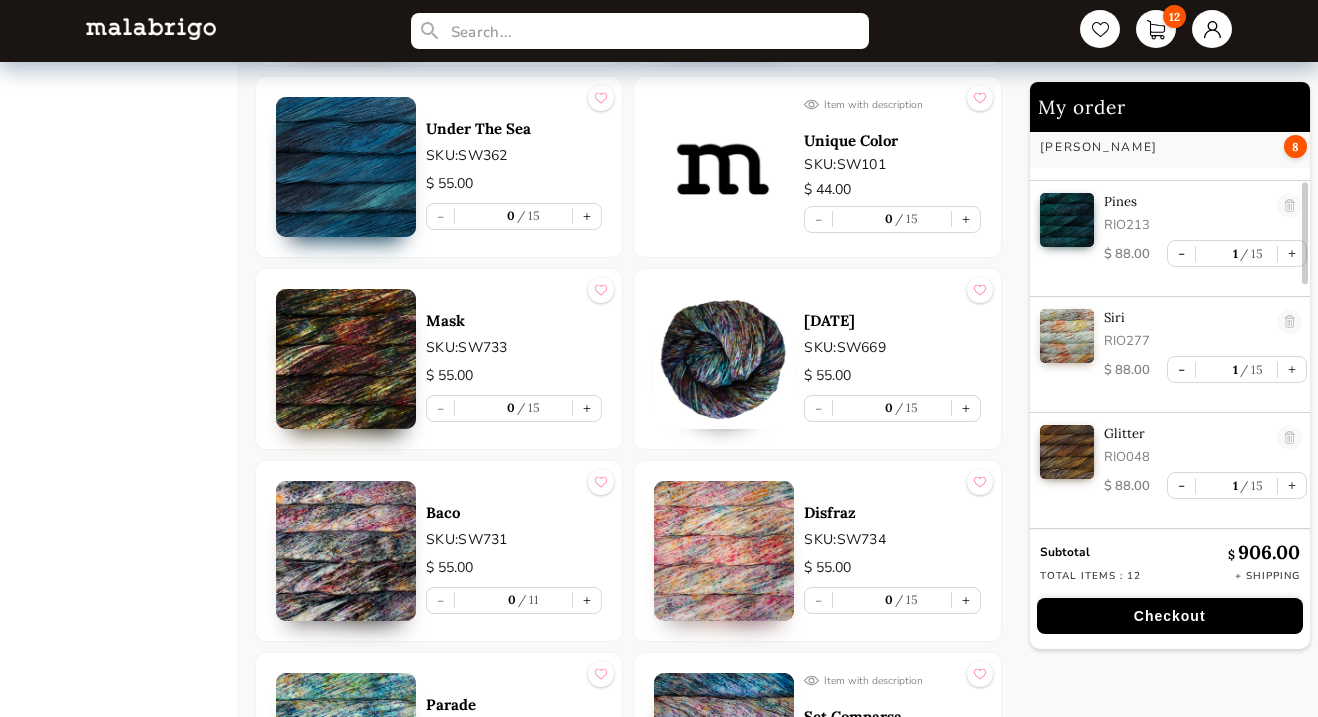 scroll, scrollTop: 1919, scrollLeft: 0, axis: vertical 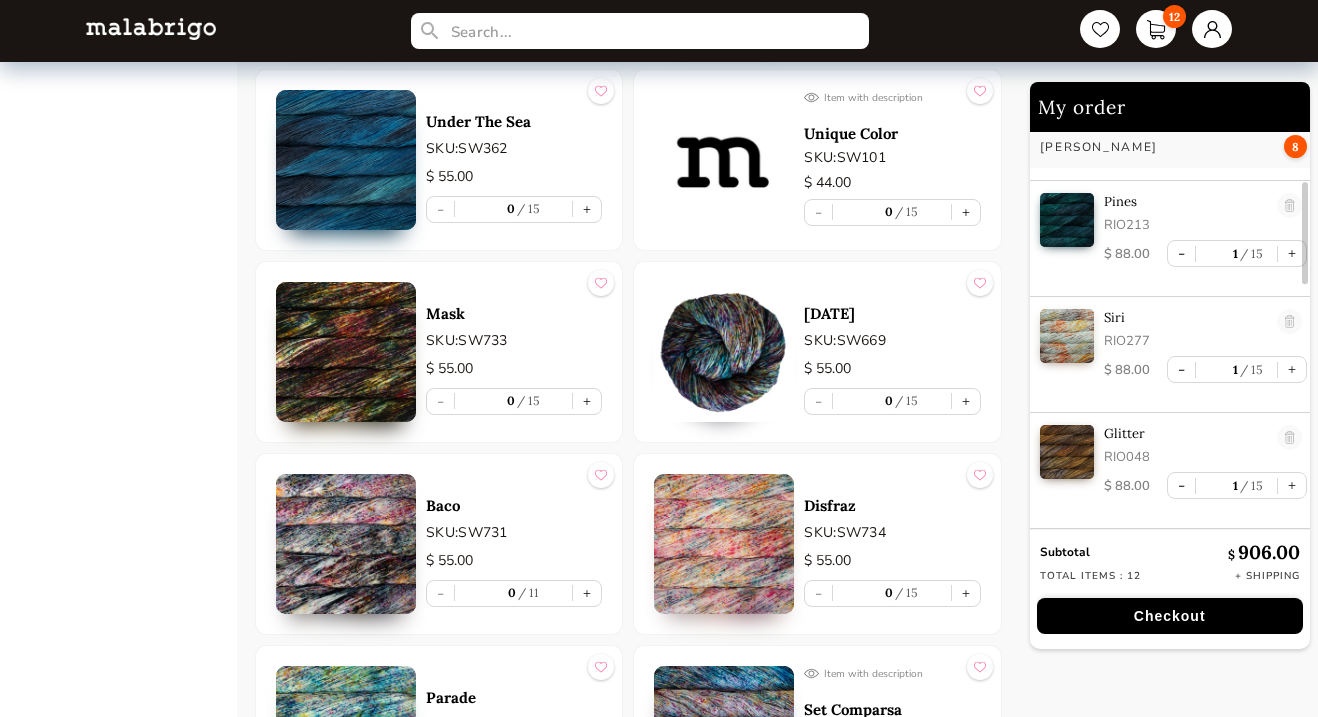 click at bounding box center [346, 544] 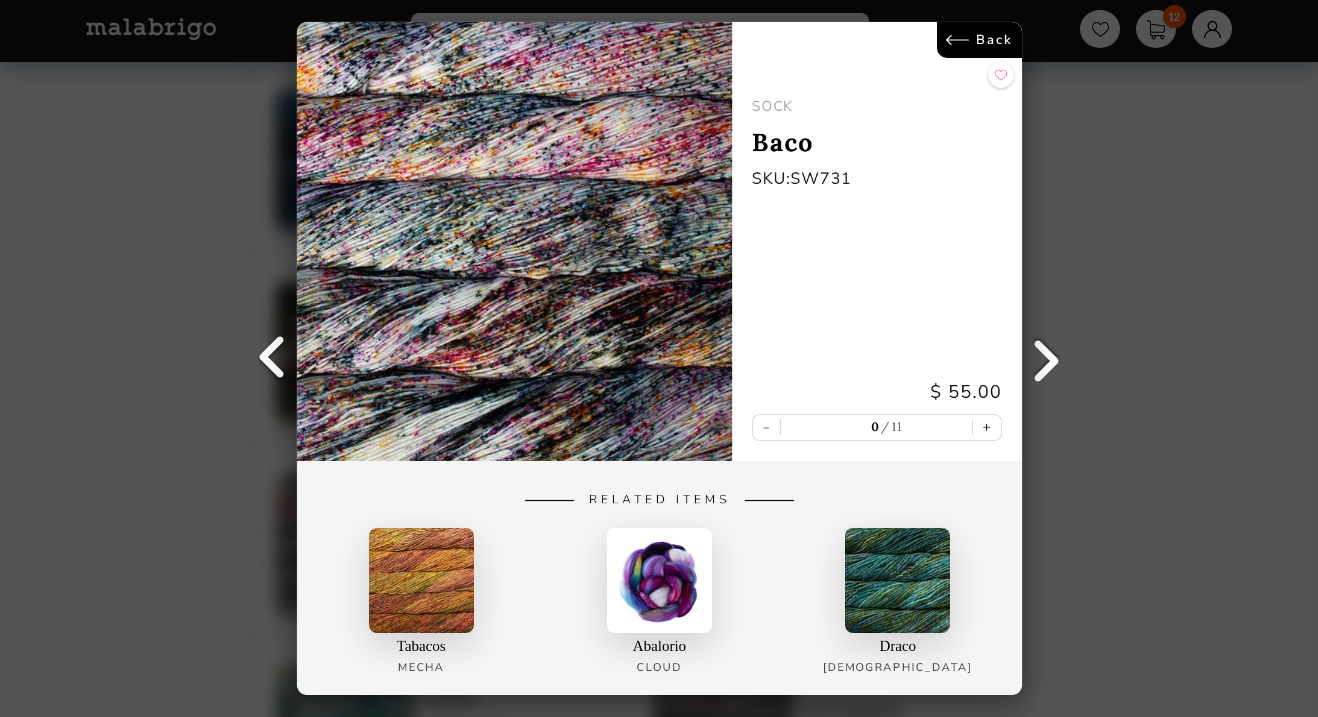 click on "Back" at bounding box center (978, 40) 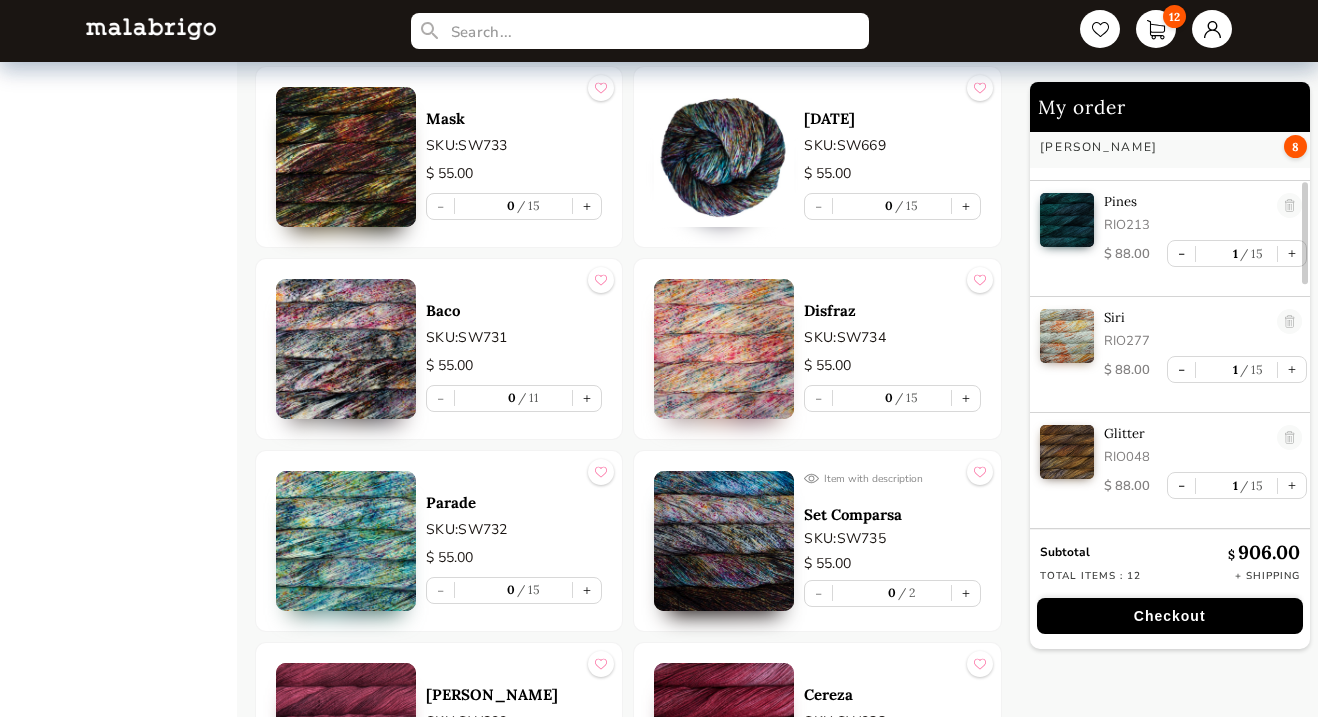 scroll, scrollTop: 2123, scrollLeft: 0, axis: vertical 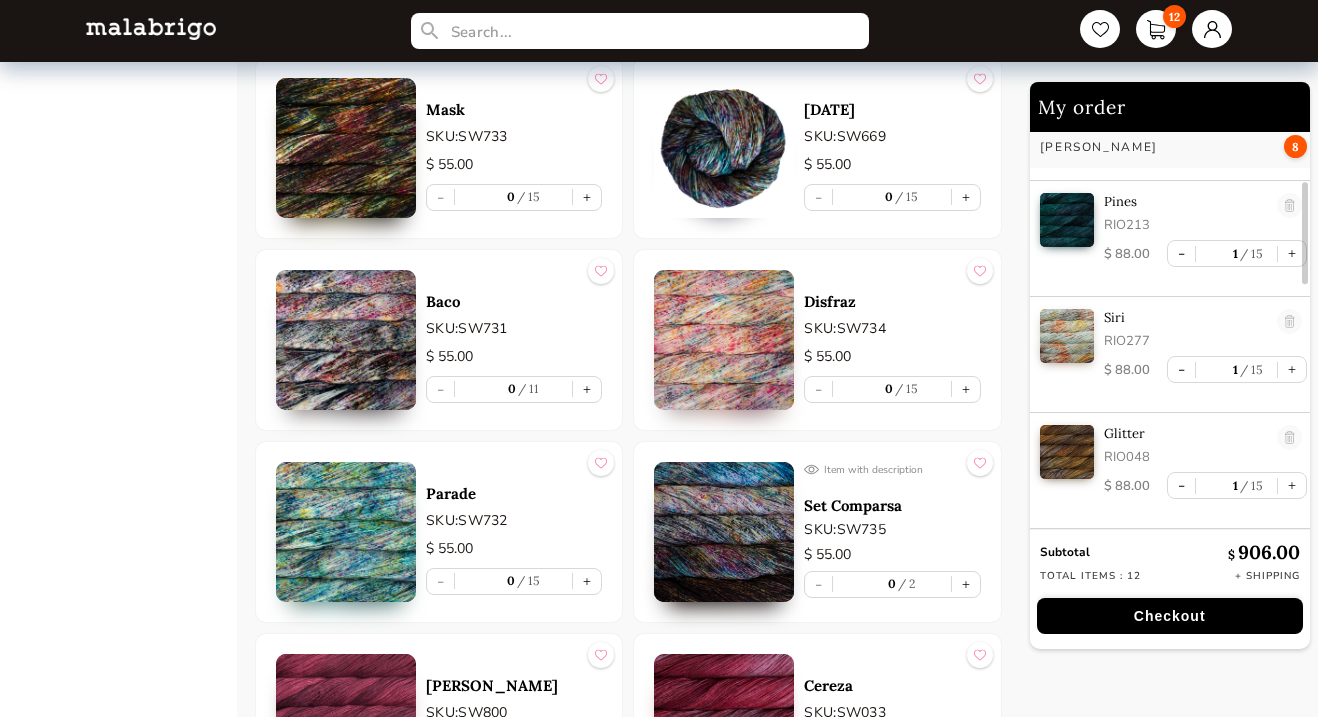 click at bounding box center [346, 532] 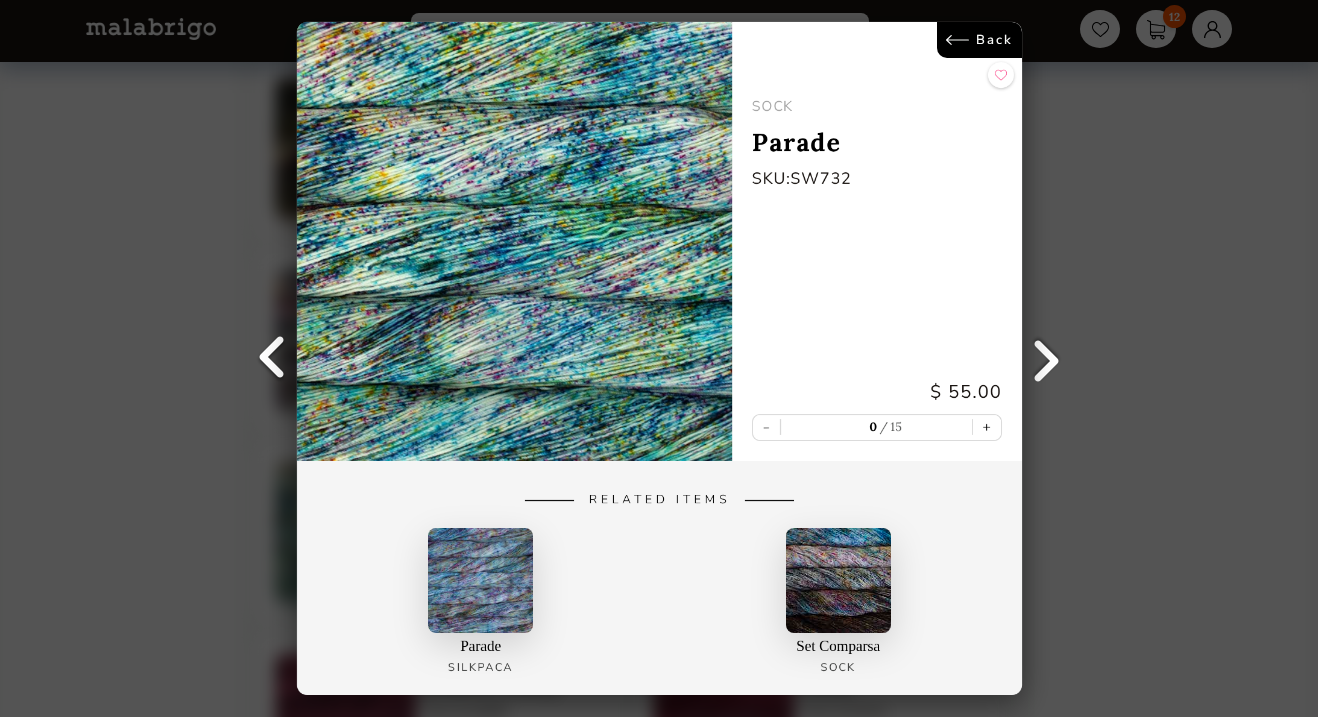 click on "Back" at bounding box center (978, 40) 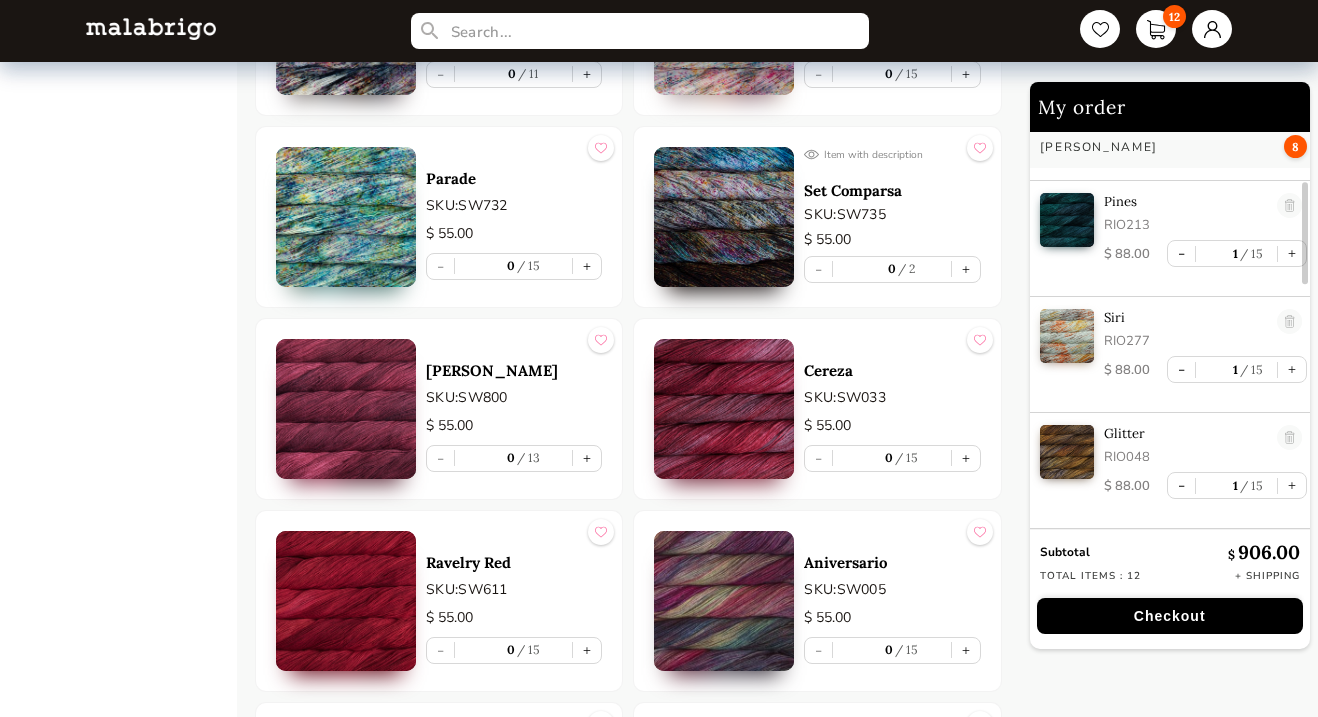scroll, scrollTop: 2438, scrollLeft: 0, axis: vertical 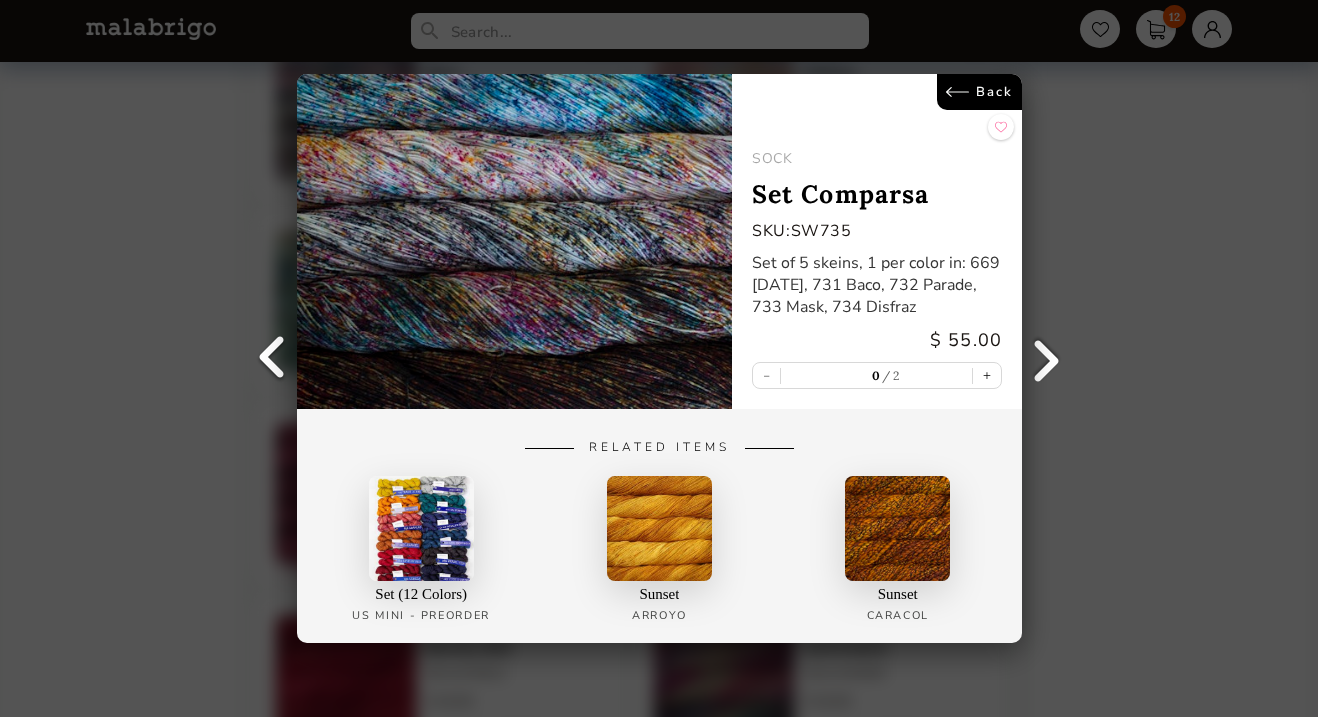 click on "Back" at bounding box center [978, 92] 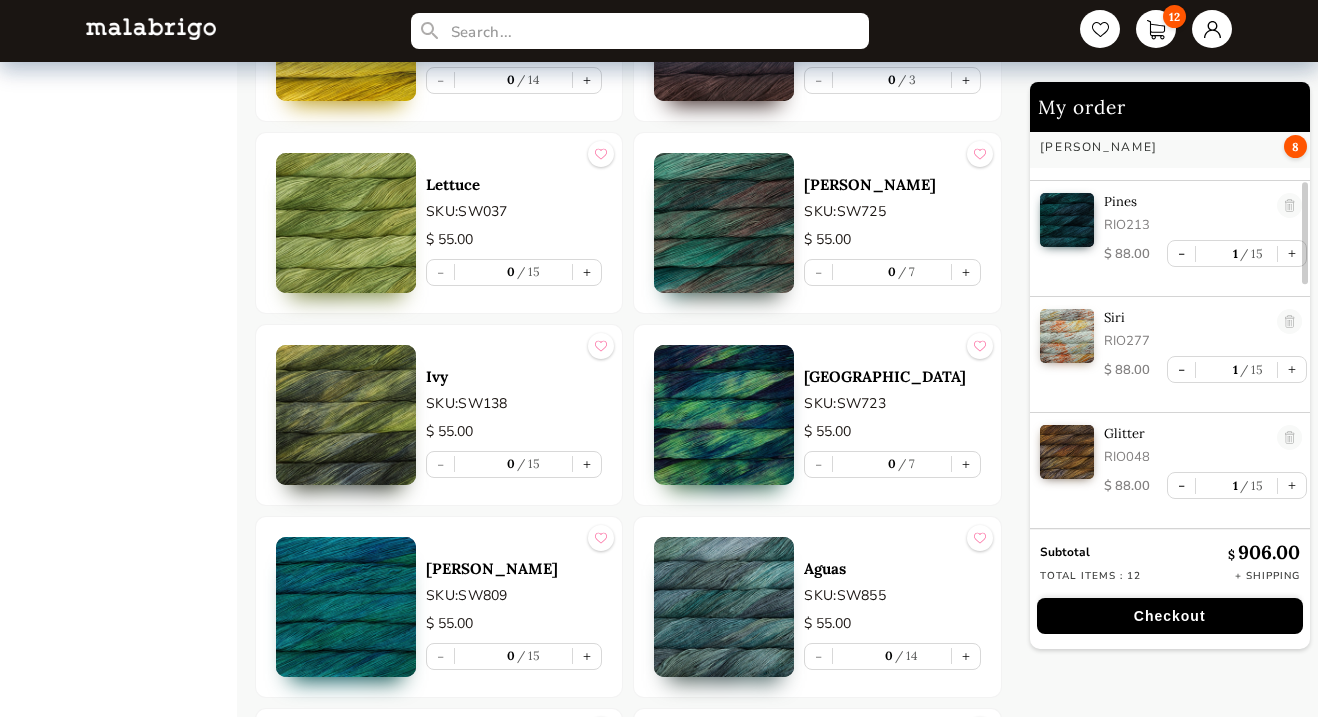 scroll, scrollTop: 3589, scrollLeft: 0, axis: vertical 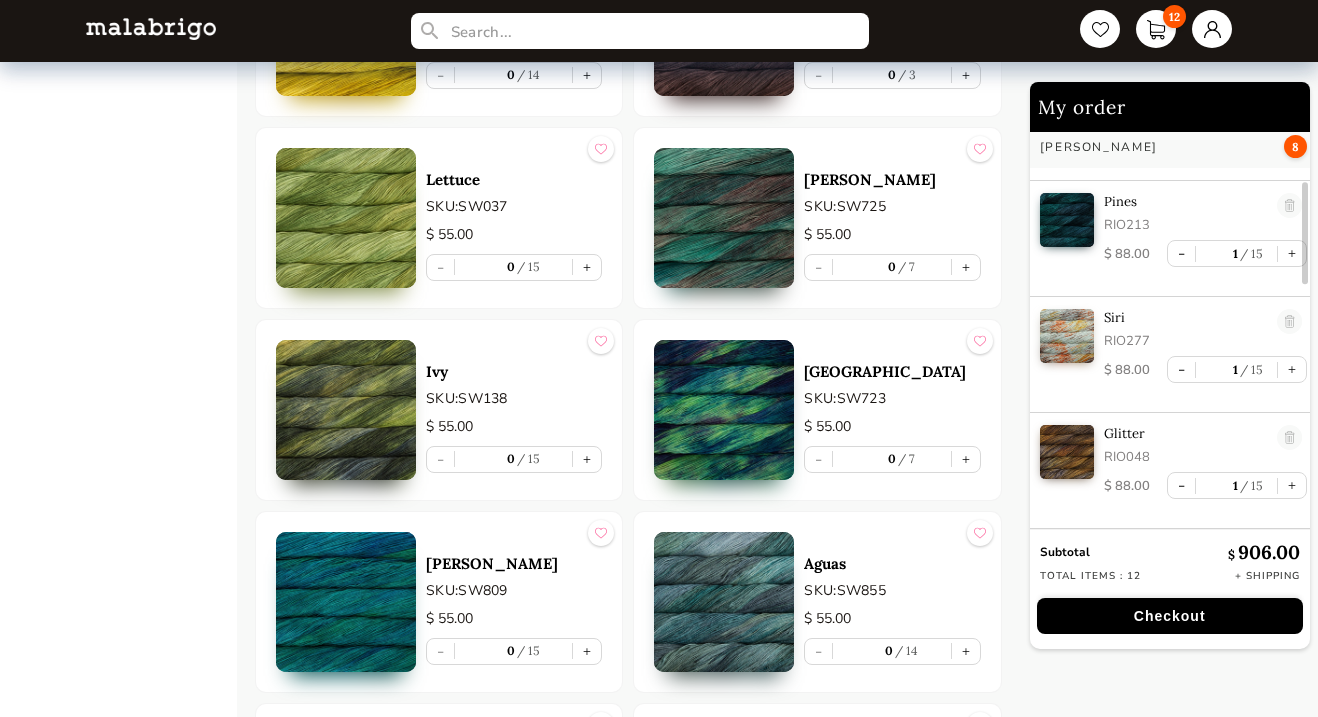 click at bounding box center [724, 410] 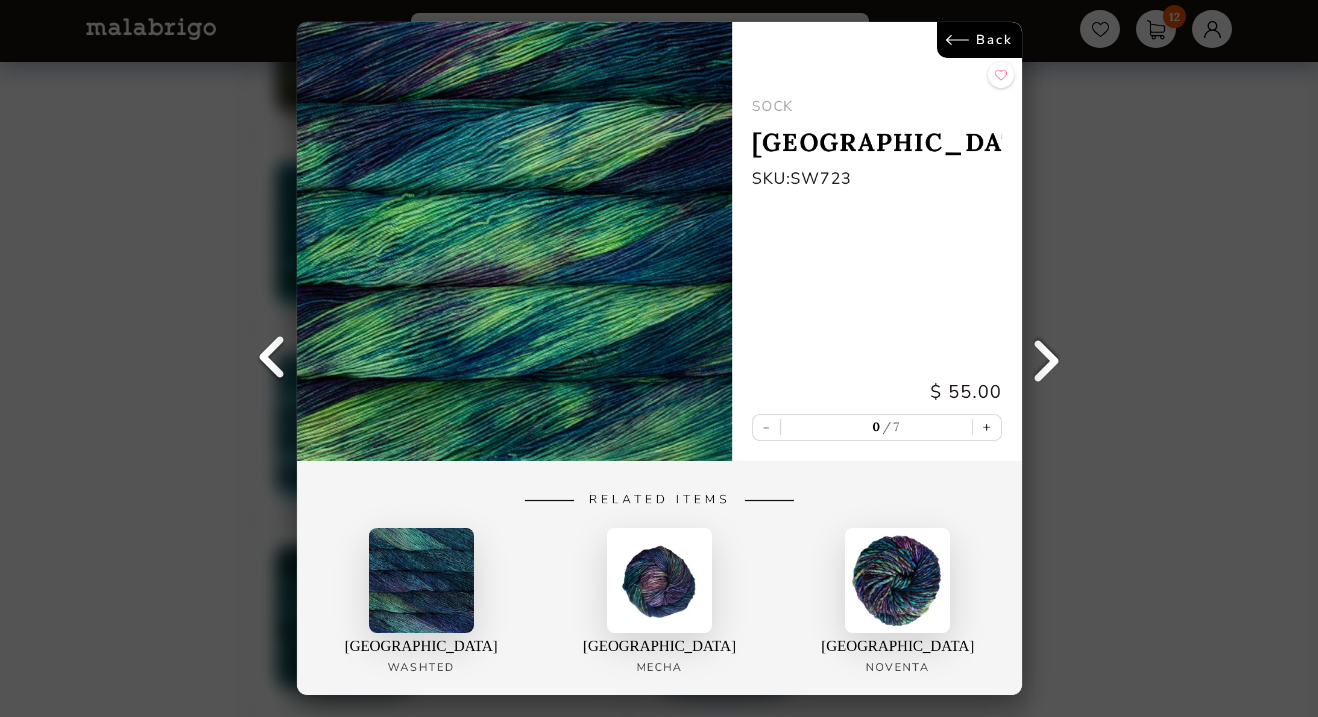 scroll, scrollTop: 4005, scrollLeft: 0, axis: vertical 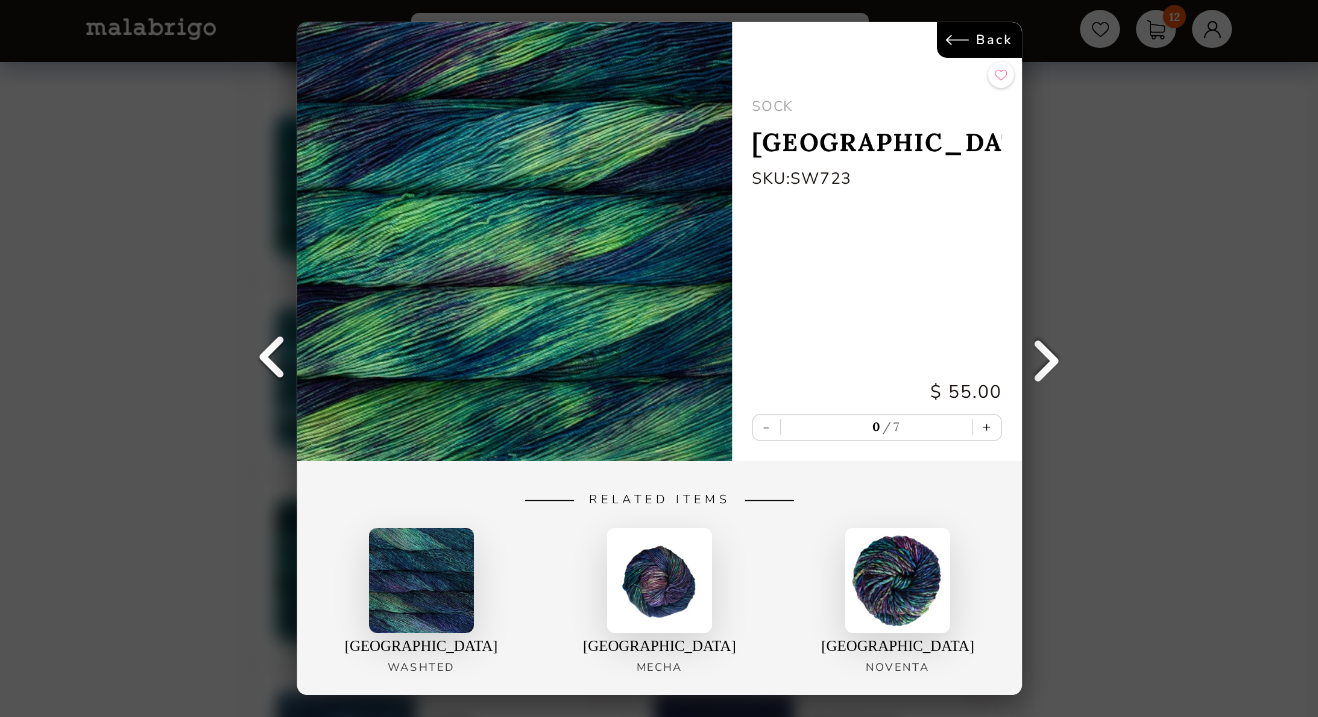 click on "Back" at bounding box center (978, 40) 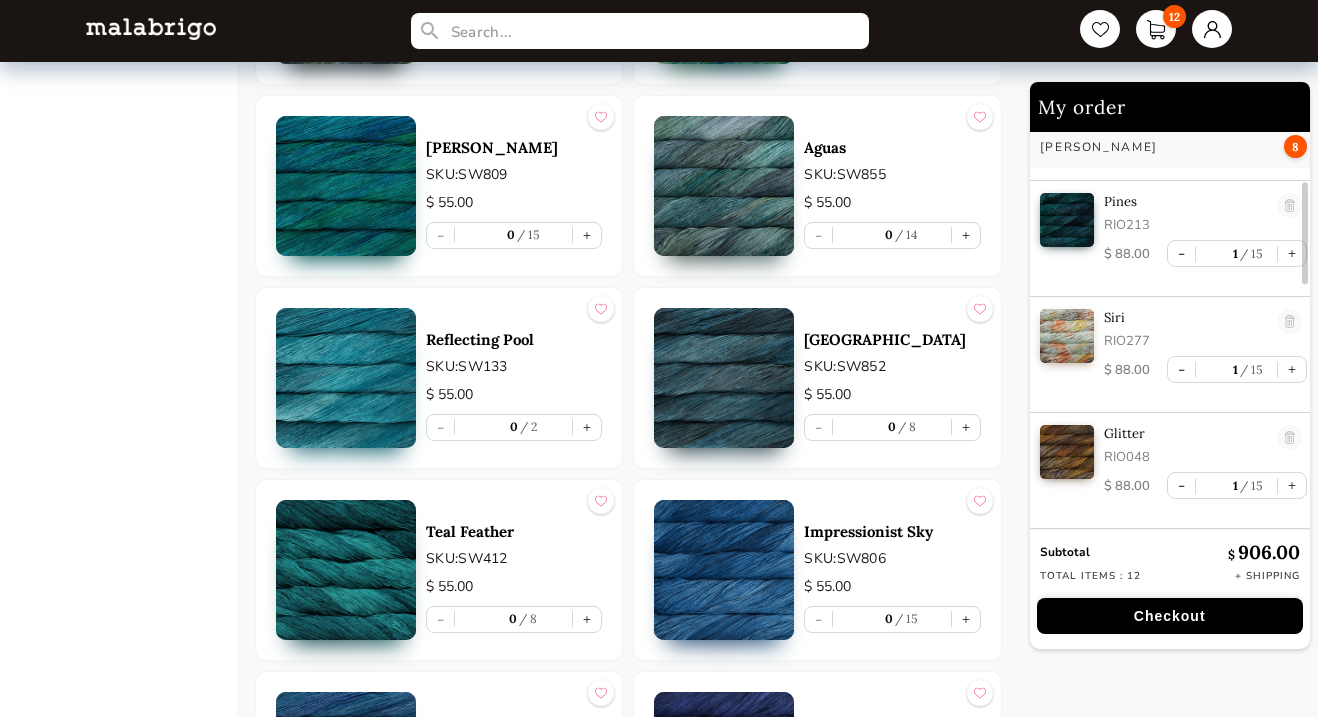 click at bounding box center [724, 570] 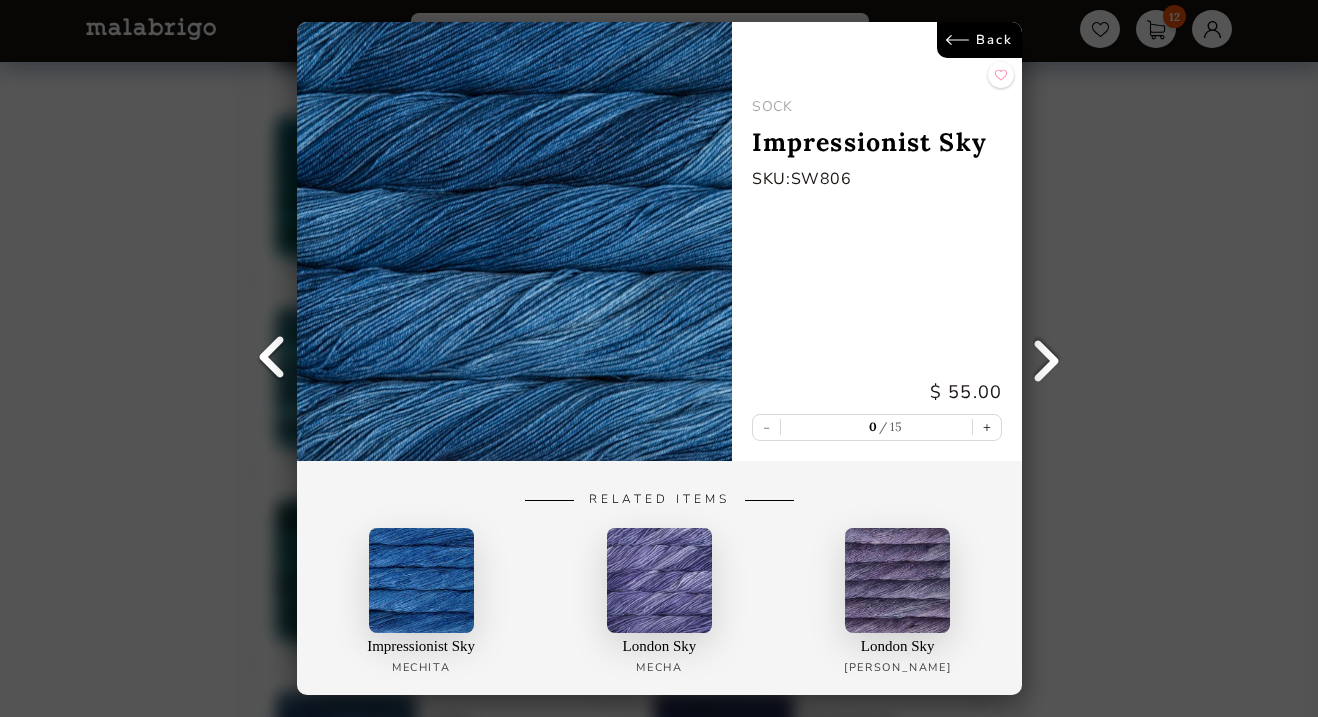 click on "Back" at bounding box center (978, 40) 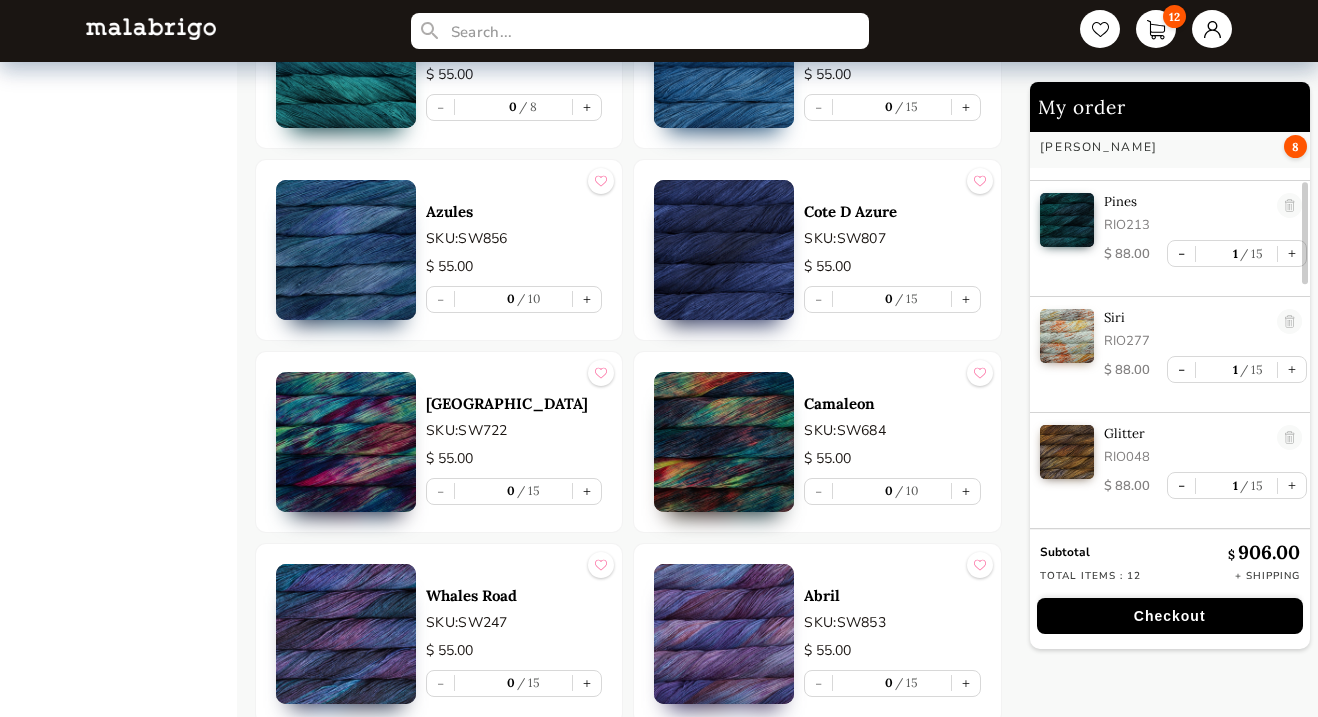 scroll, scrollTop: 4525, scrollLeft: 0, axis: vertical 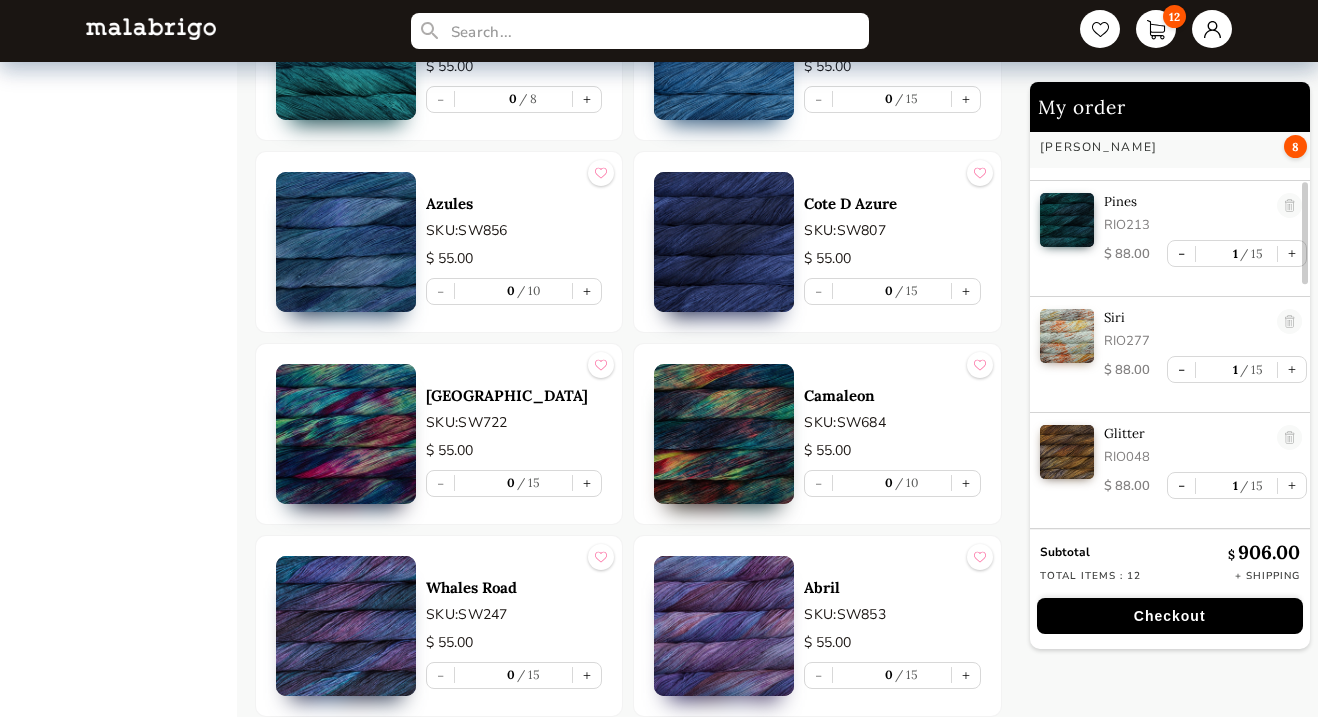 click at bounding box center [346, 434] 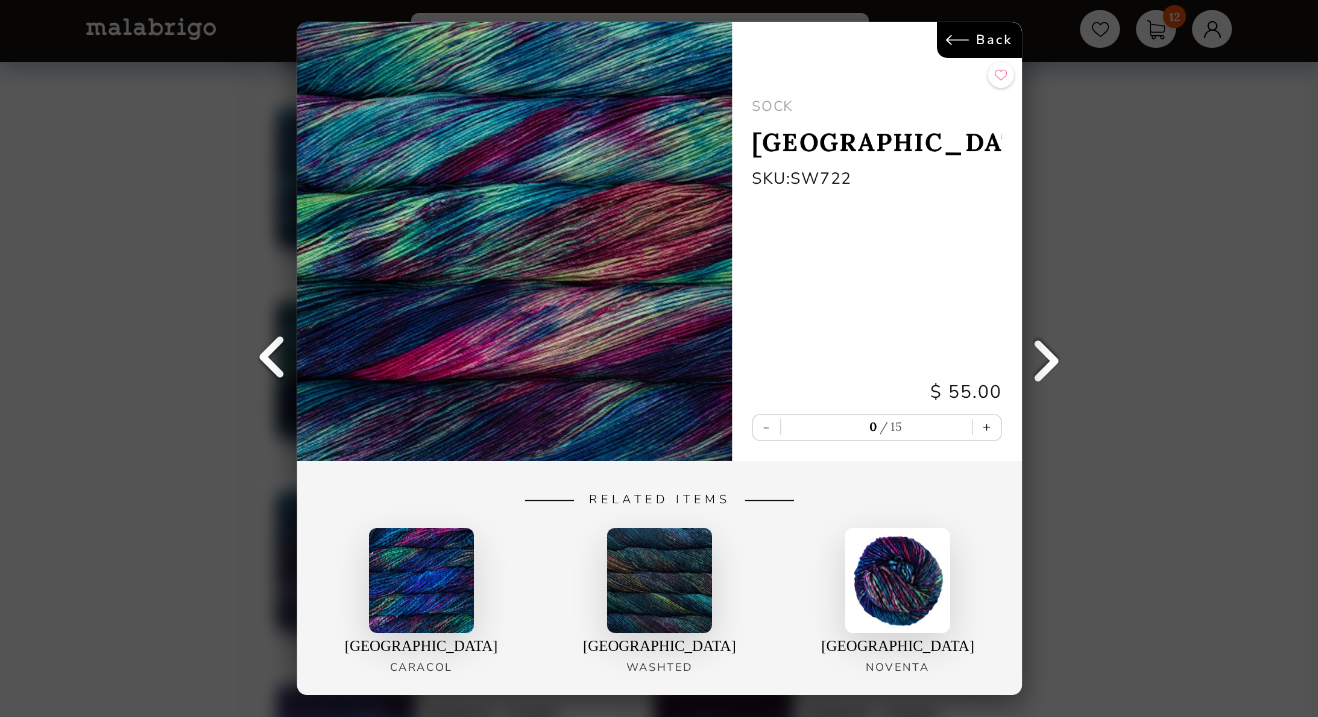 scroll, scrollTop: 4592, scrollLeft: 0, axis: vertical 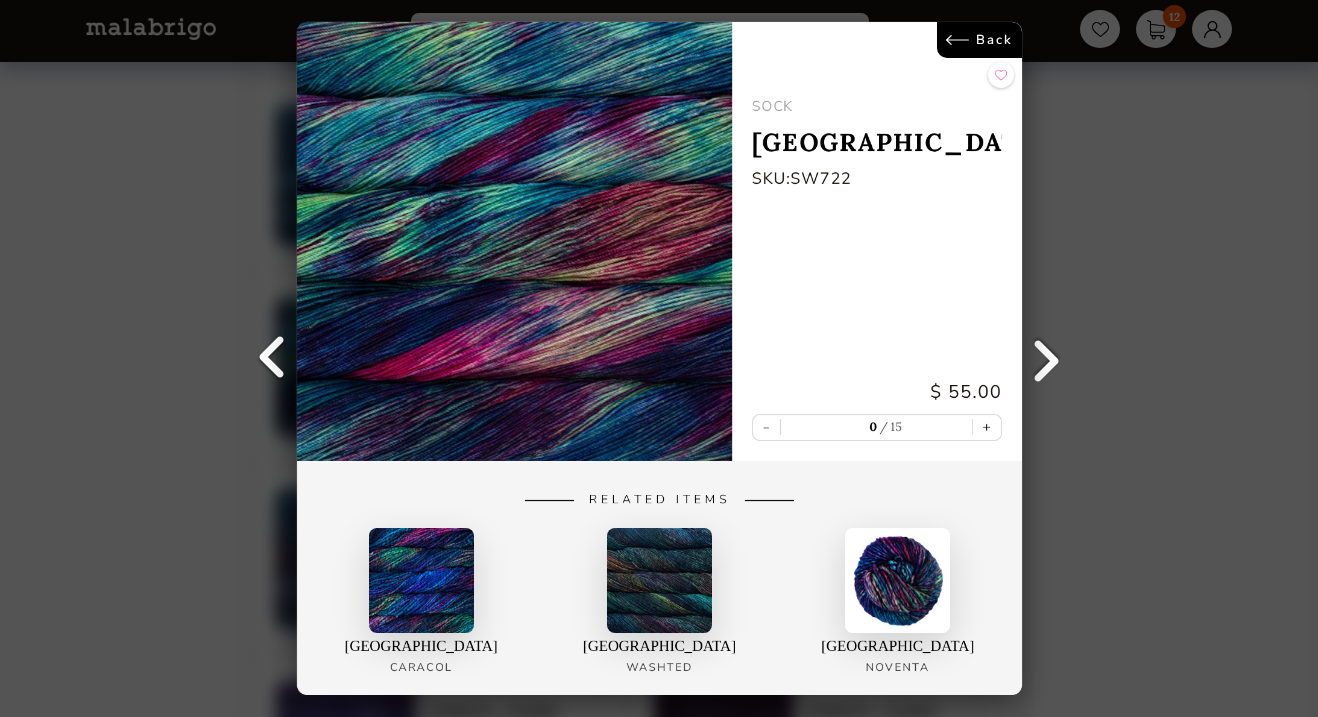 click on "Back" at bounding box center (978, 40) 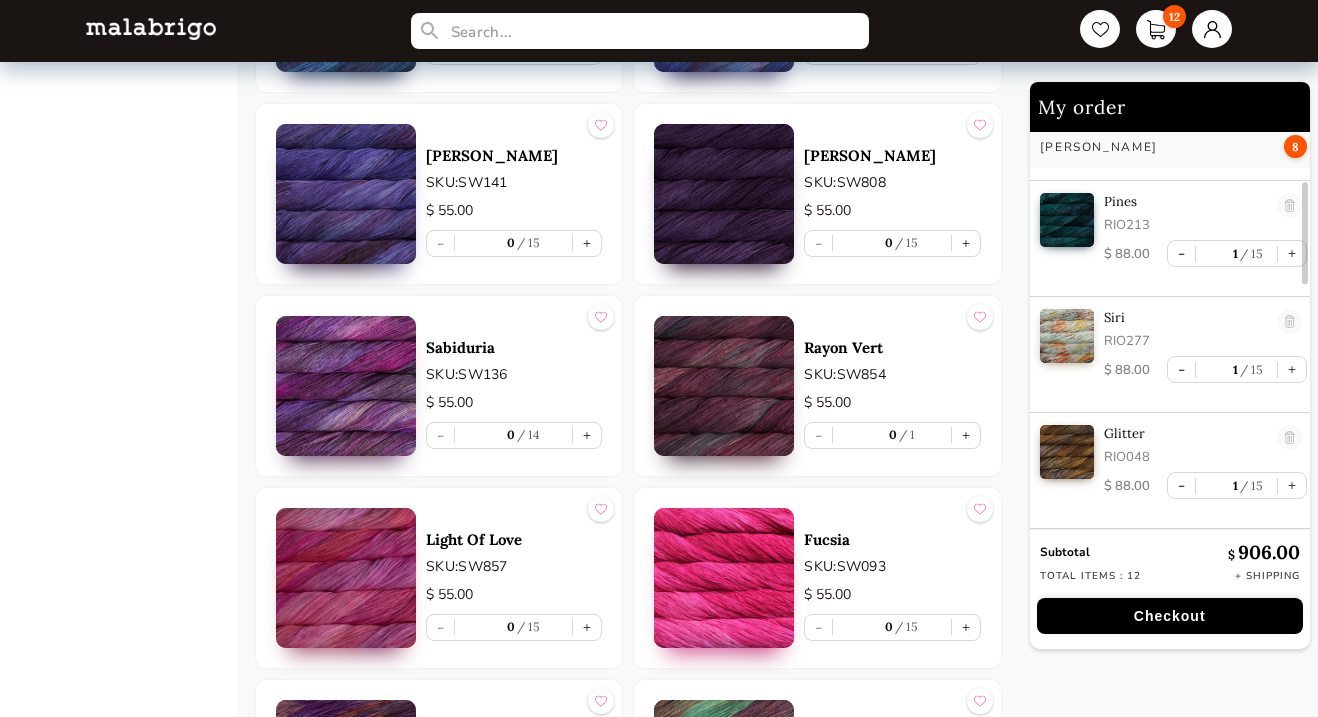 scroll, scrollTop: 5165, scrollLeft: 0, axis: vertical 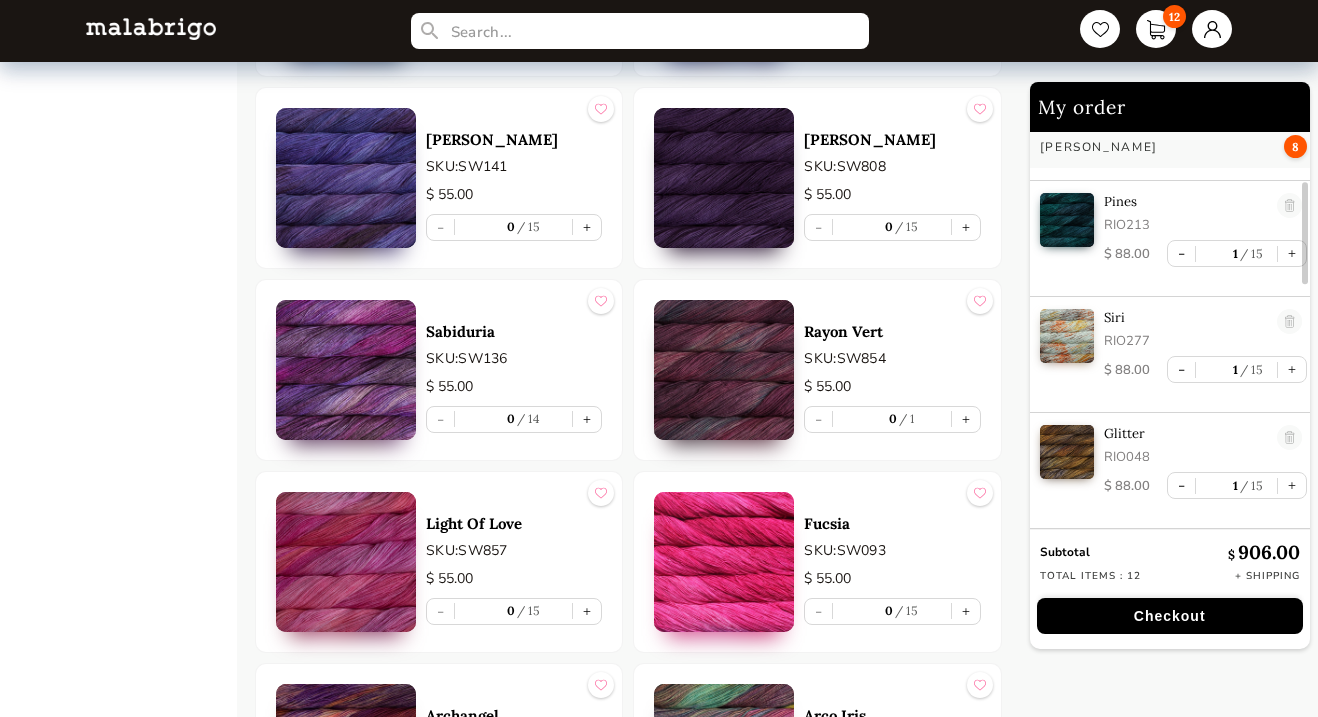 click at bounding box center (724, 562) 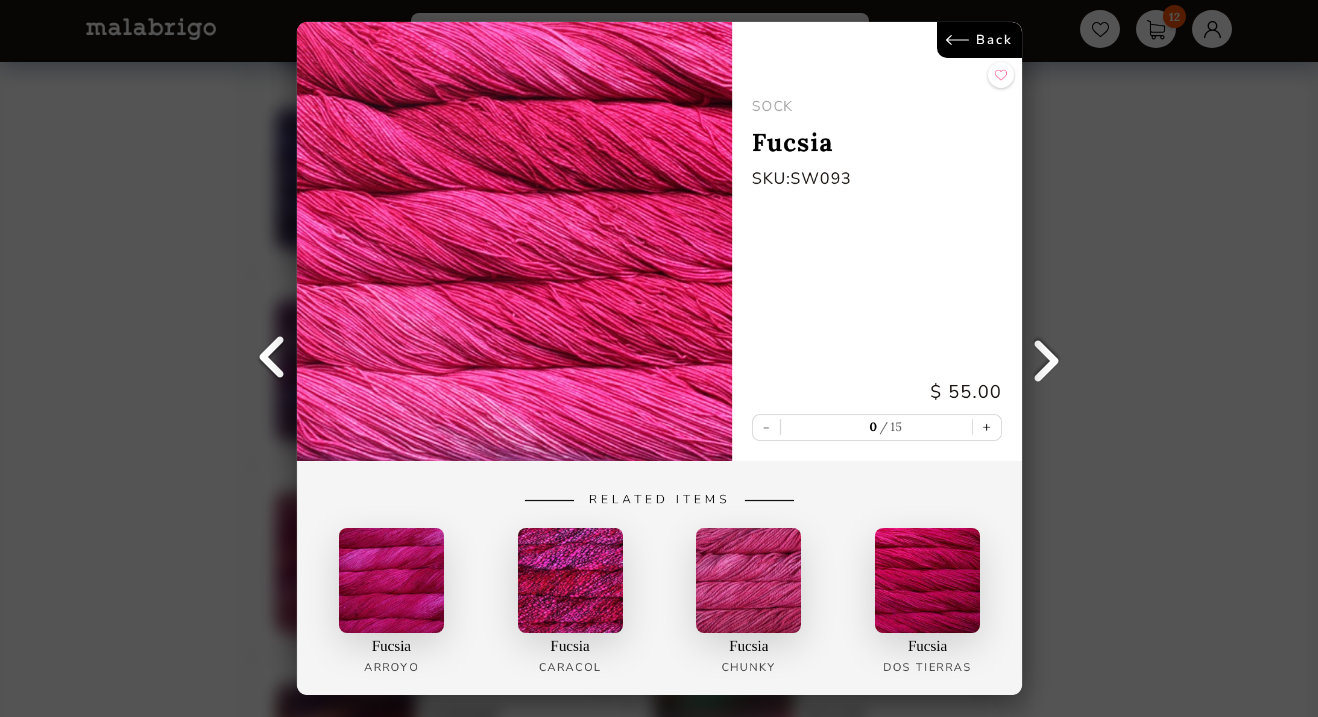 click on "Back" at bounding box center [978, 40] 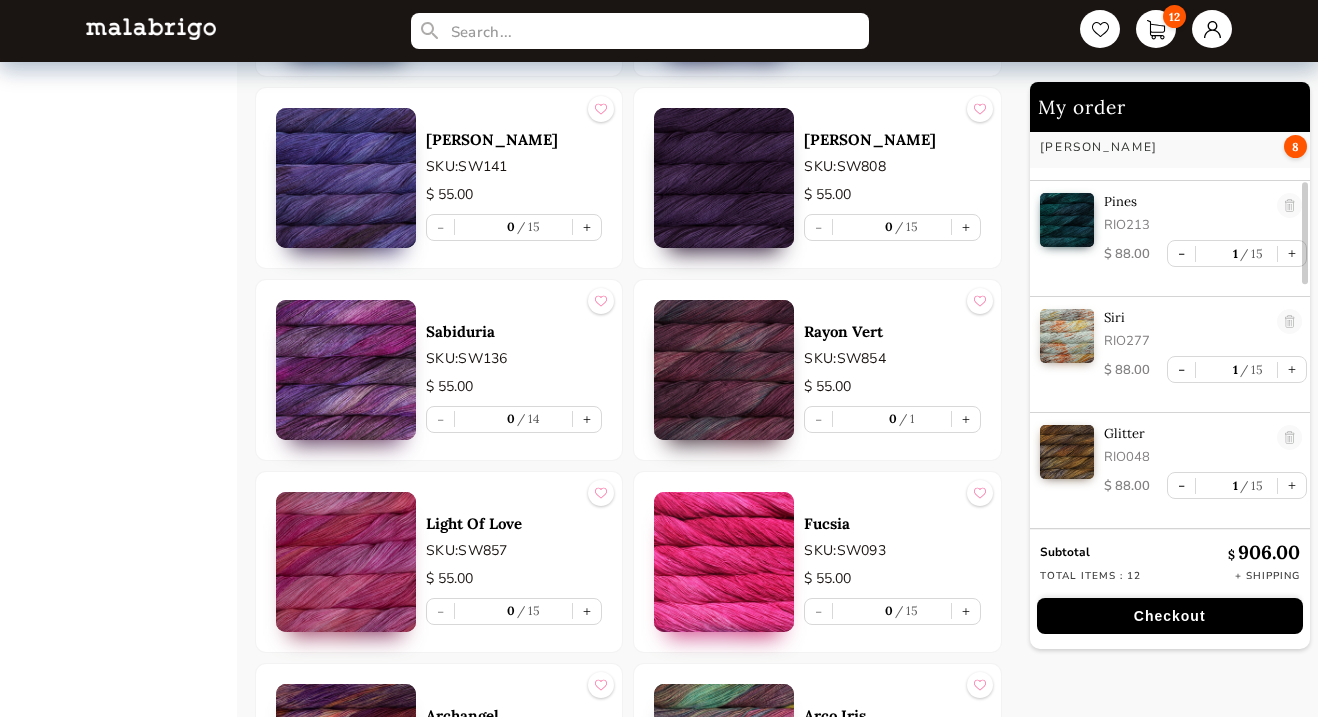 click at bounding box center [724, 178] 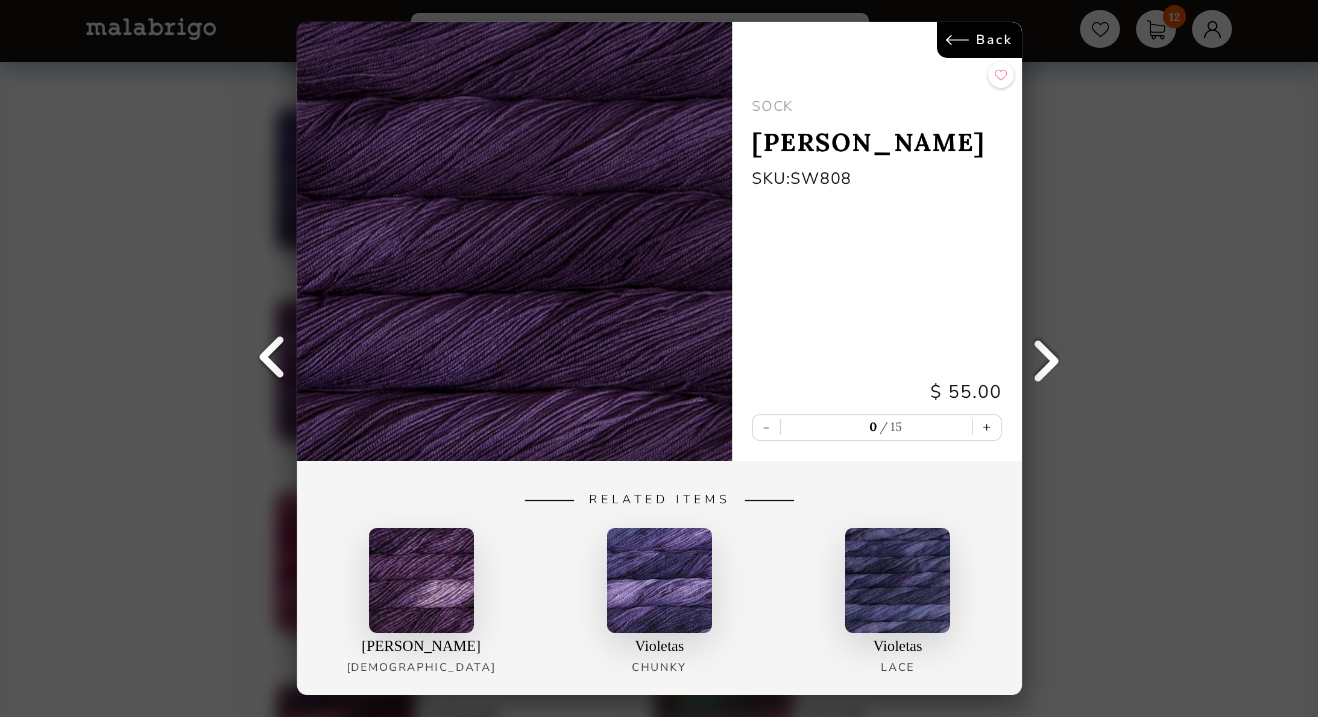 click on "Back" at bounding box center (978, 40) 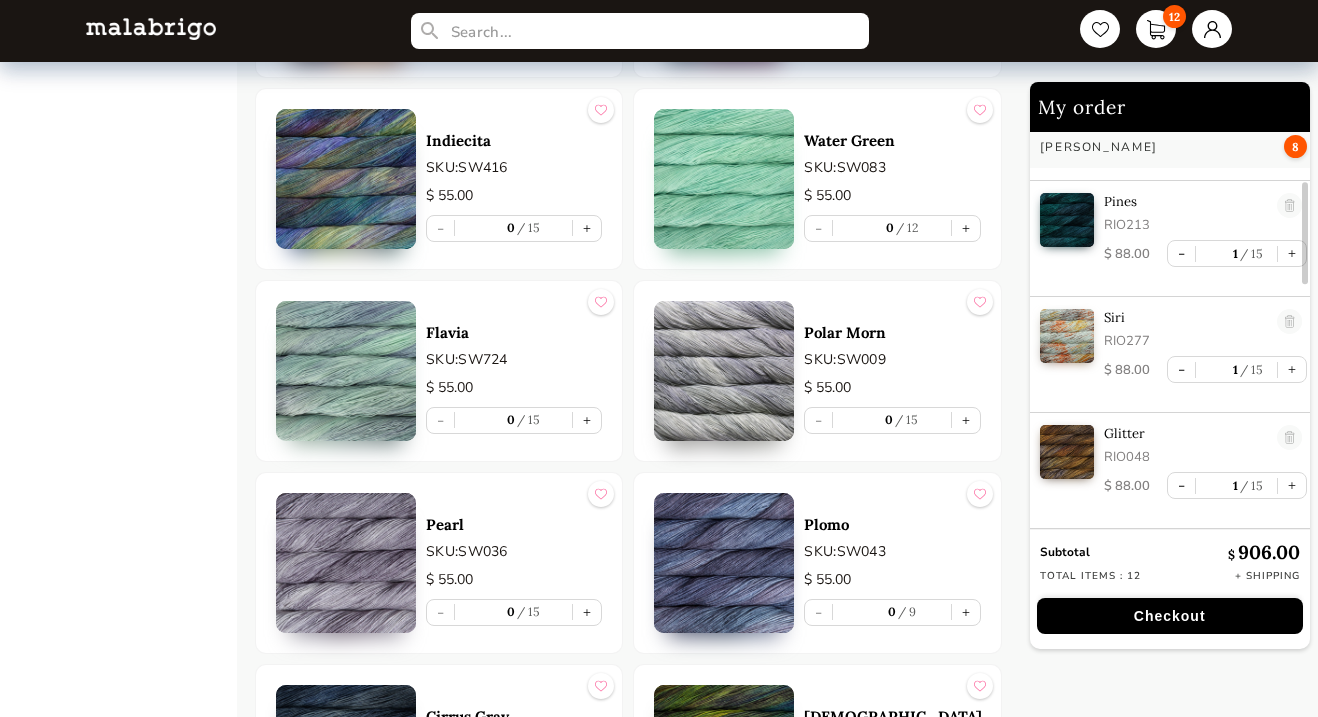 scroll, scrollTop: 6128, scrollLeft: 0, axis: vertical 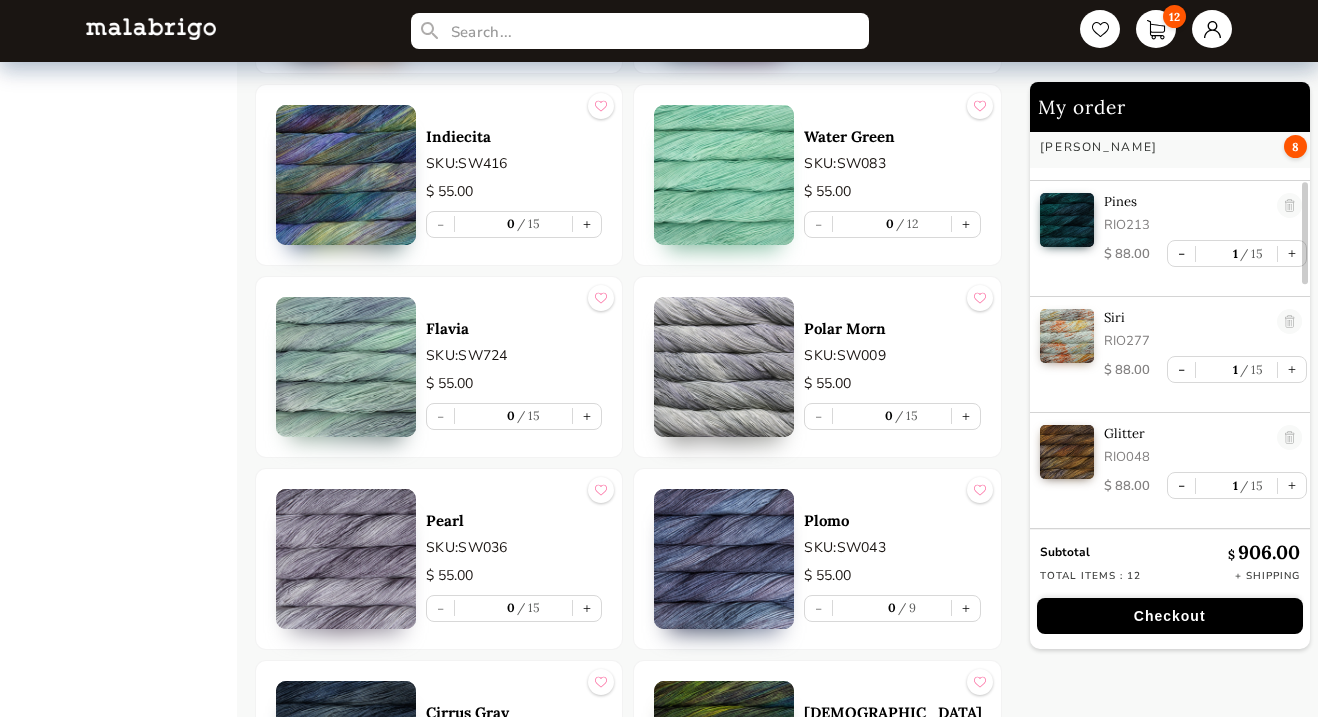 click at bounding box center (724, 559) 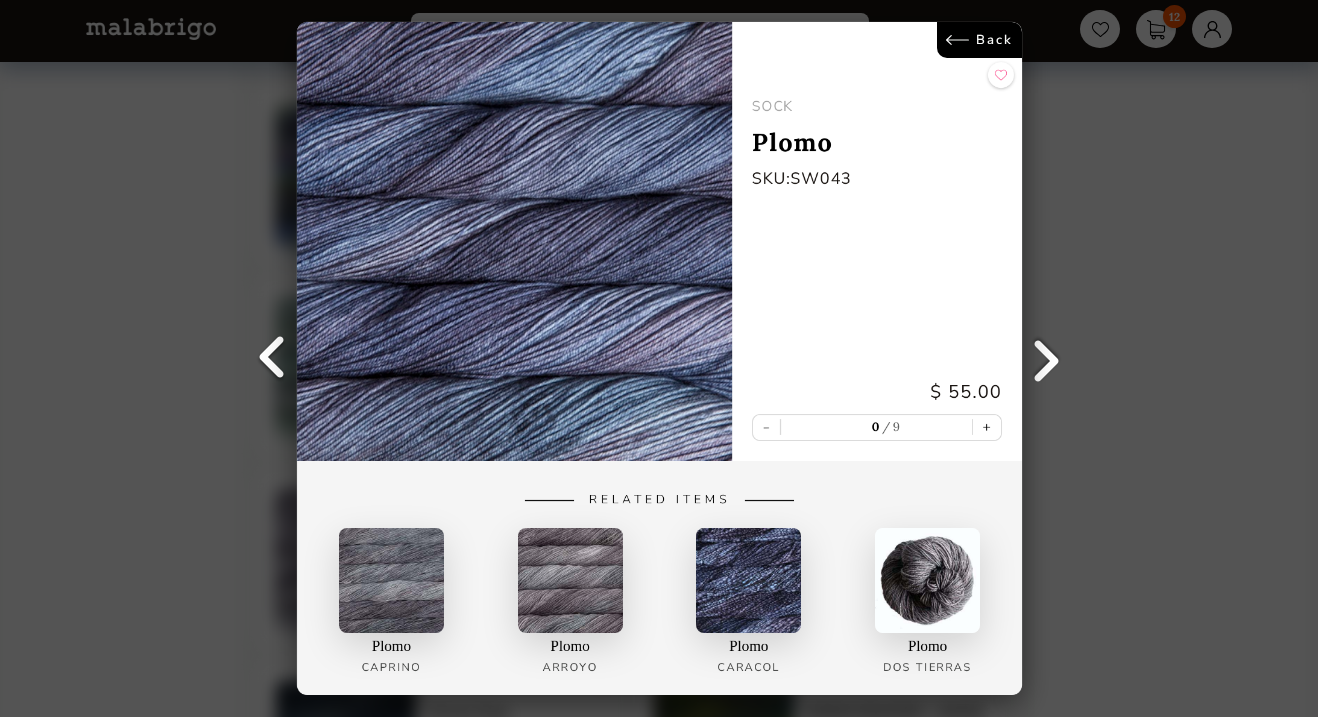 click on "Back" at bounding box center [978, 40] 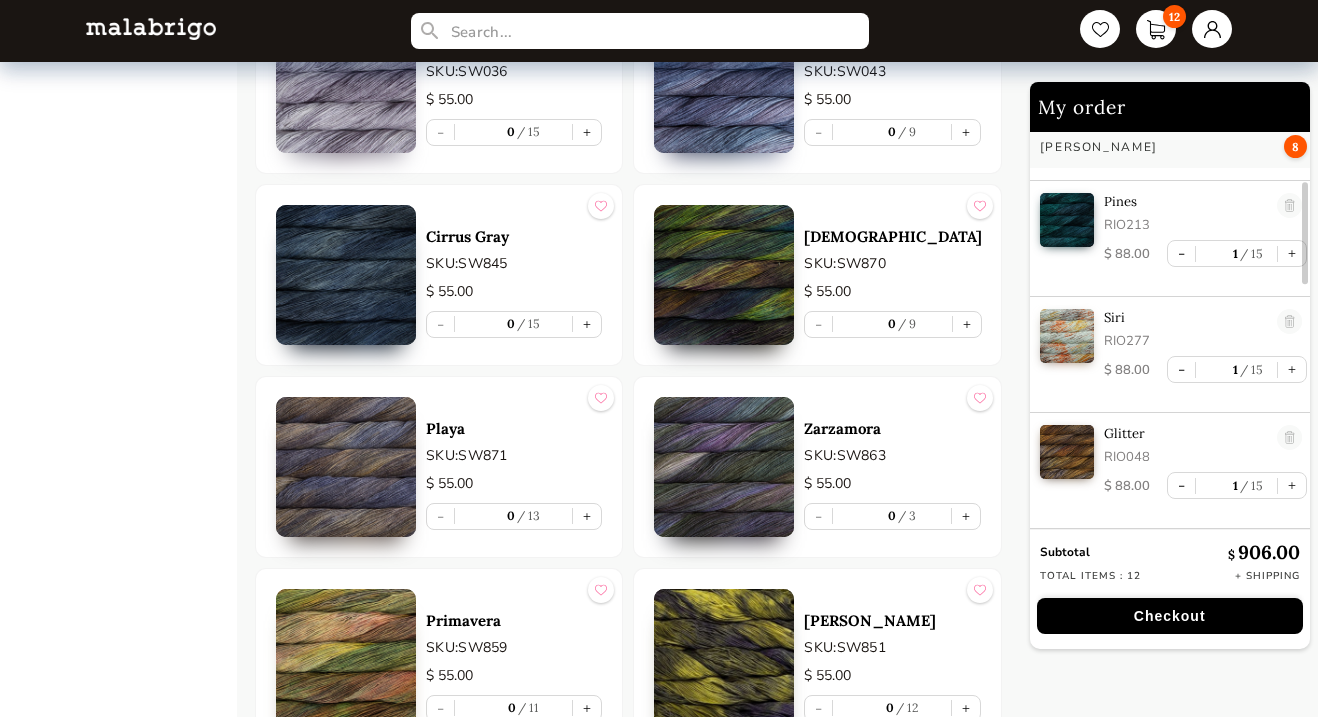 scroll, scrollTop: 6606, scrollLeft: 0, axis: vertical 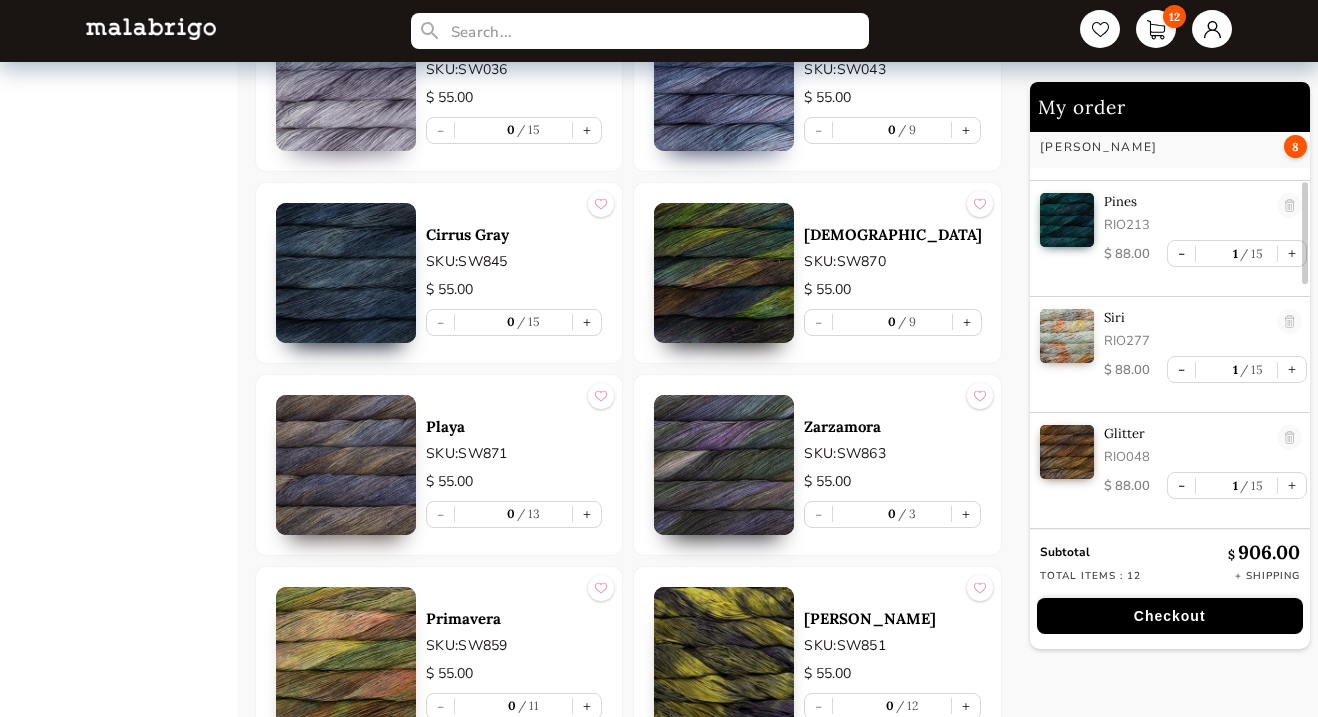 click at bounding box center [724, 657] 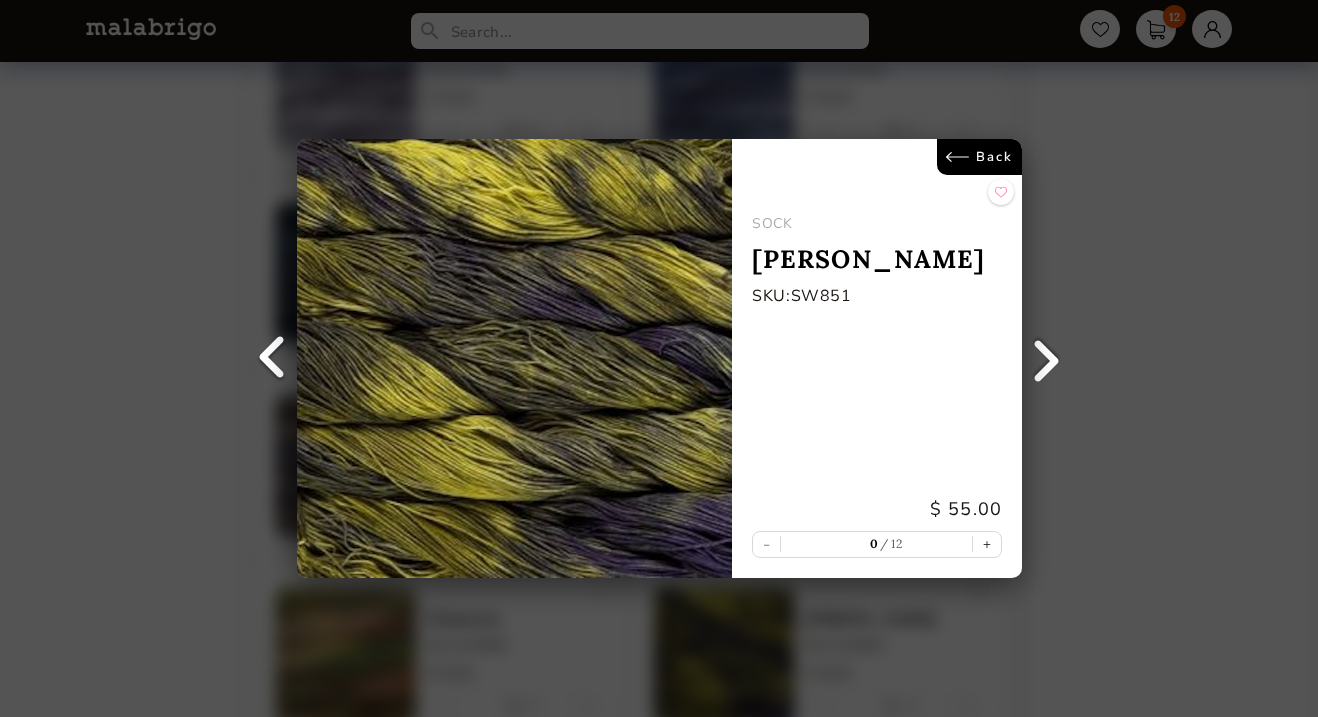 click on "Back" at bounding box center [978, 157] 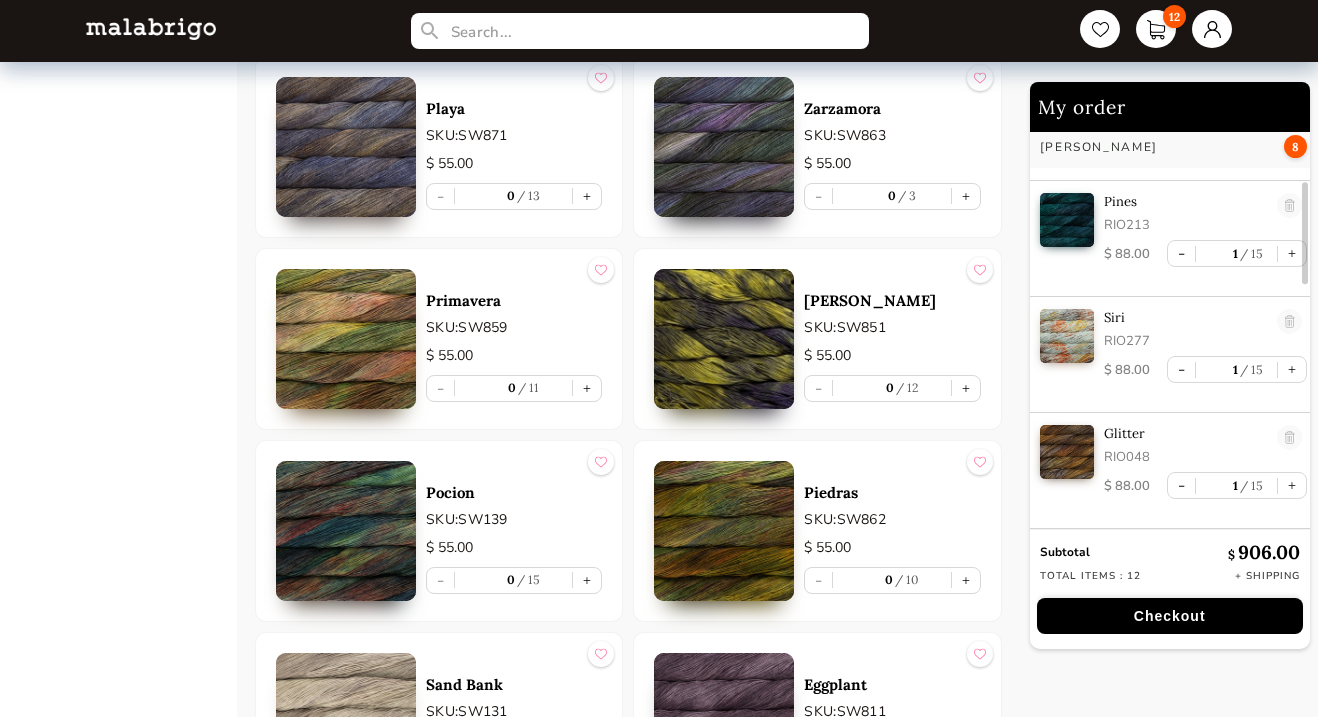 scroll, scrollTop: 6926, scrollLeft: 0, axis: vertical 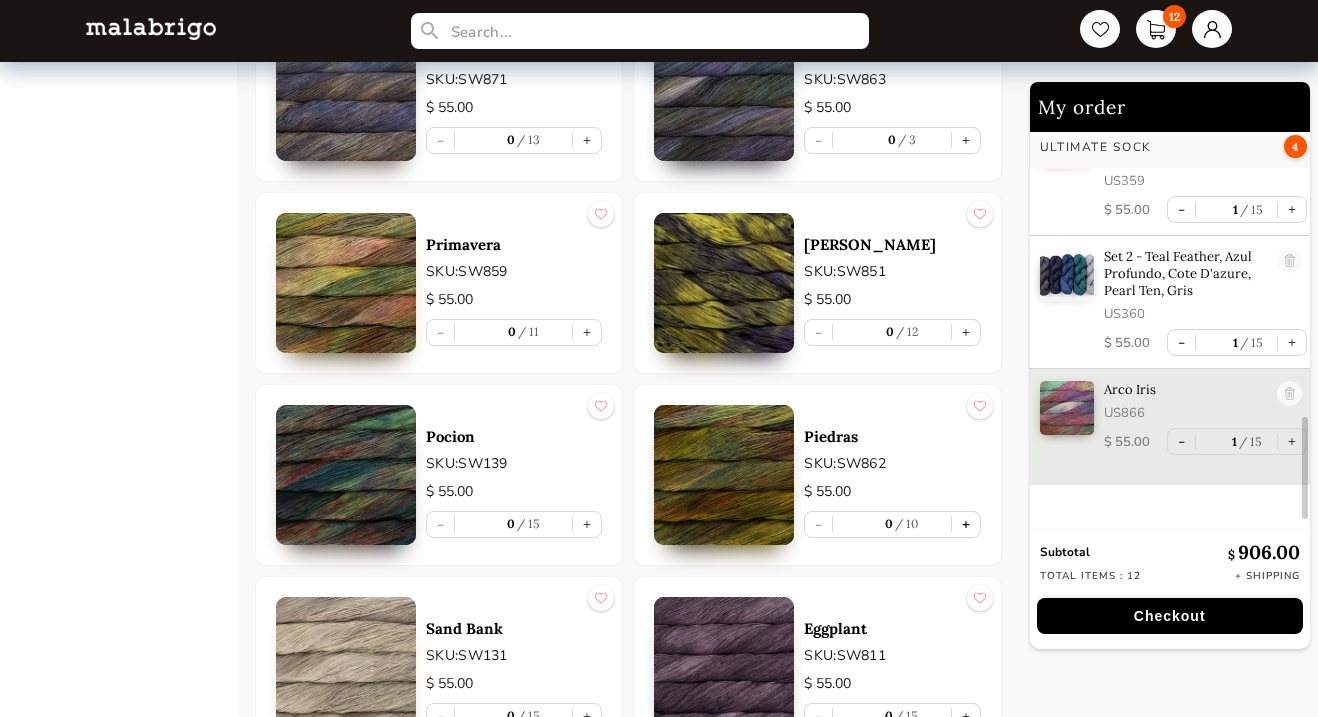 click on "+" at bounding box center (966, 524) 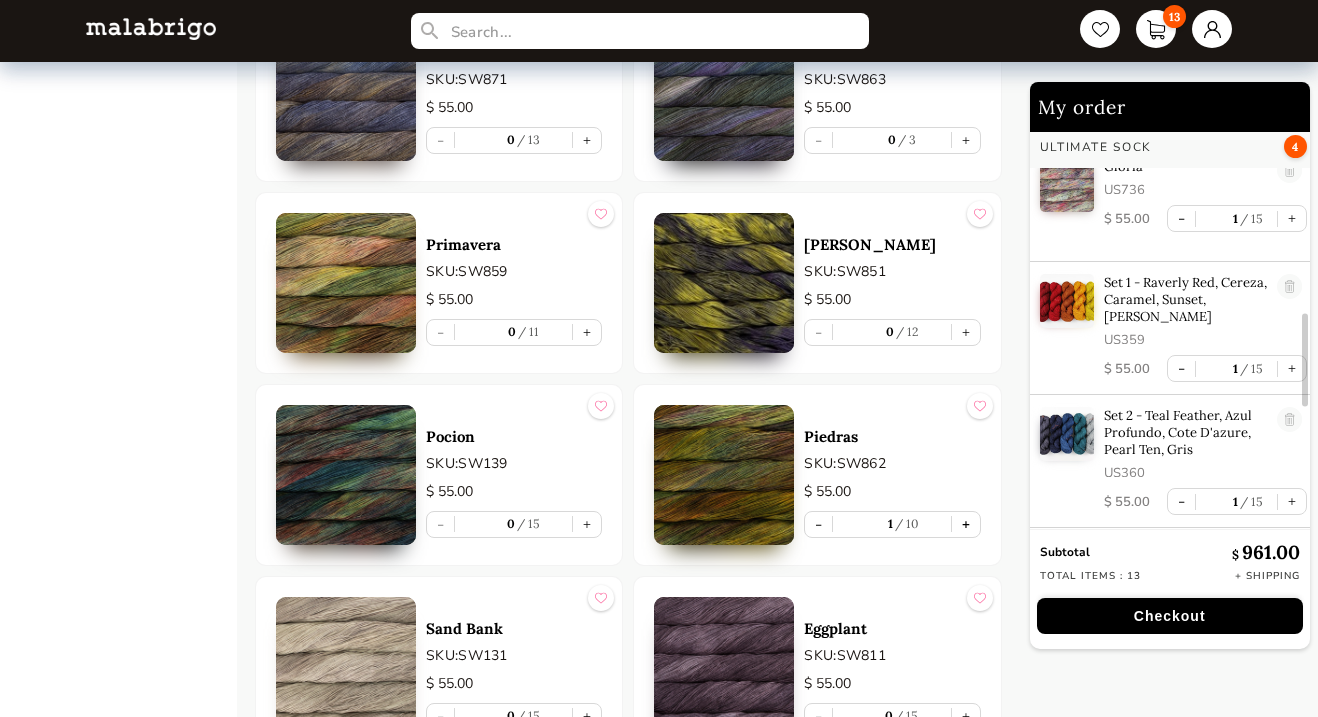 scroll, scrollTop: 710, scrollLeft: 0, axis: vertical 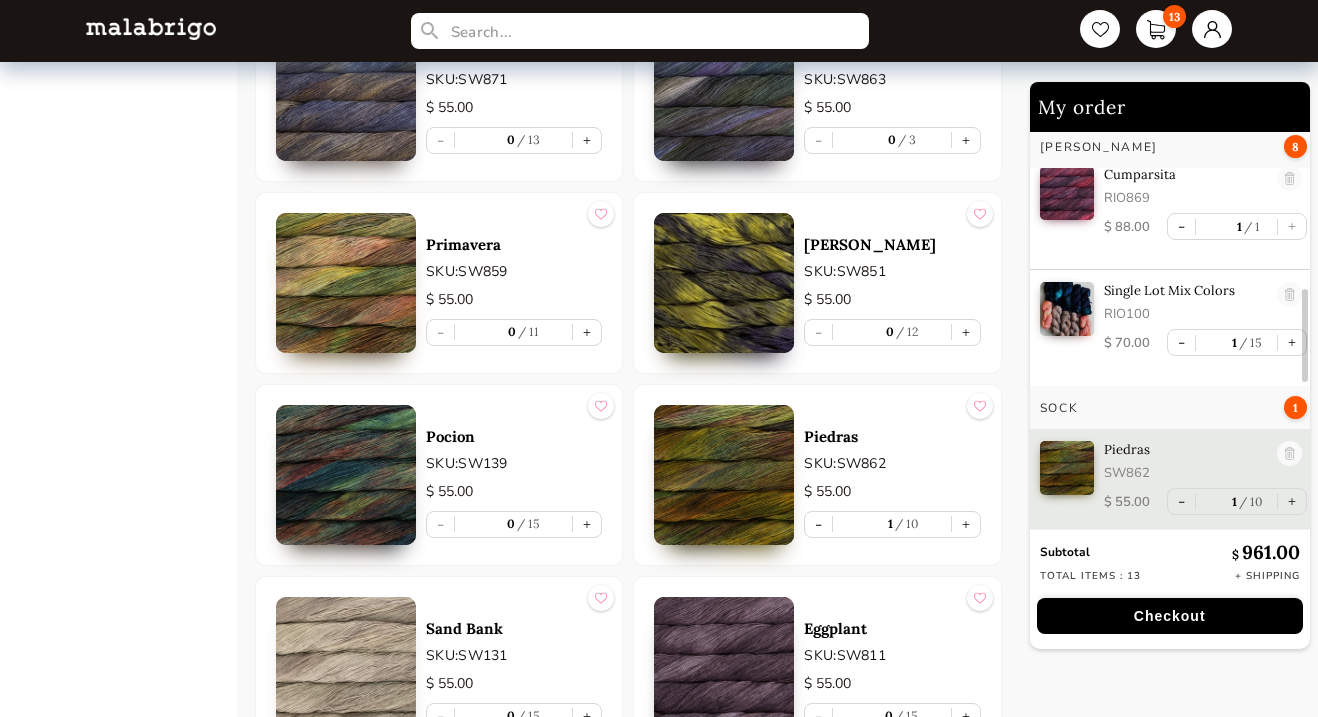 click at bounding box center [724, 667] 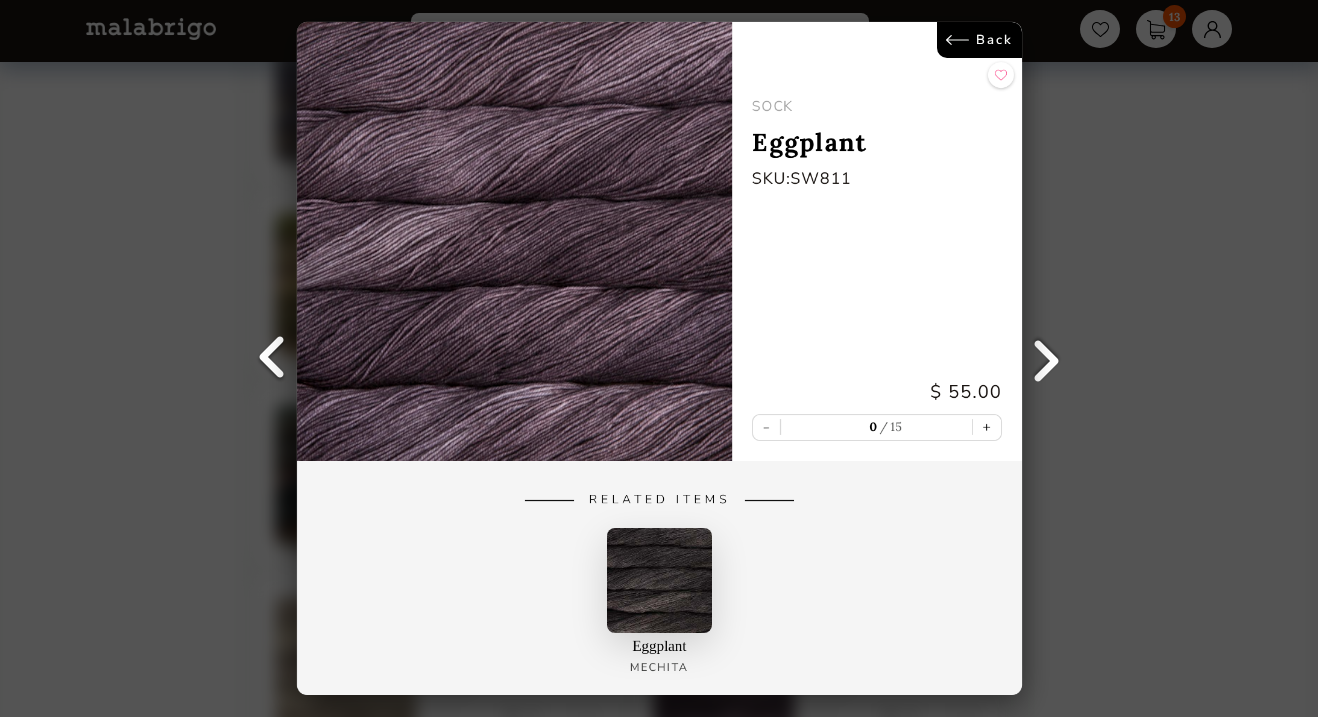click on "Back" at bounding box center [978, 40] 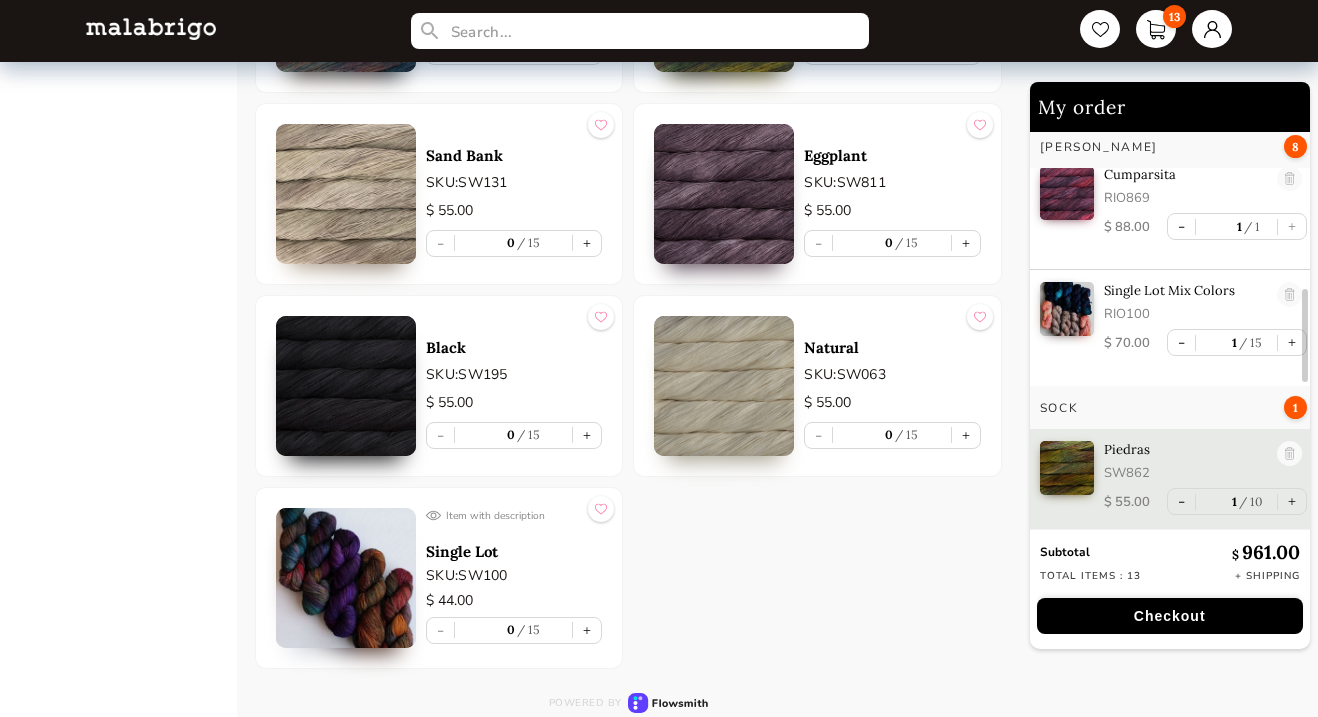 scroll, scrollTop: 7453, scrollLeft: 0, axis: vertical 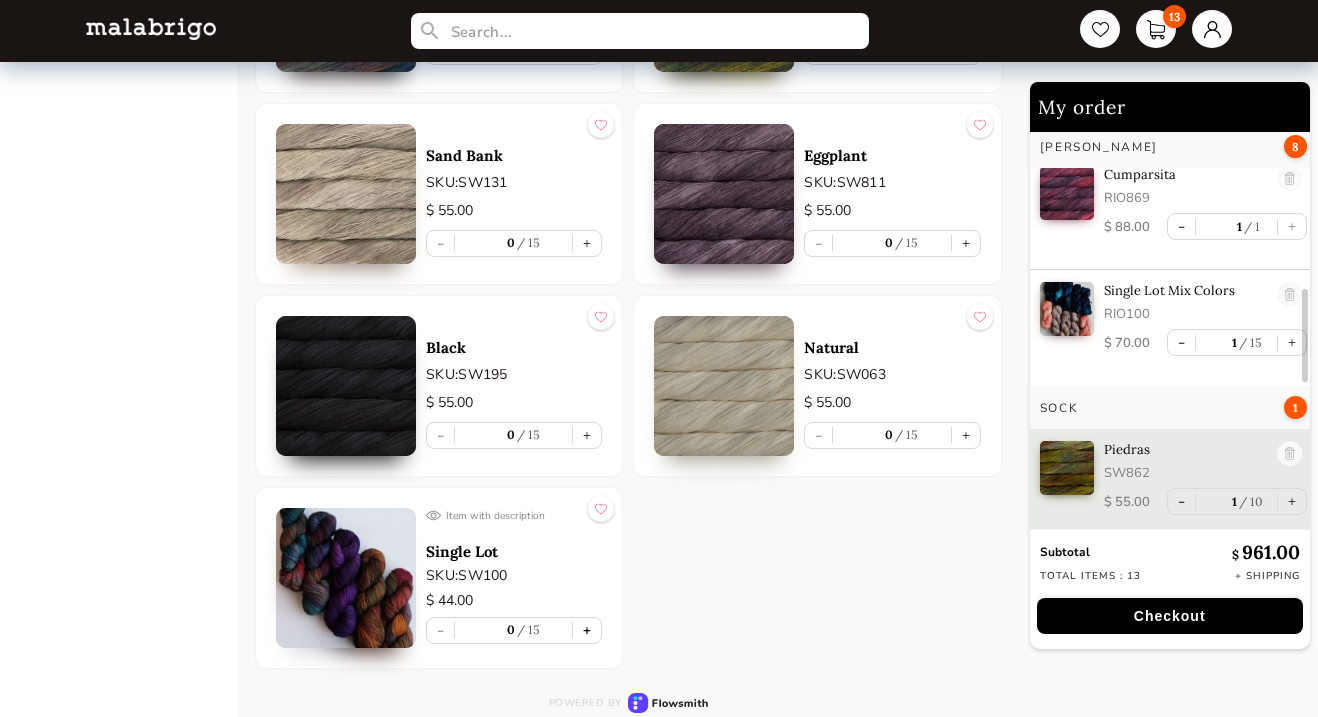 click on "+" at bounding box center (587, 630) 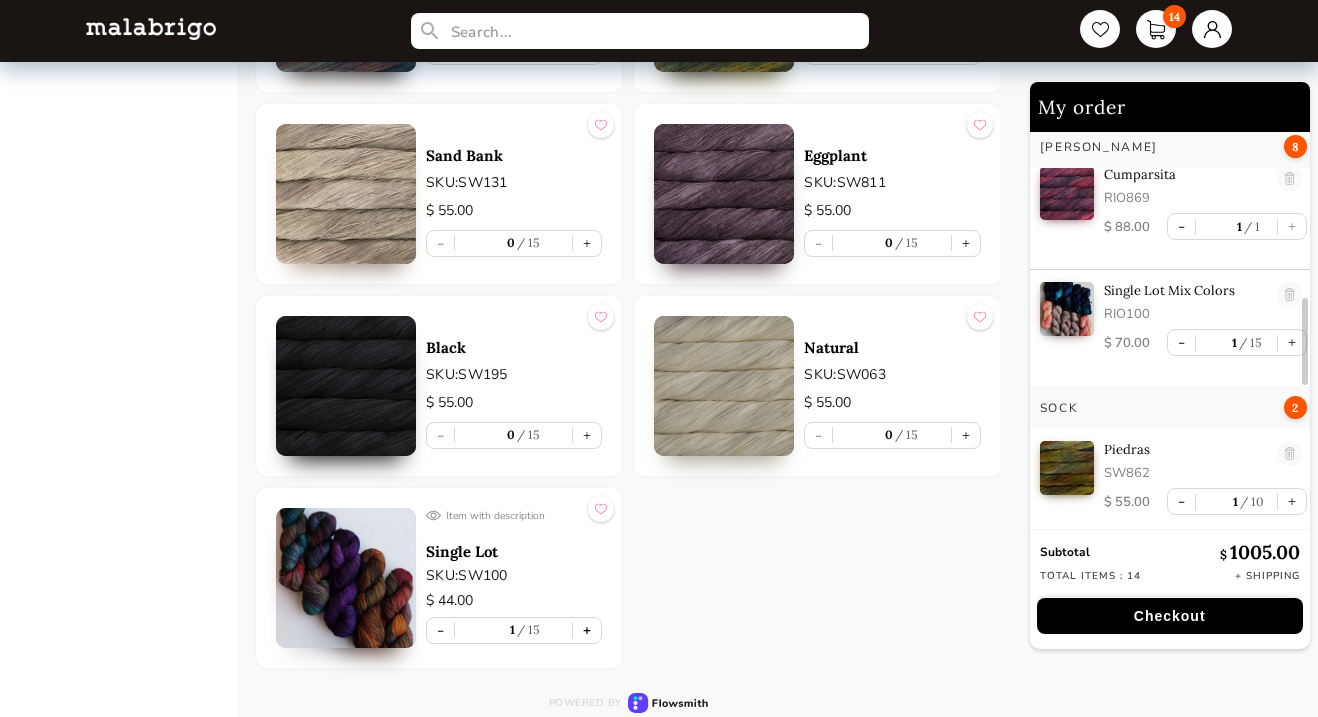 scroll, scrollTop: 826, scrollLeft: 0, axis: vertical 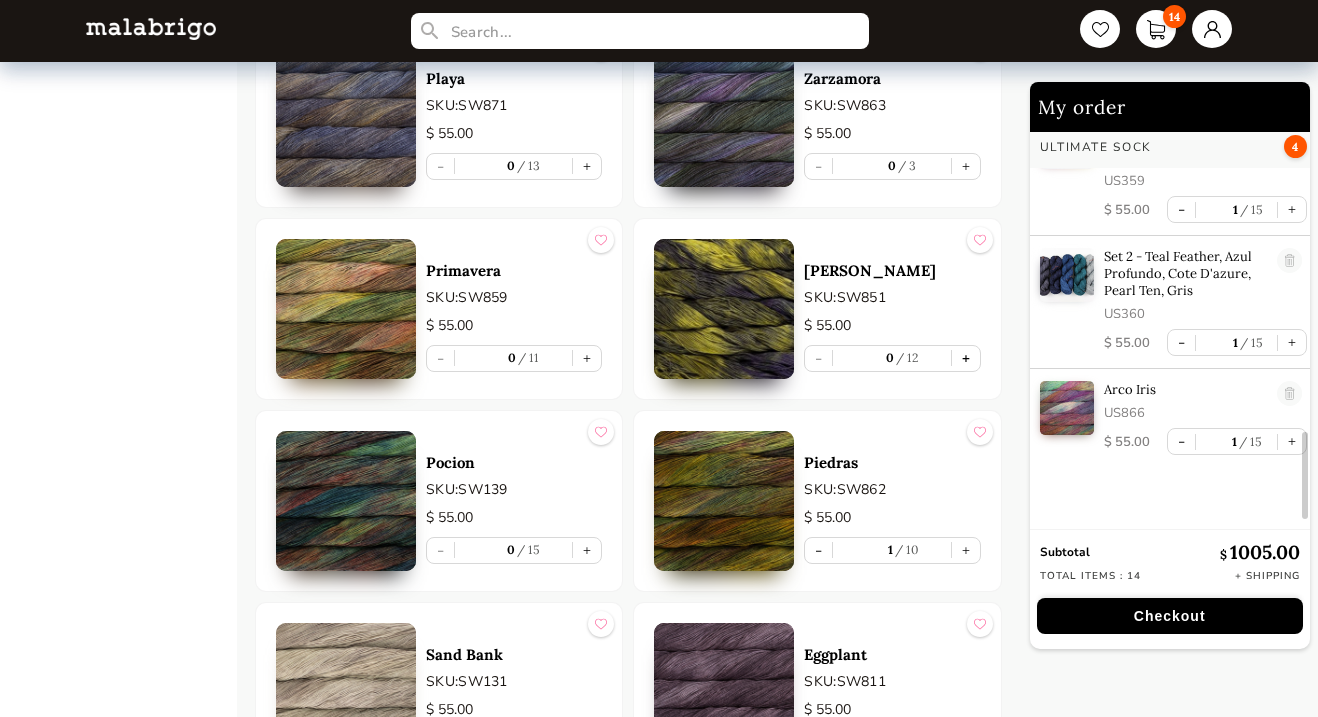 click on "+" at bounding box center (966, 358) 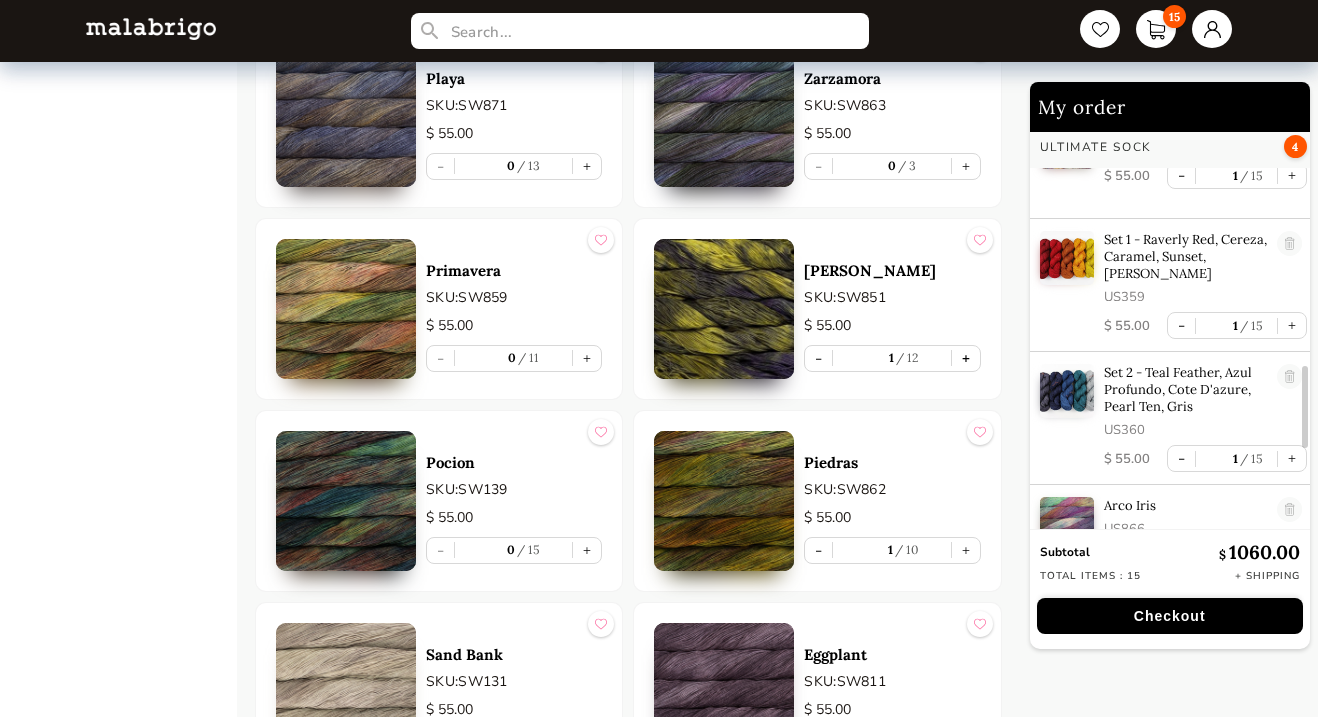 scroll, scrollTop: 942, scrollLeft: 0, axis: vertical 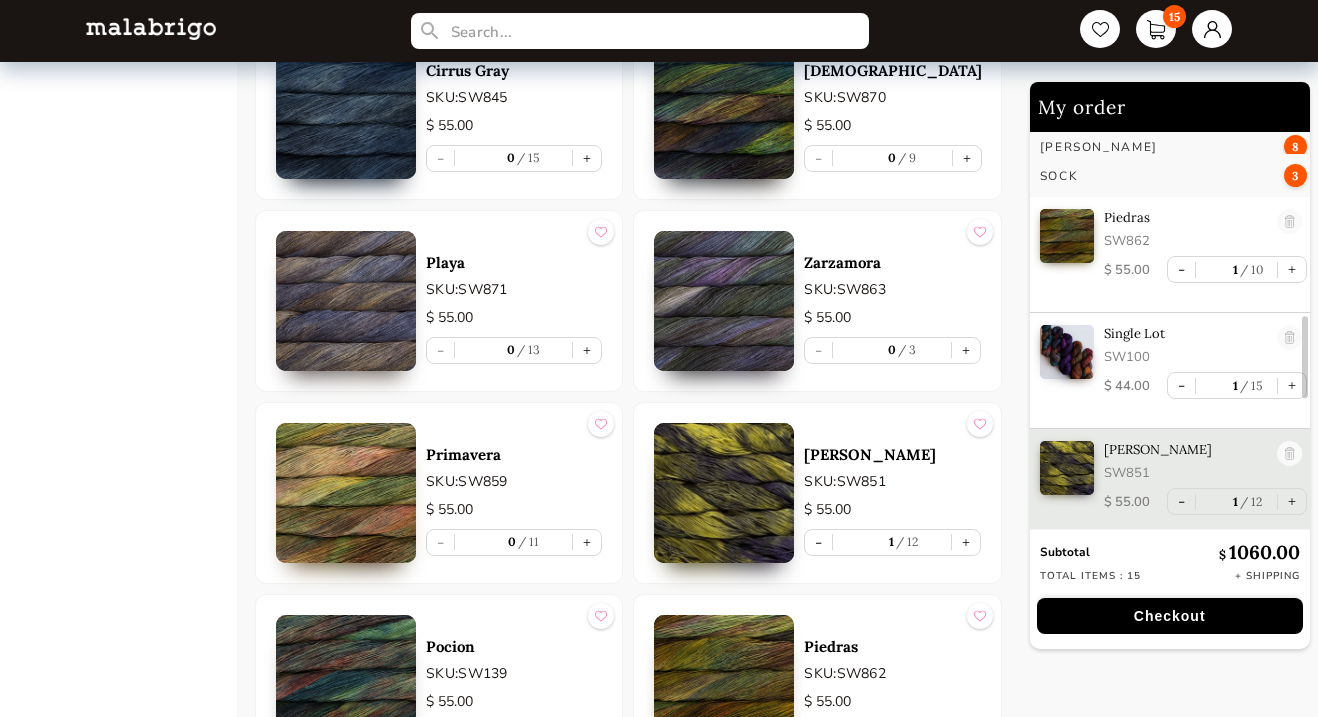 click at bounding box center (724, 301) 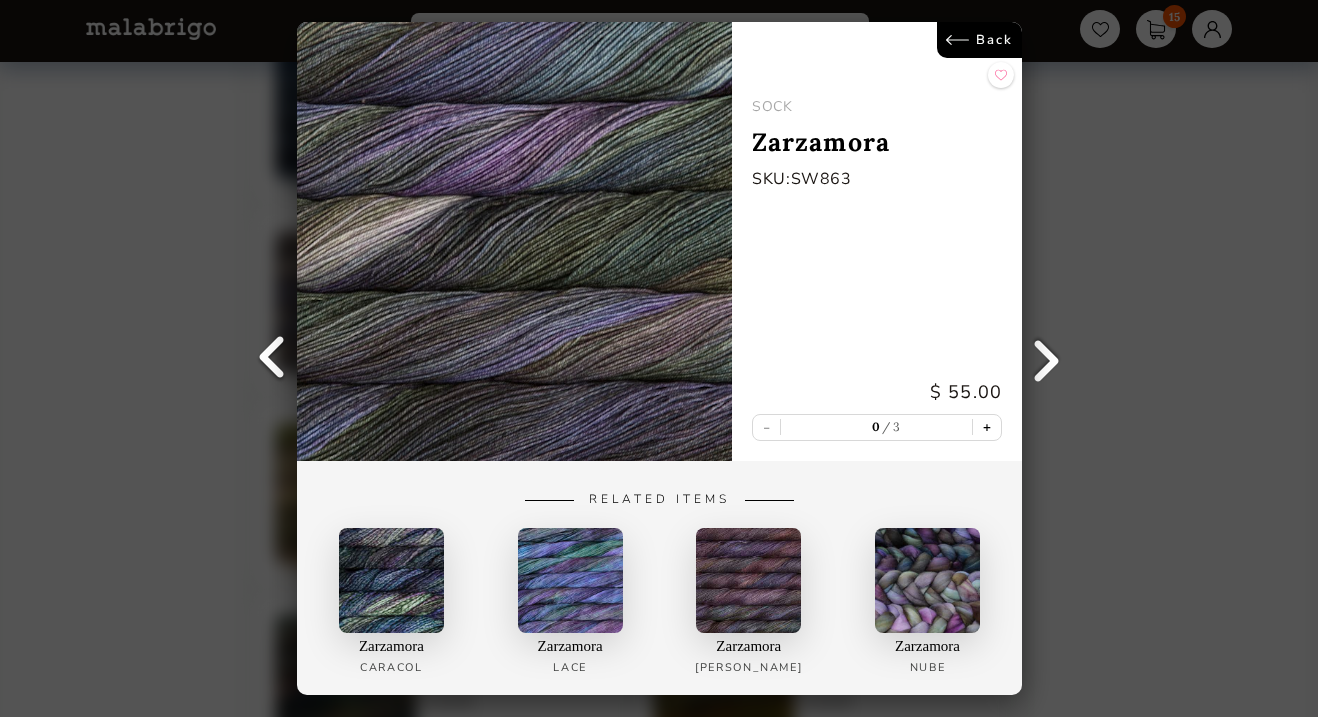 click on "+" at bounding box center [986, 427] 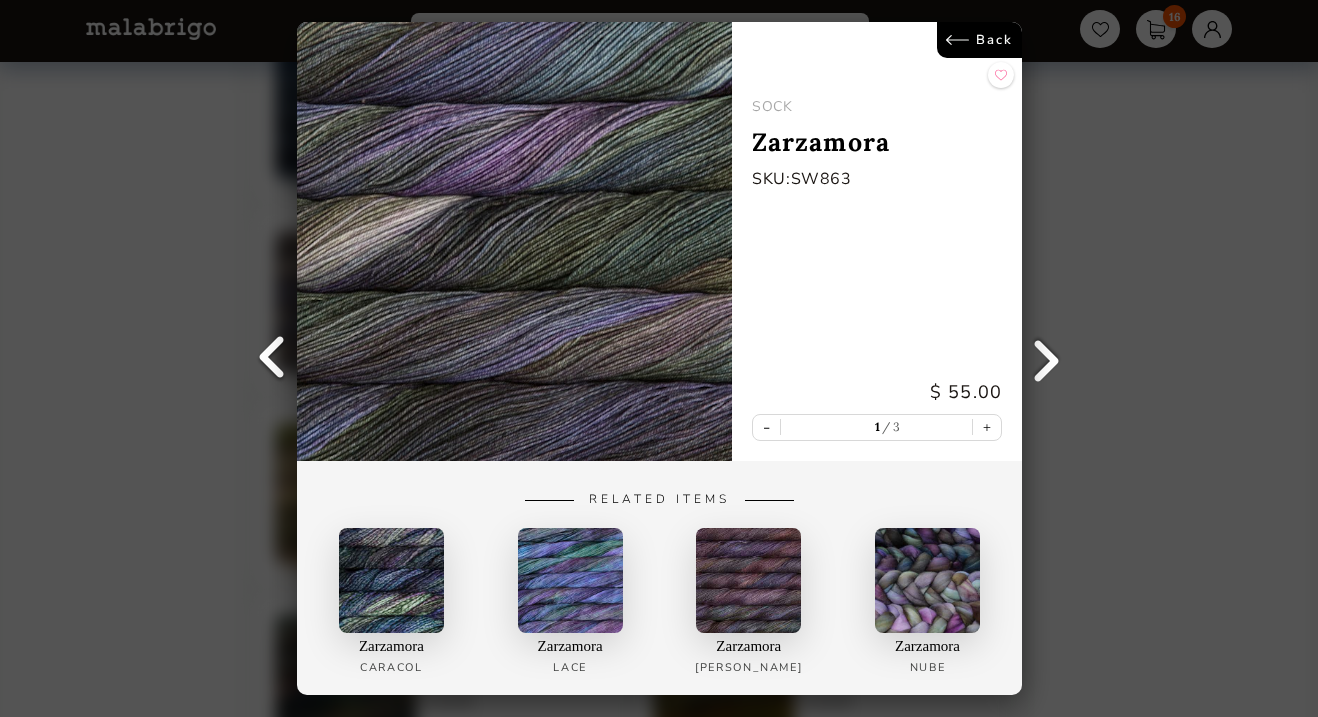 click on "Back" at bounding box center [978, 40] 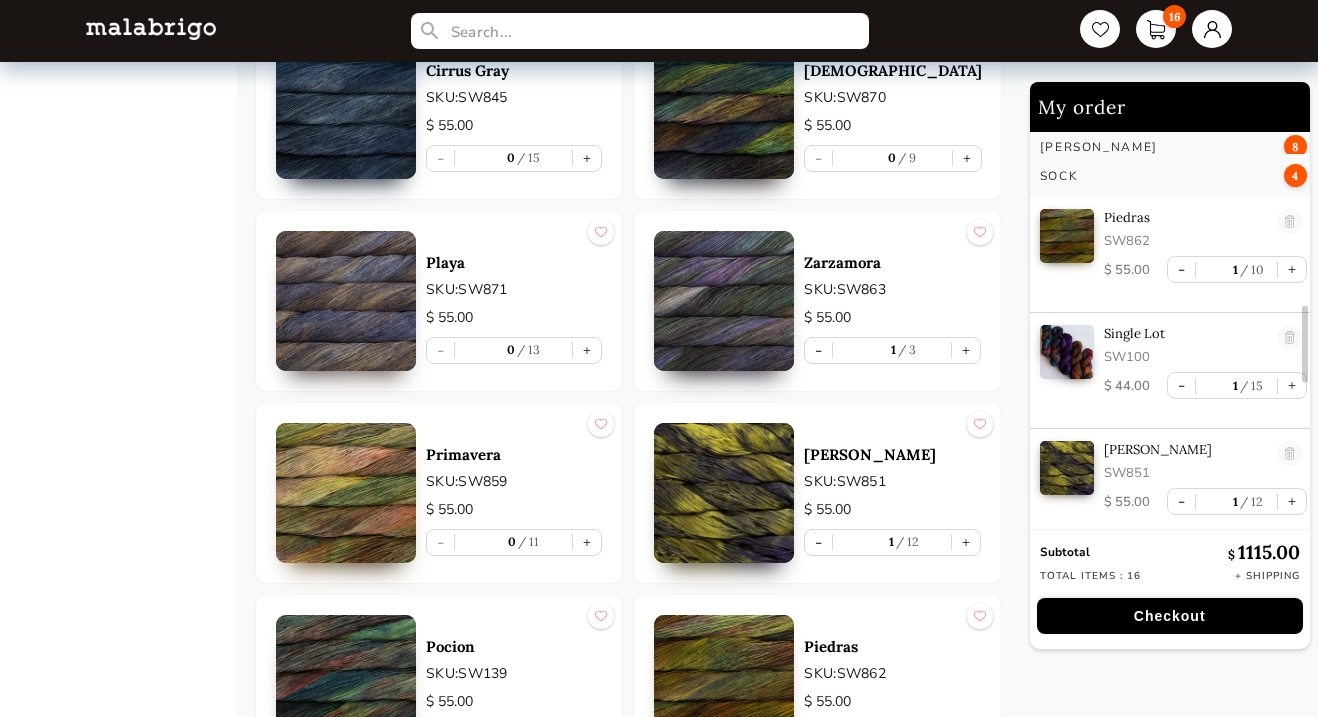 click at bounding box center [724, 301] 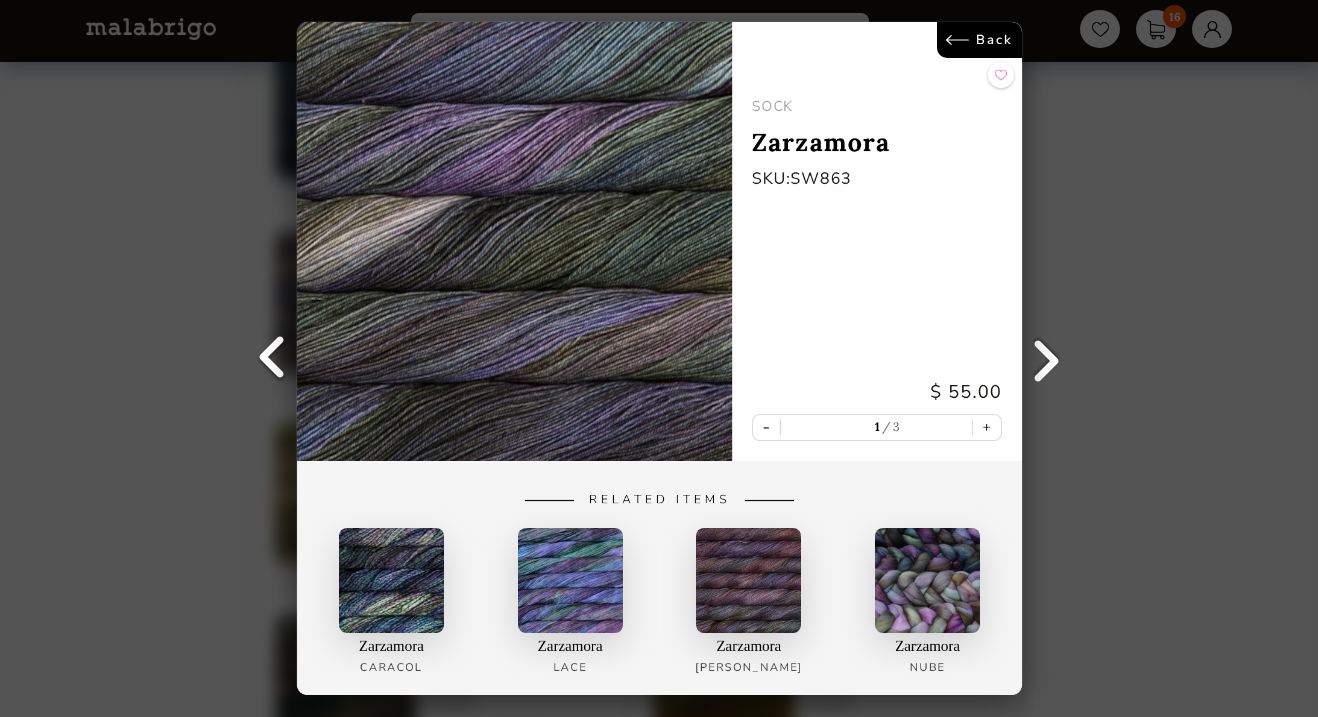 click at bounding box center [927, 580] 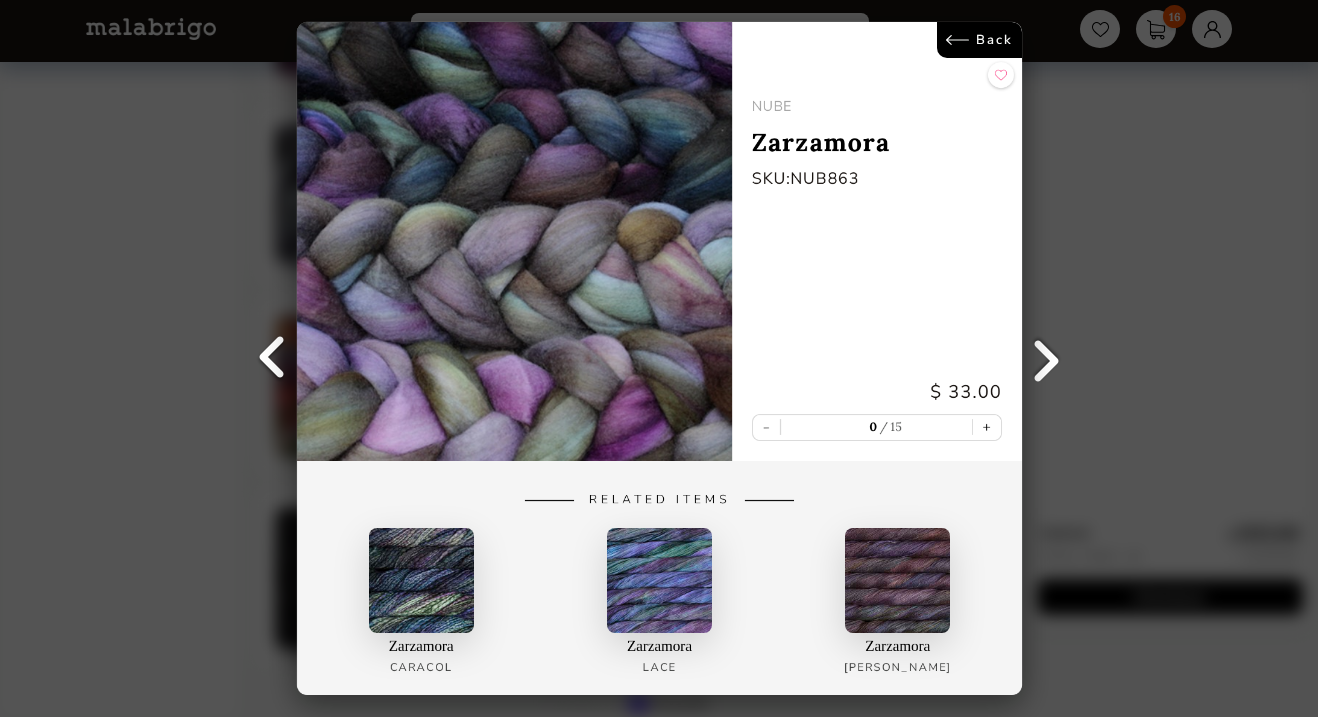 scroll, scrollTop: 3613, scrollLeft: 0, axis: vertical 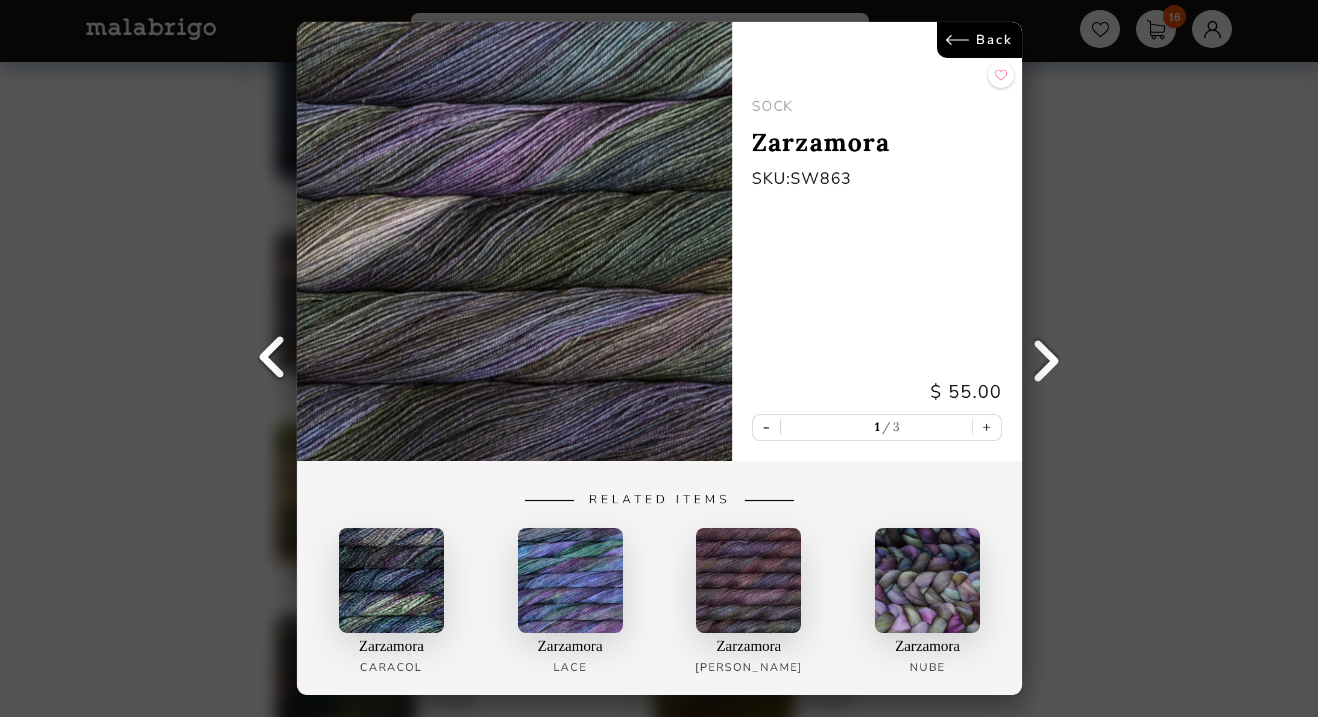 click on "Back" at bounding box center [978, 40] 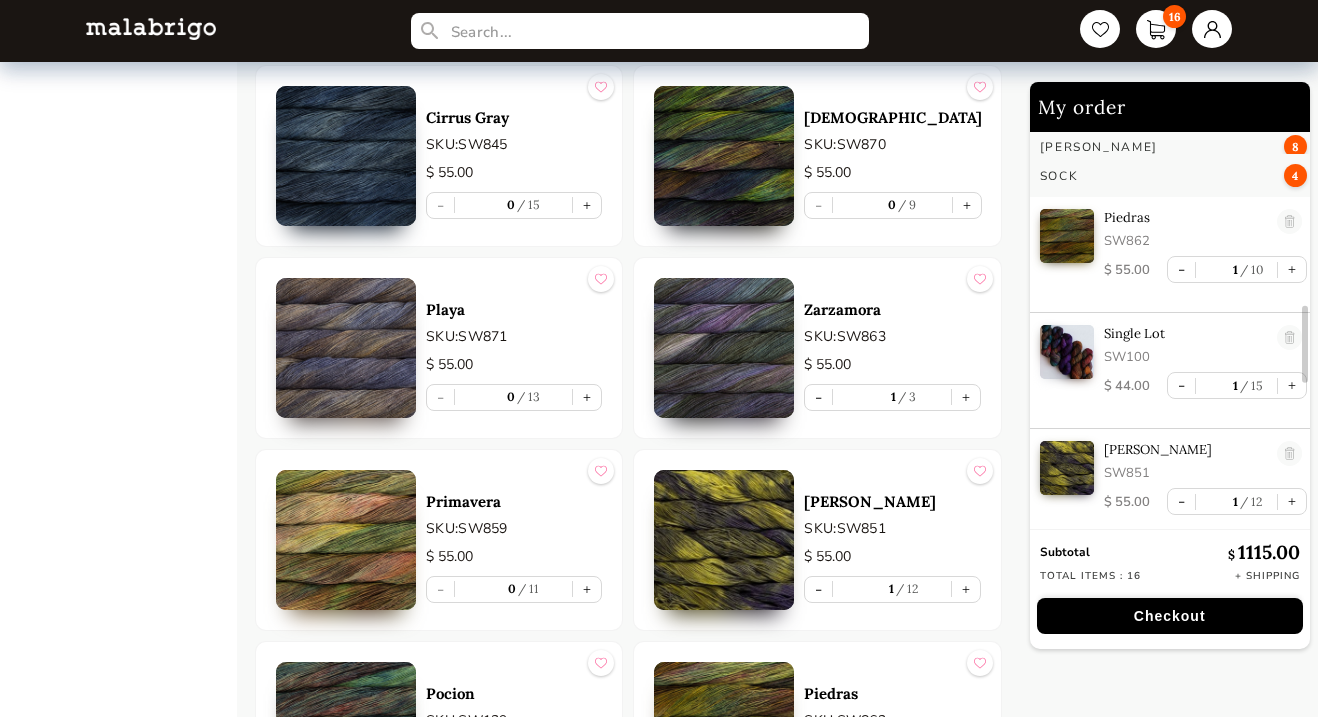 scroll, scrollTop: 6722, scrollLeft: 0, axis: vertical 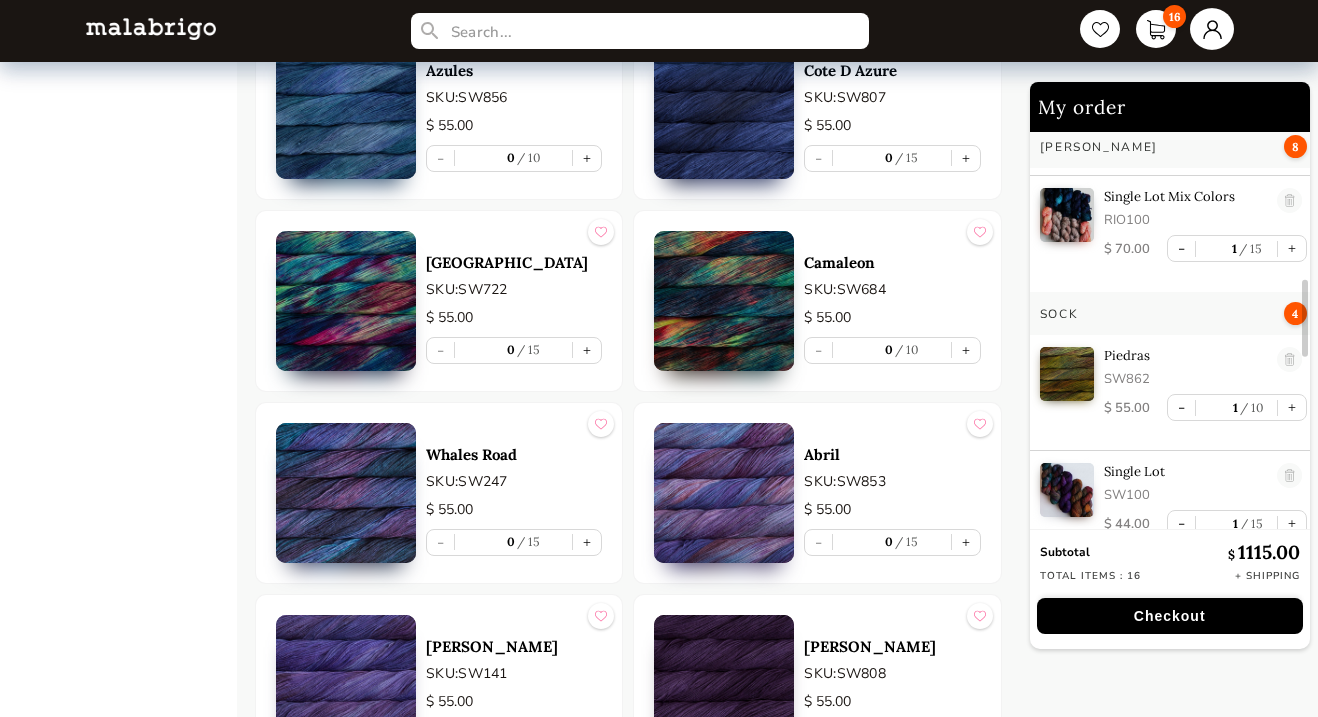 click at bounding box center [1212, 29] 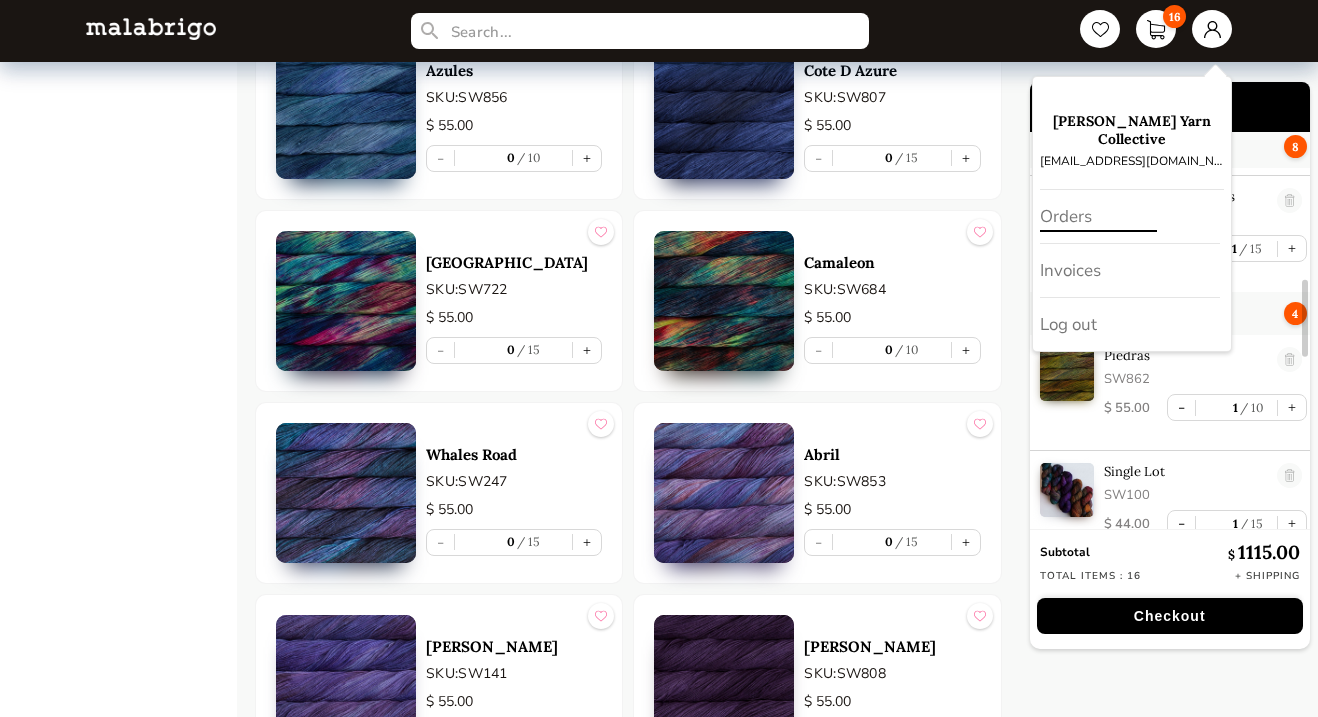 click on "Orders" at bounding box center (1130, 217) 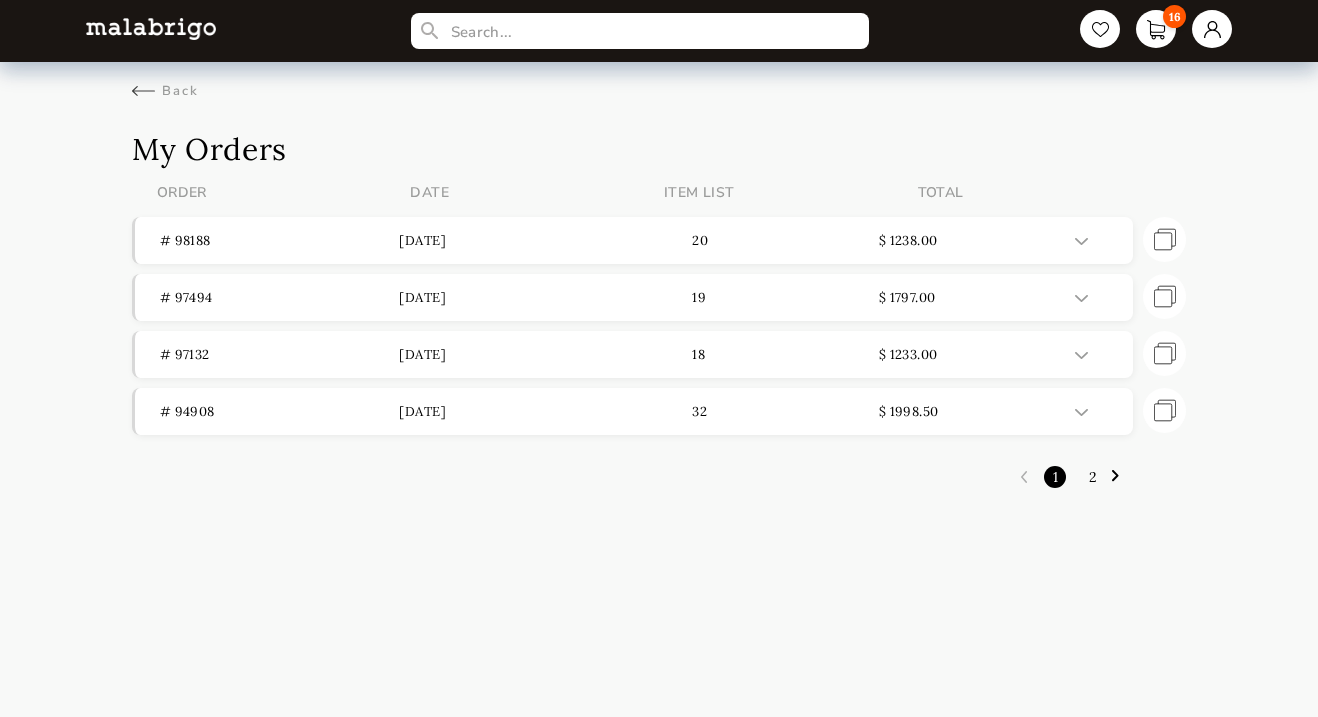 scroll, scrollTop: 0, scrollLeft: 0, axis: both 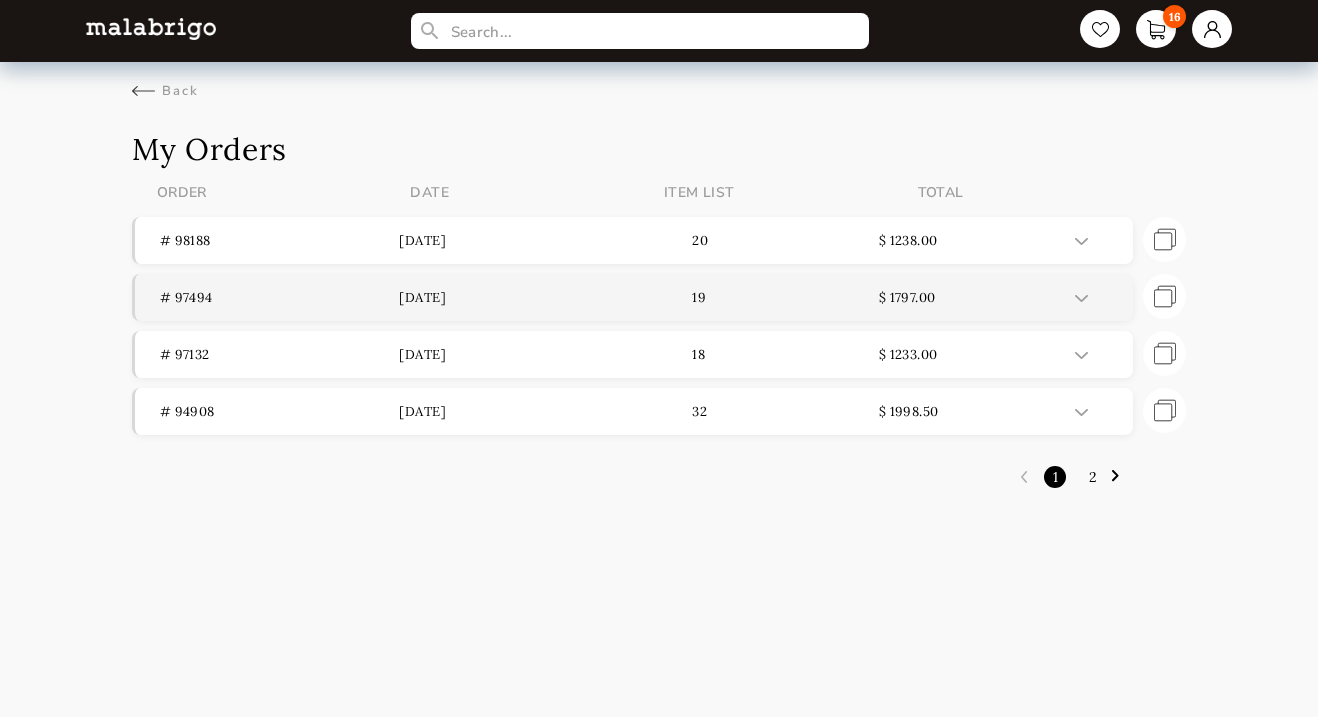 click on "# 97494" at bounding box center [280, 297] 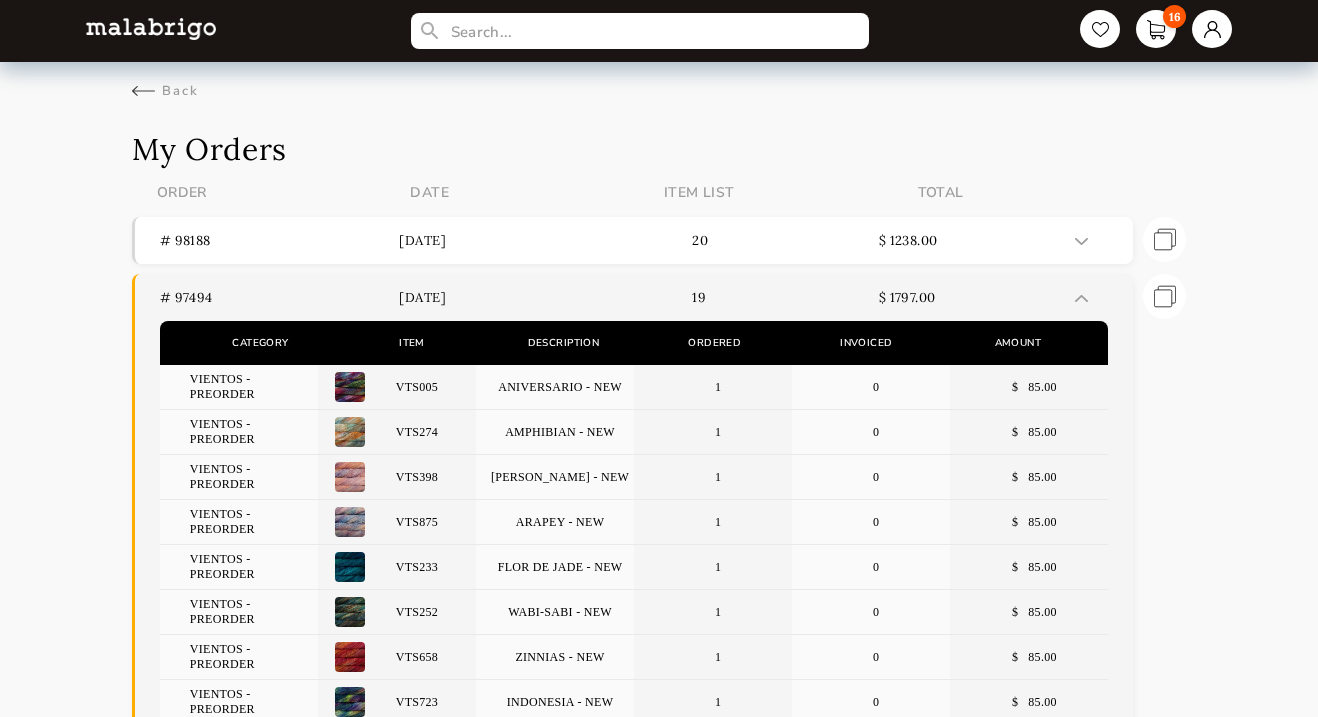 click on "VIENTOS - PREORDER" at bounding box center (239, 387) 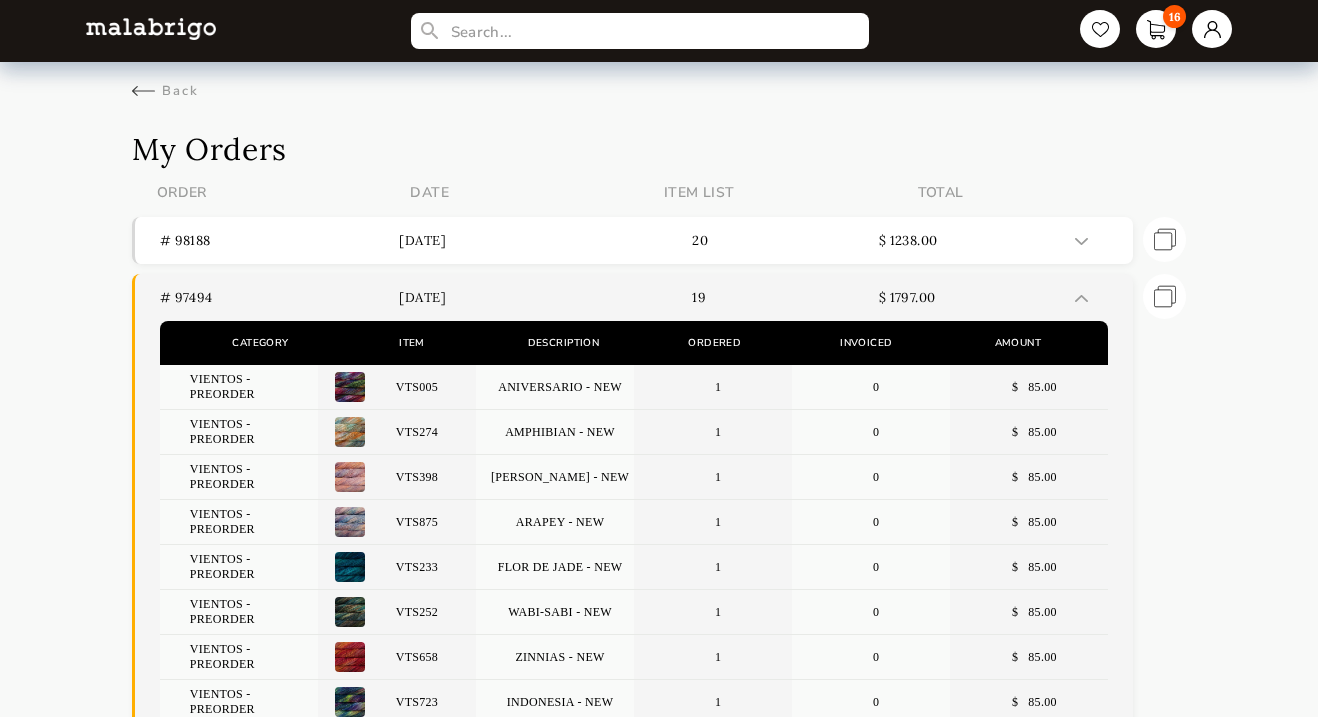 click on "Category" at bounding box center [260, 343] 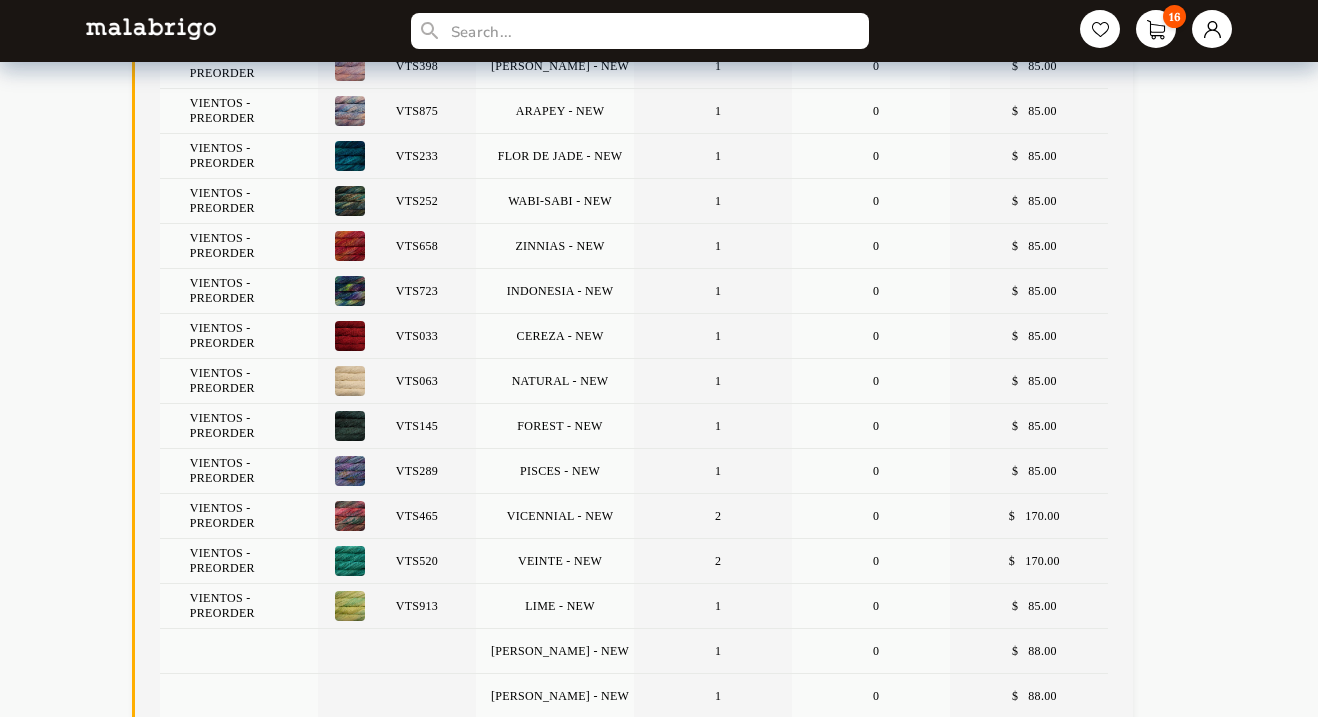 scroll, scrollTop: 407, scrollLeft: 0, axis: vertical 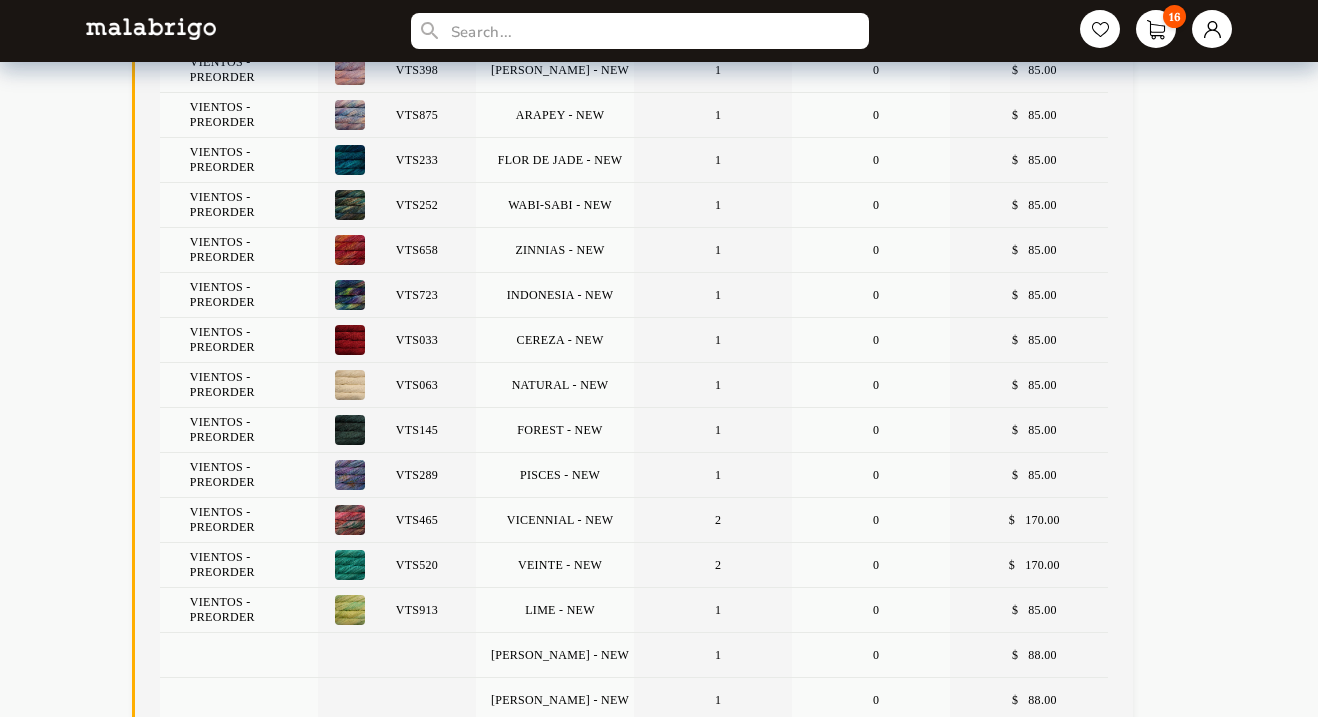 click at bounding box center (350, 610) 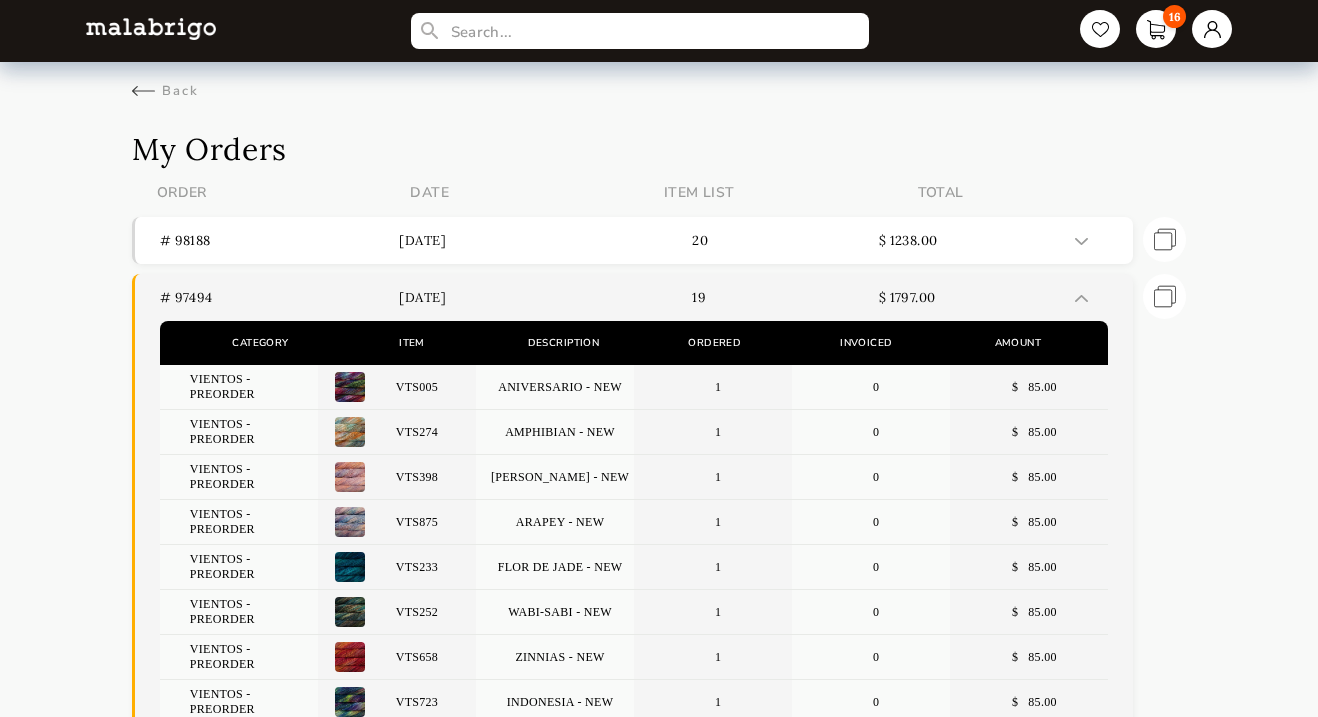scroll, scrollTop: 0, scrollLeft: 0, axis: both 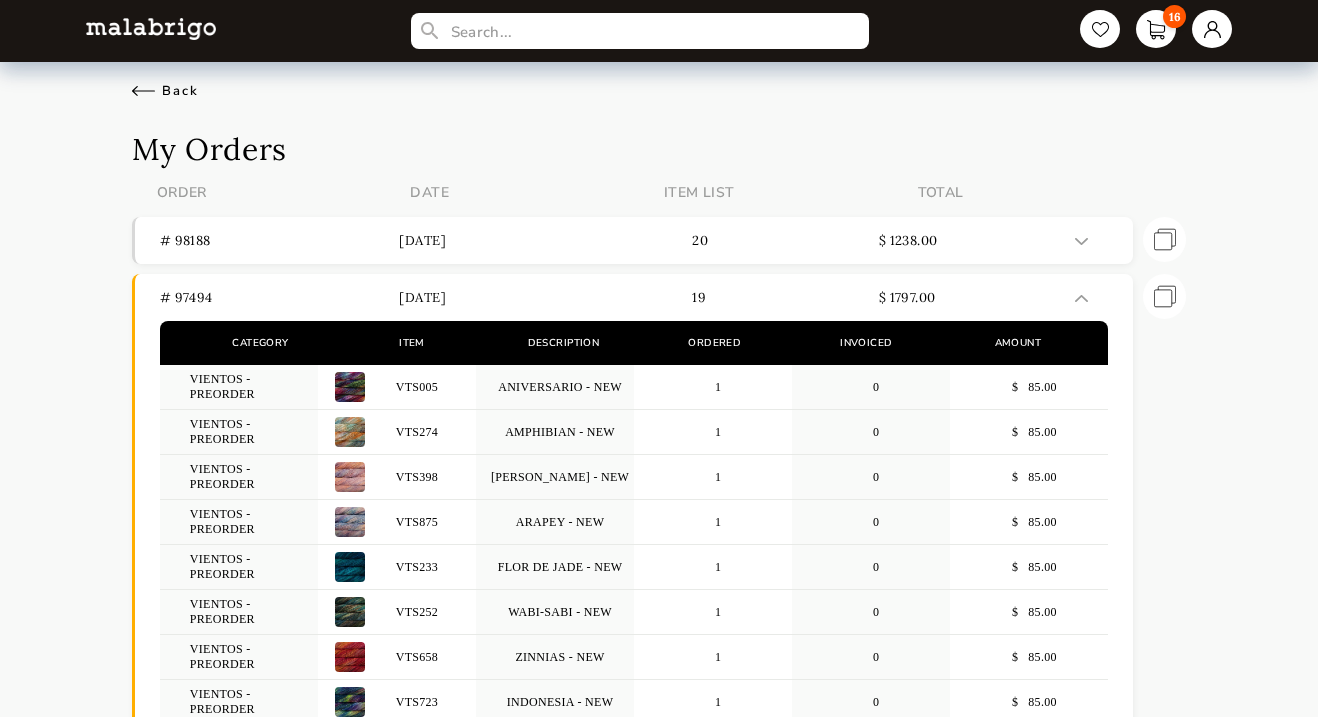 click on "Back" at bounding box center [165, 91] 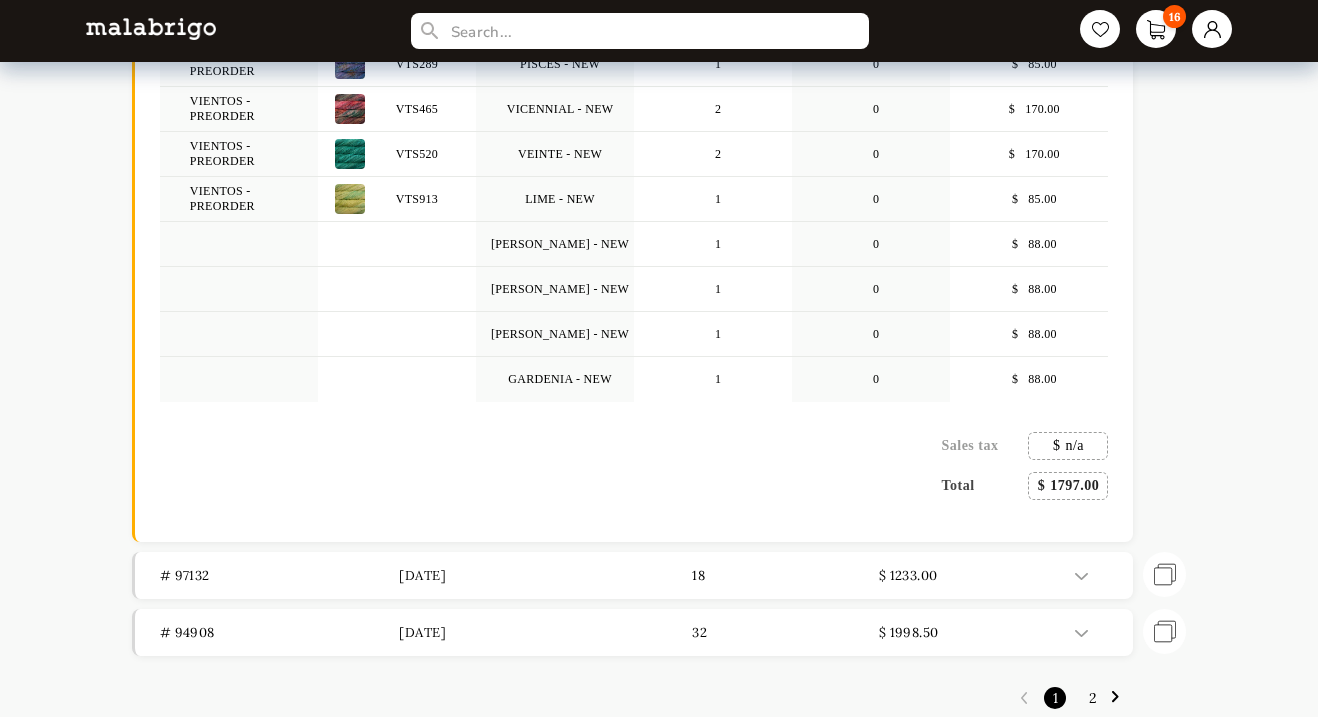select on "INDEX" 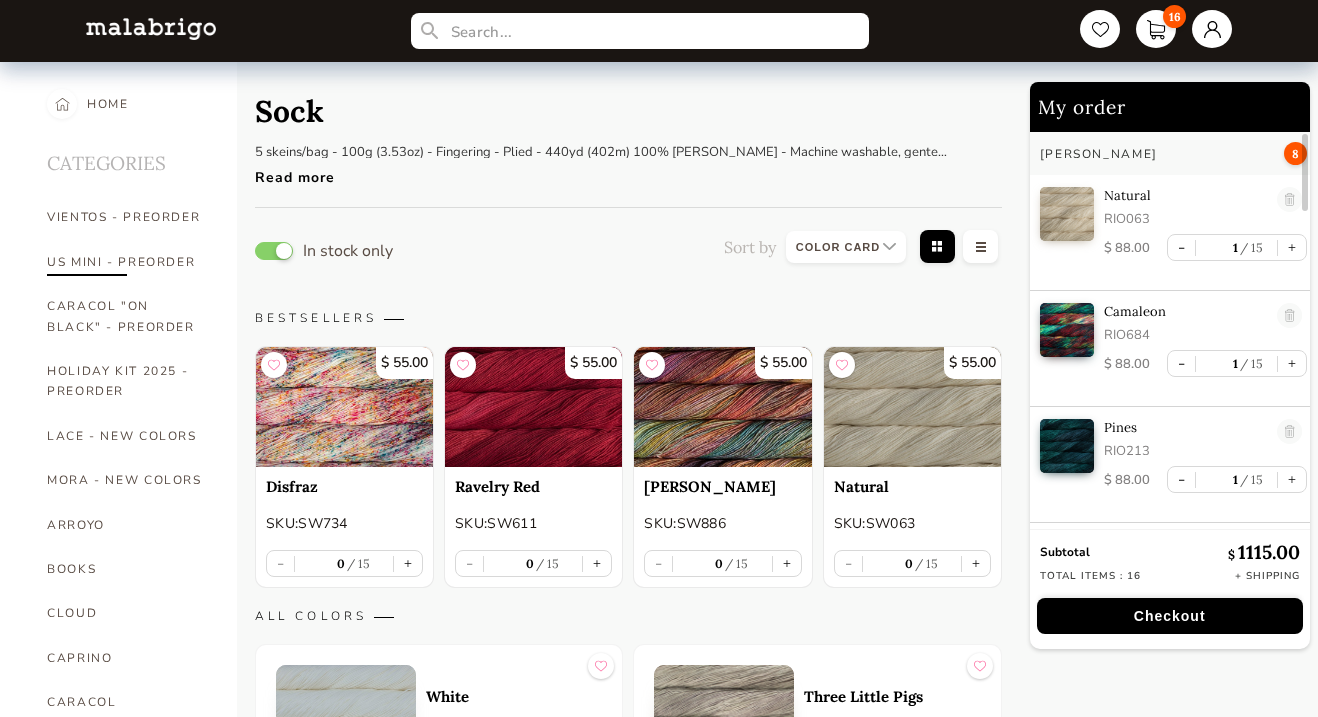 scroll, scrollTop: 0, scrollLeft: 0, axis: both 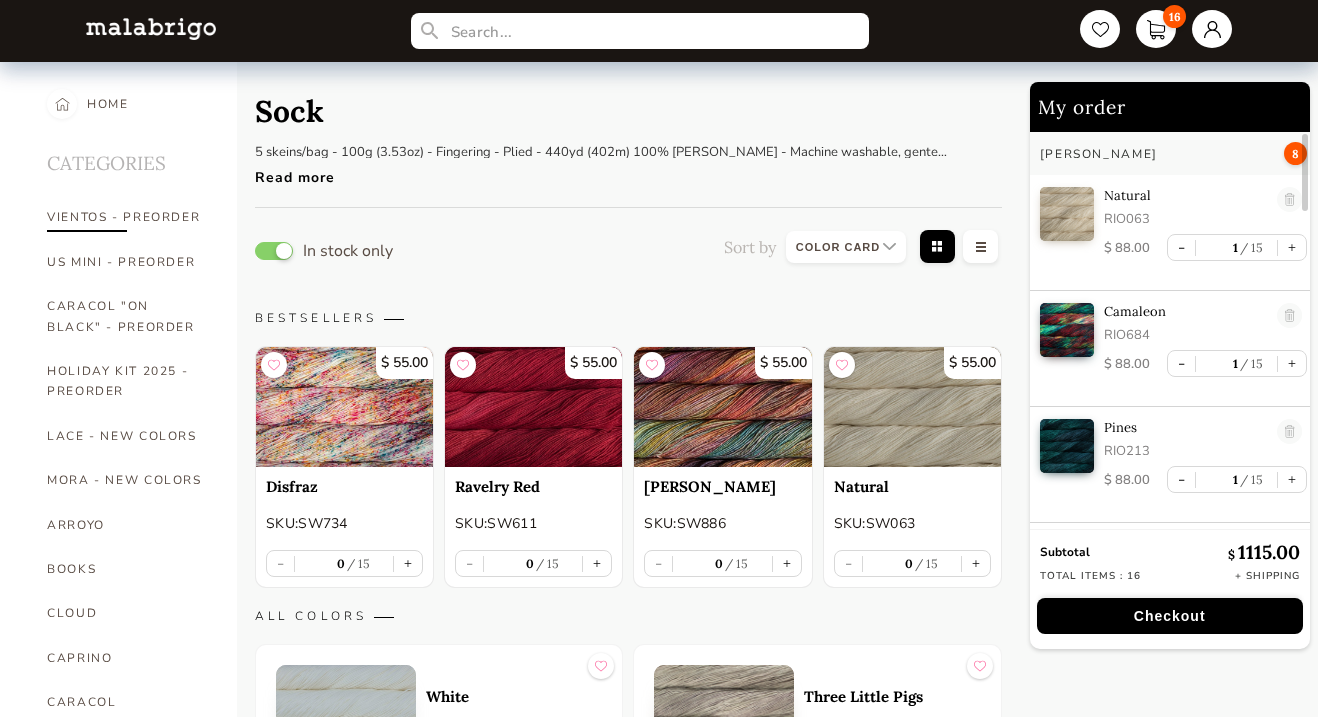 click on "VIENTOS - PREORDER" at bounding box center [127, 217] 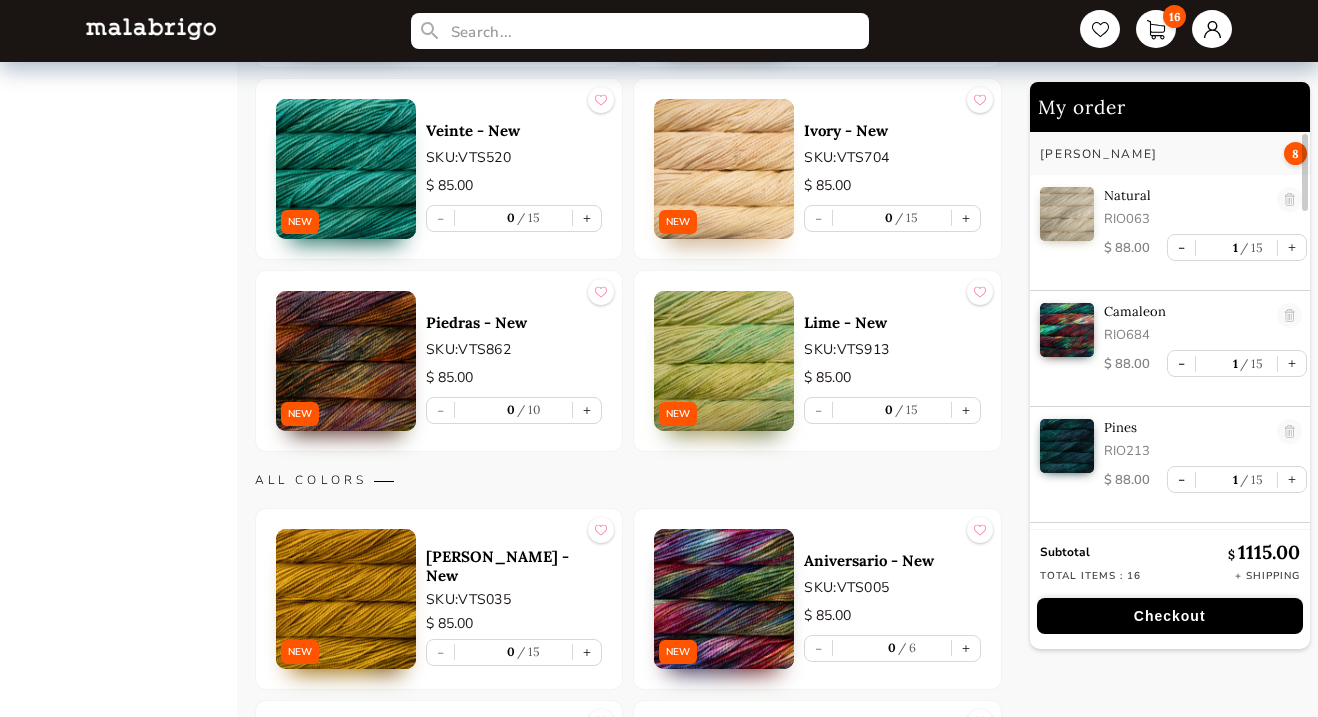 scroll, scrollTop: 2528, scrollLeft: 0, axis: vertical 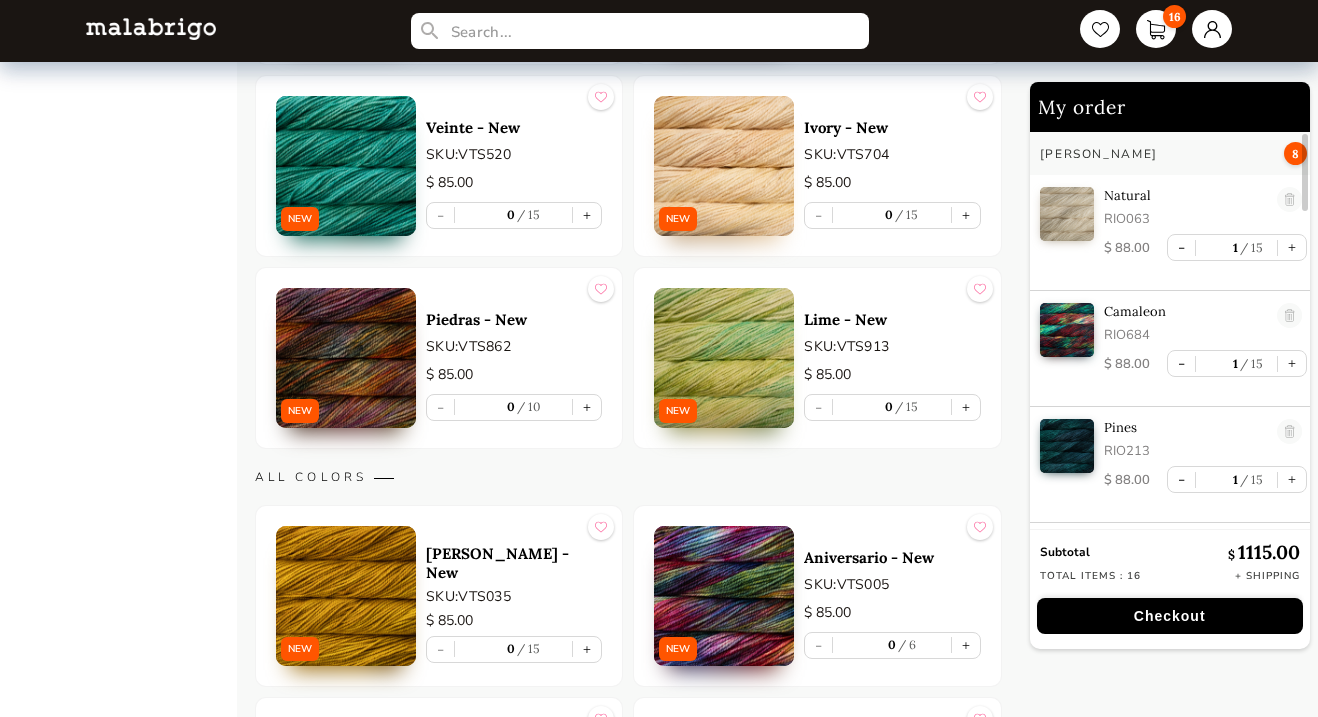 click at bounding box center [724, 358] 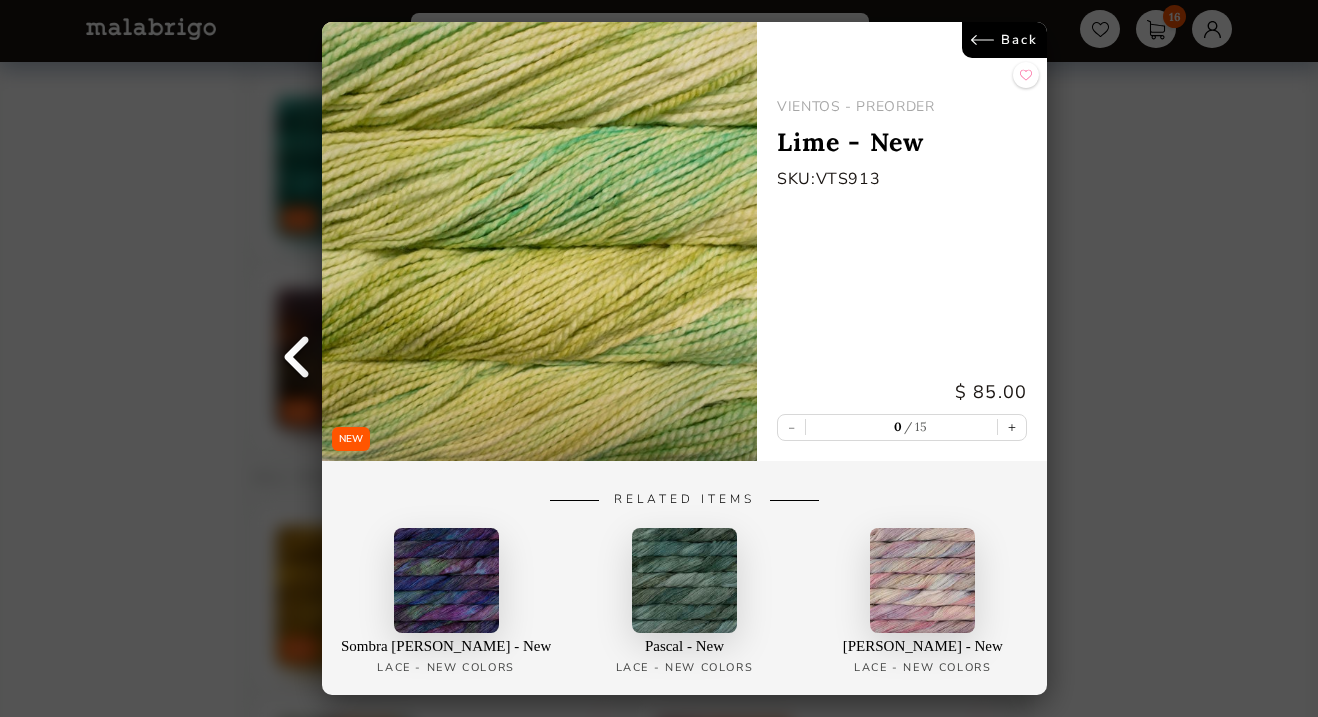 click on "Back" at bounding box center (1003, 40) 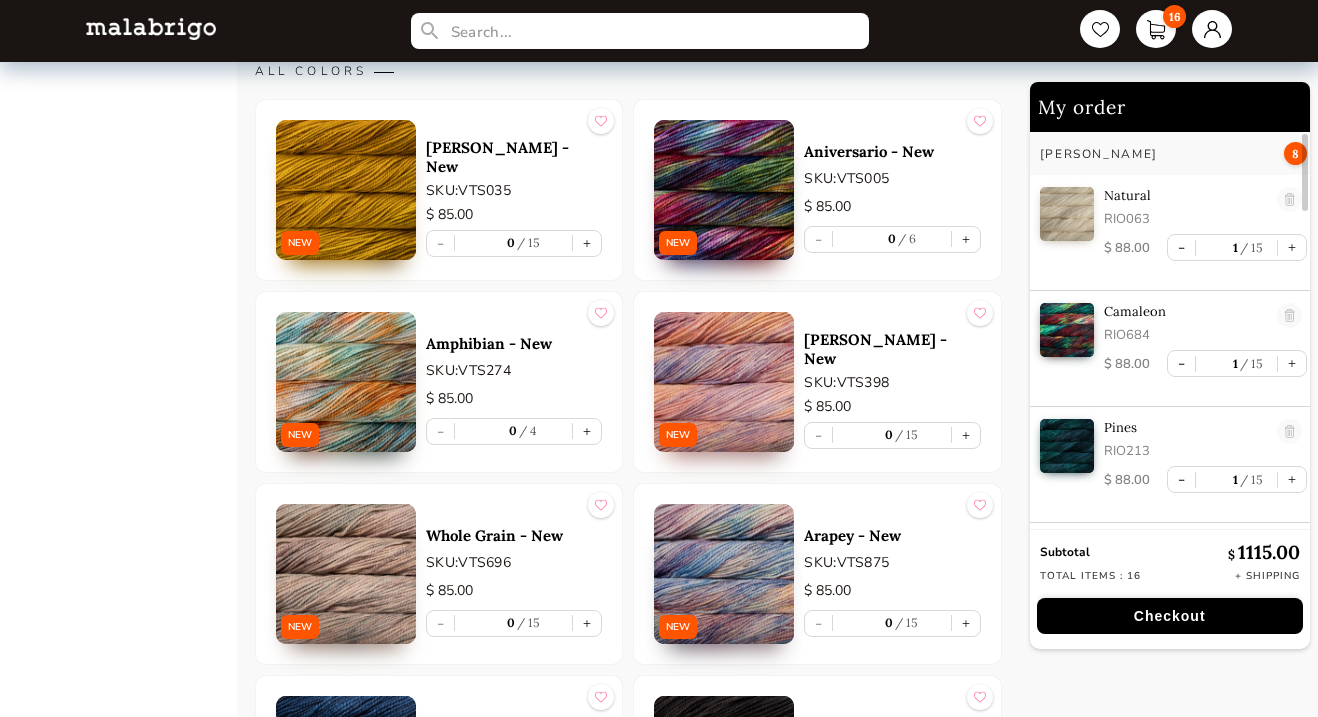 scroll, scrollTop: 2961, scrollLeft: 0, axis: vertical 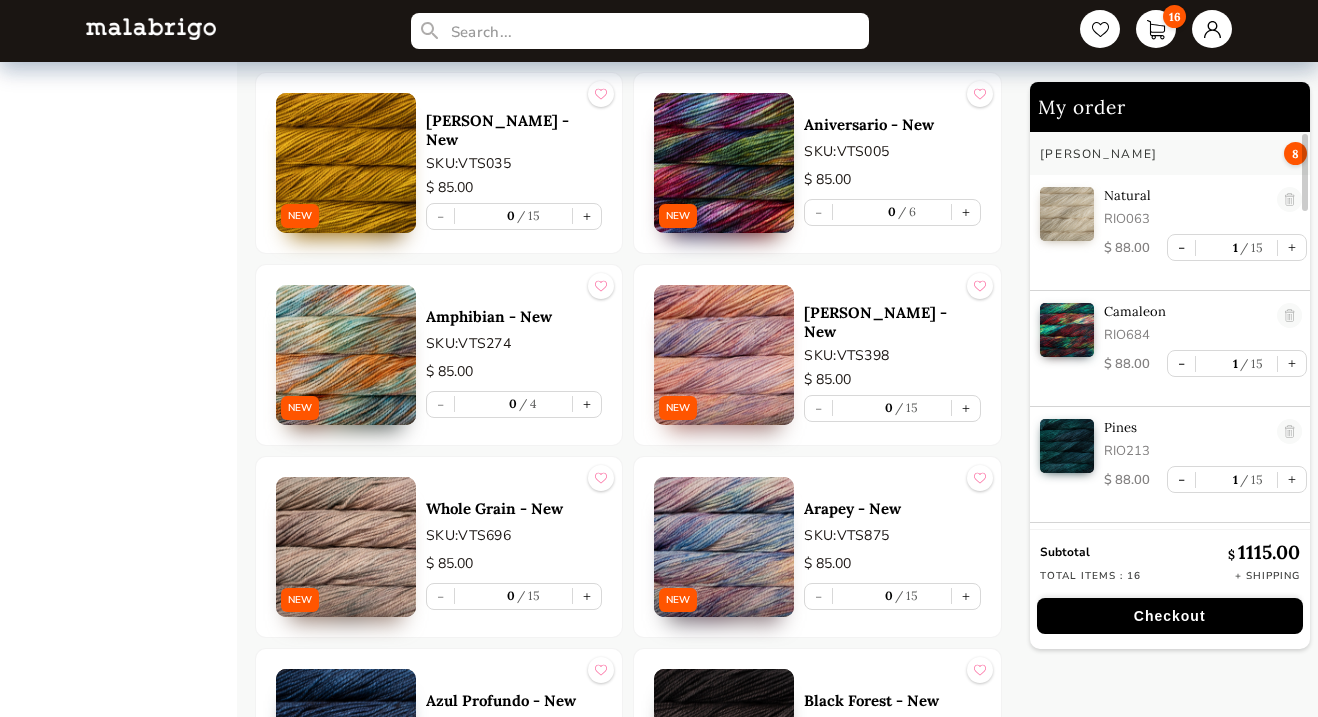 click at bounding box center (346, 355) 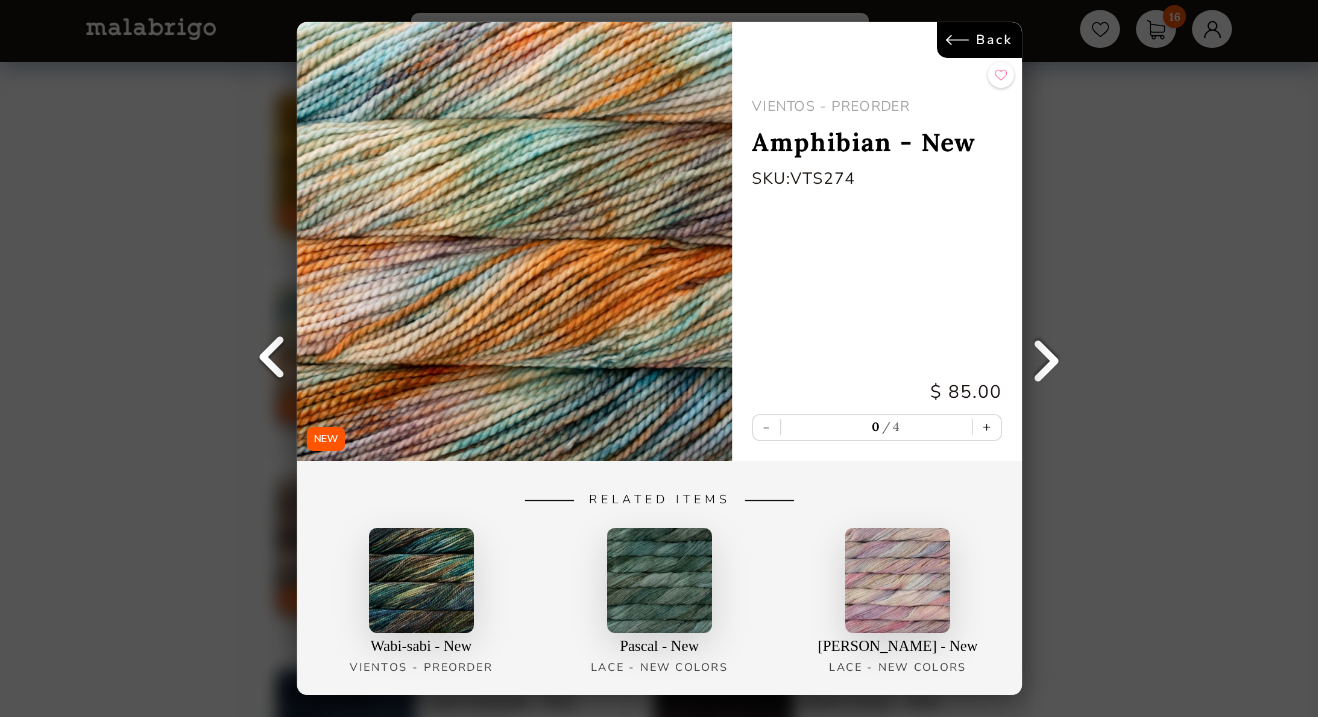 click on "Back" at bounding box center [978, 40] 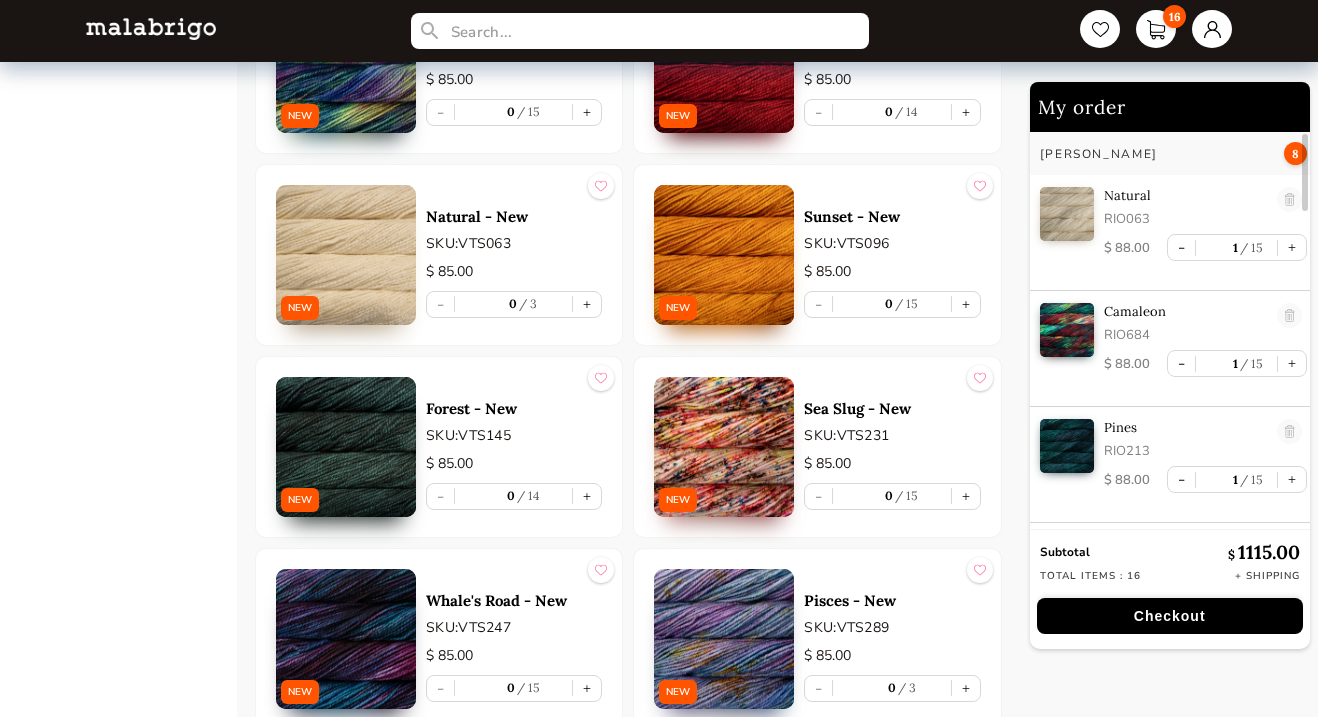 scroll, scrollTop: 4239, scrollLeft: 0, axis: vertical 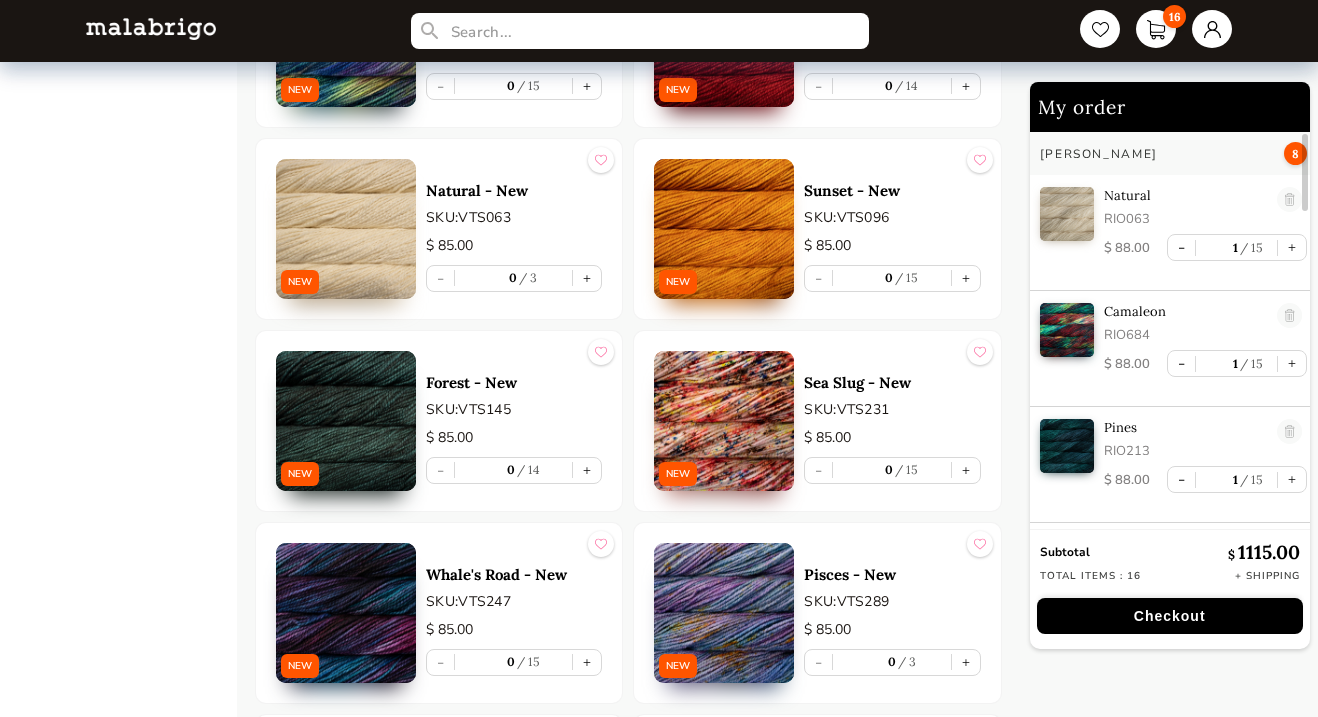 click at bounding box center [724, 613] 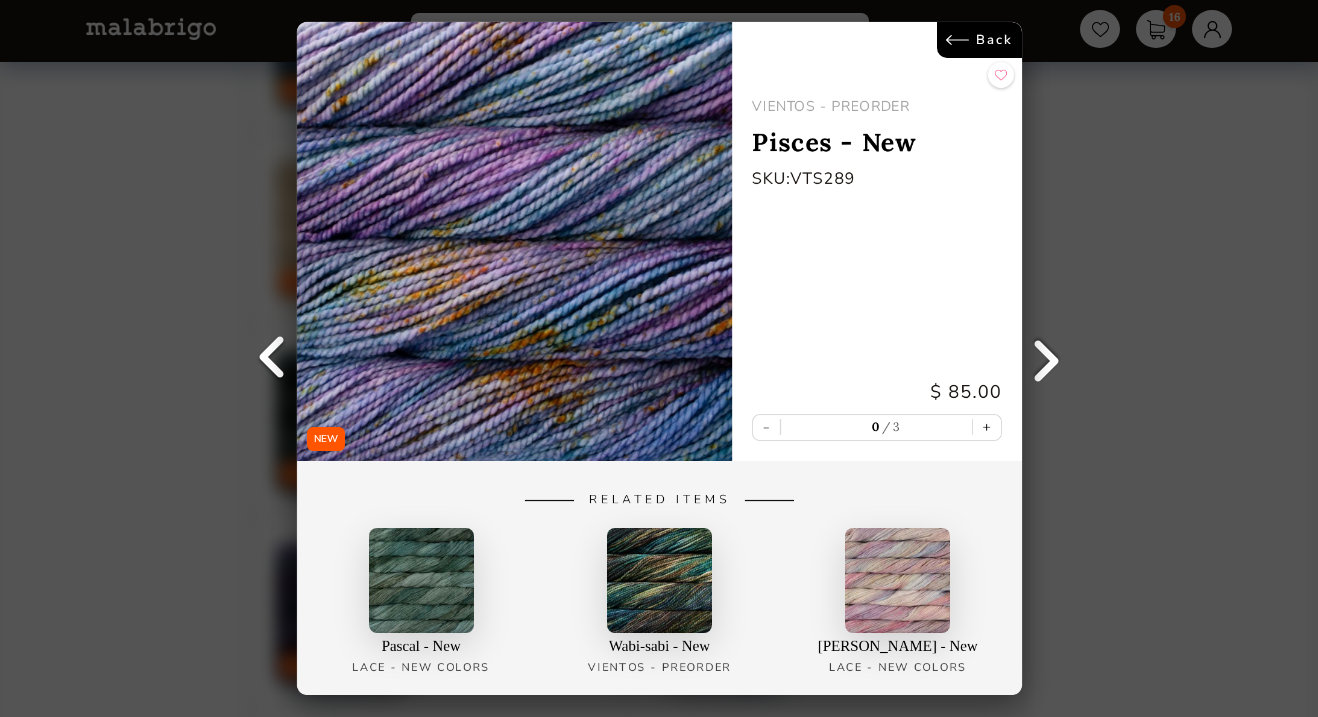 click on "Back" at bounding box center [978, 40] 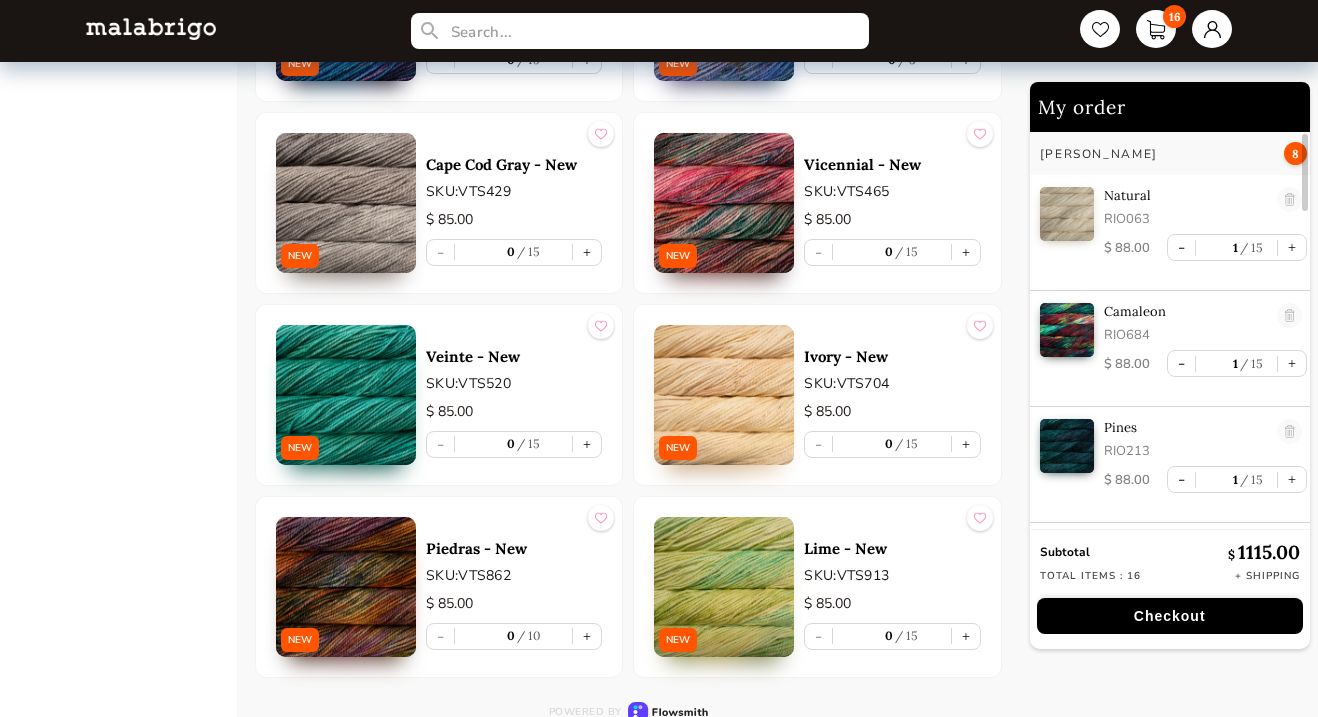scroll, scrollTop: 4842, scrollLeft: 0, axis: vertical 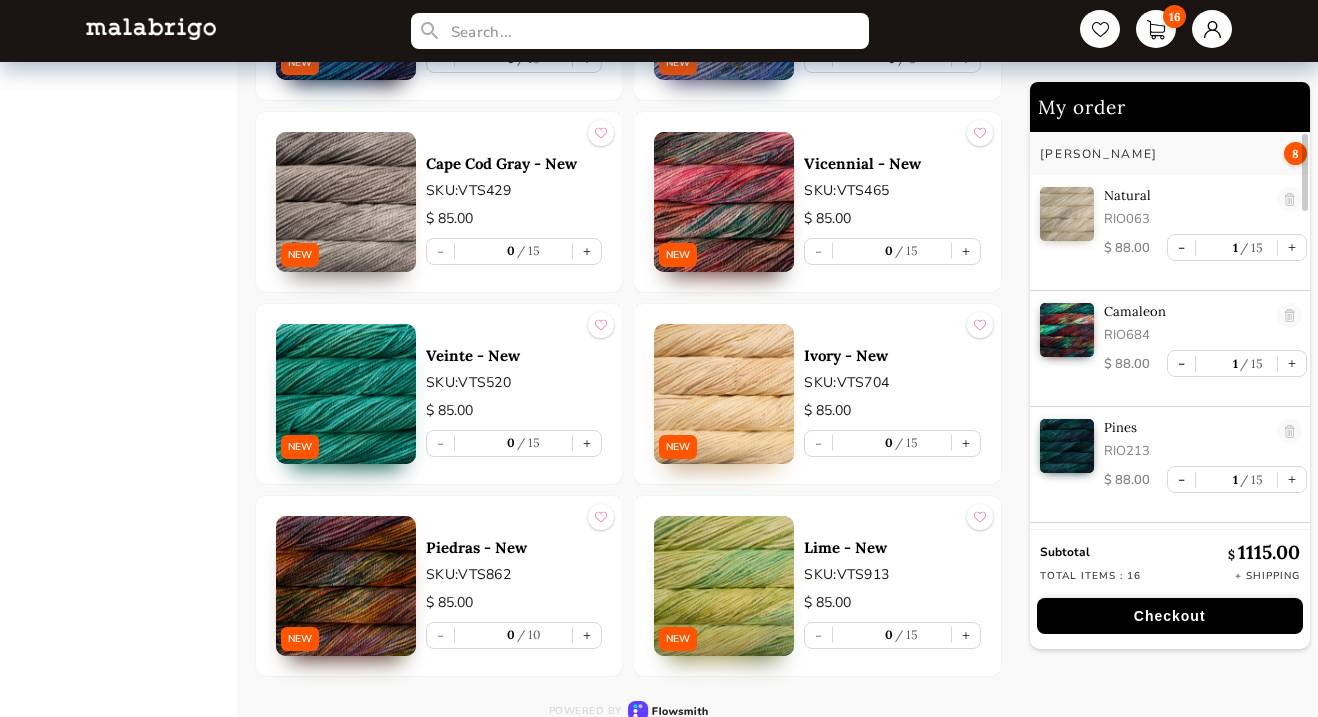 click at bounding box center (346, 394) 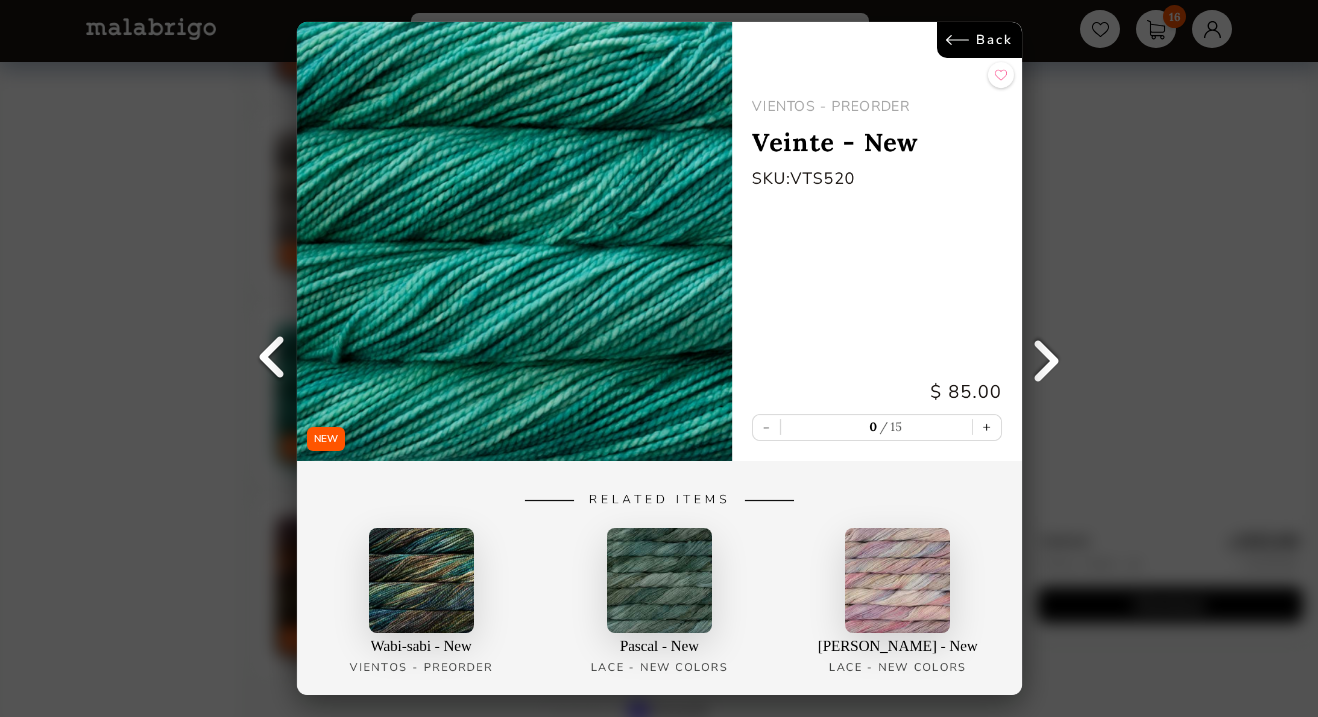click on "Back" at bounding box center [978, 40] 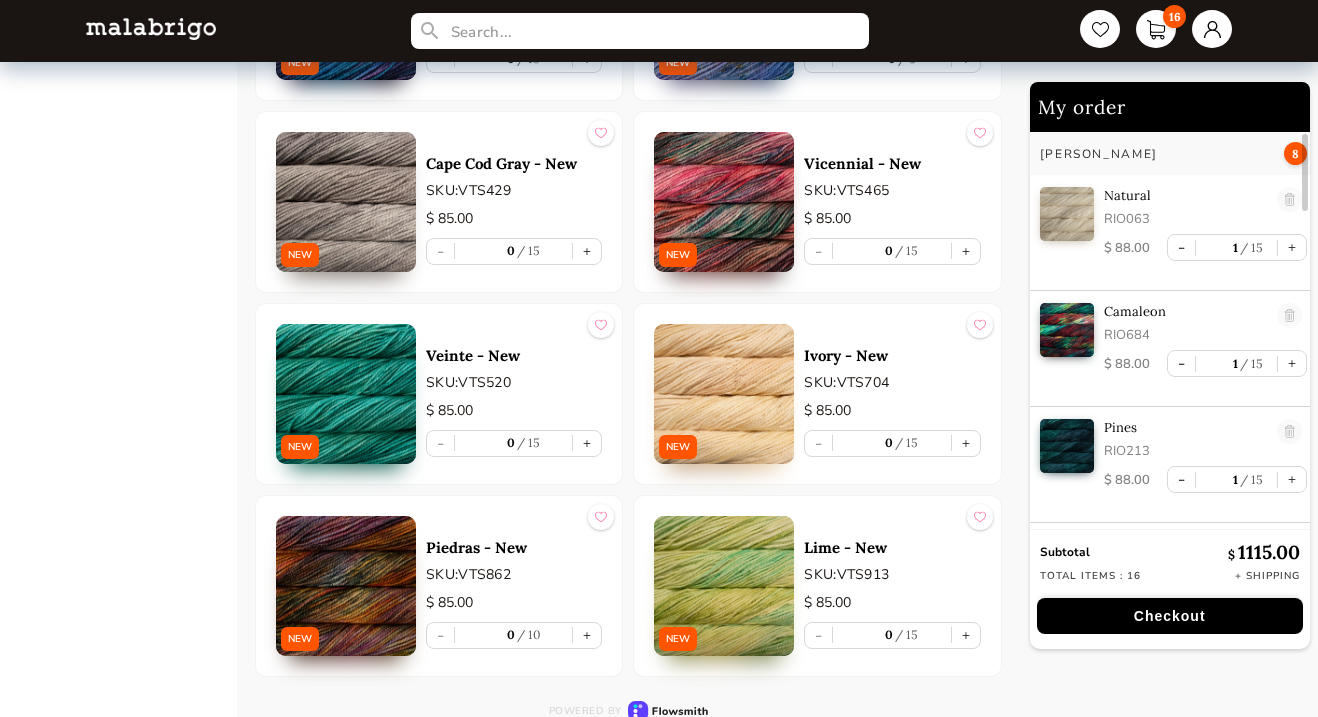 click on "Vicennial - New" at bounding box center (892, 163) 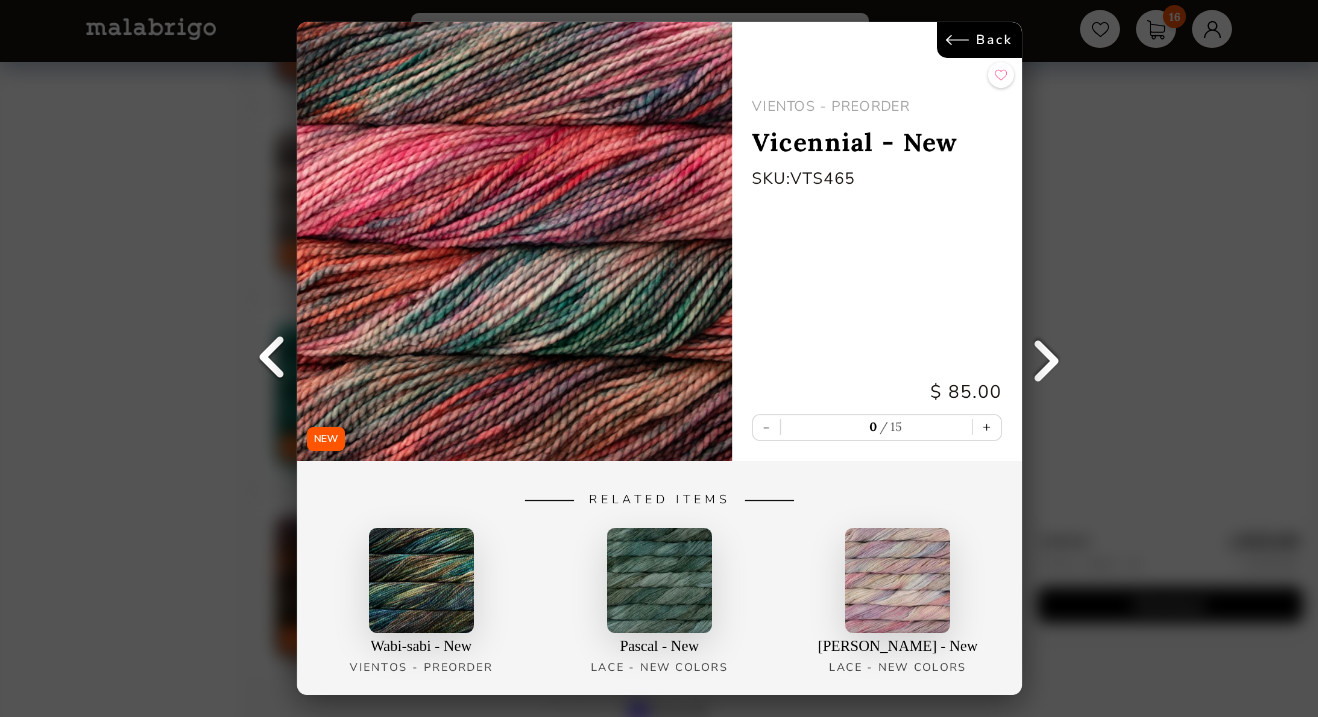 click on "Back" at bounding box center [978, 40] 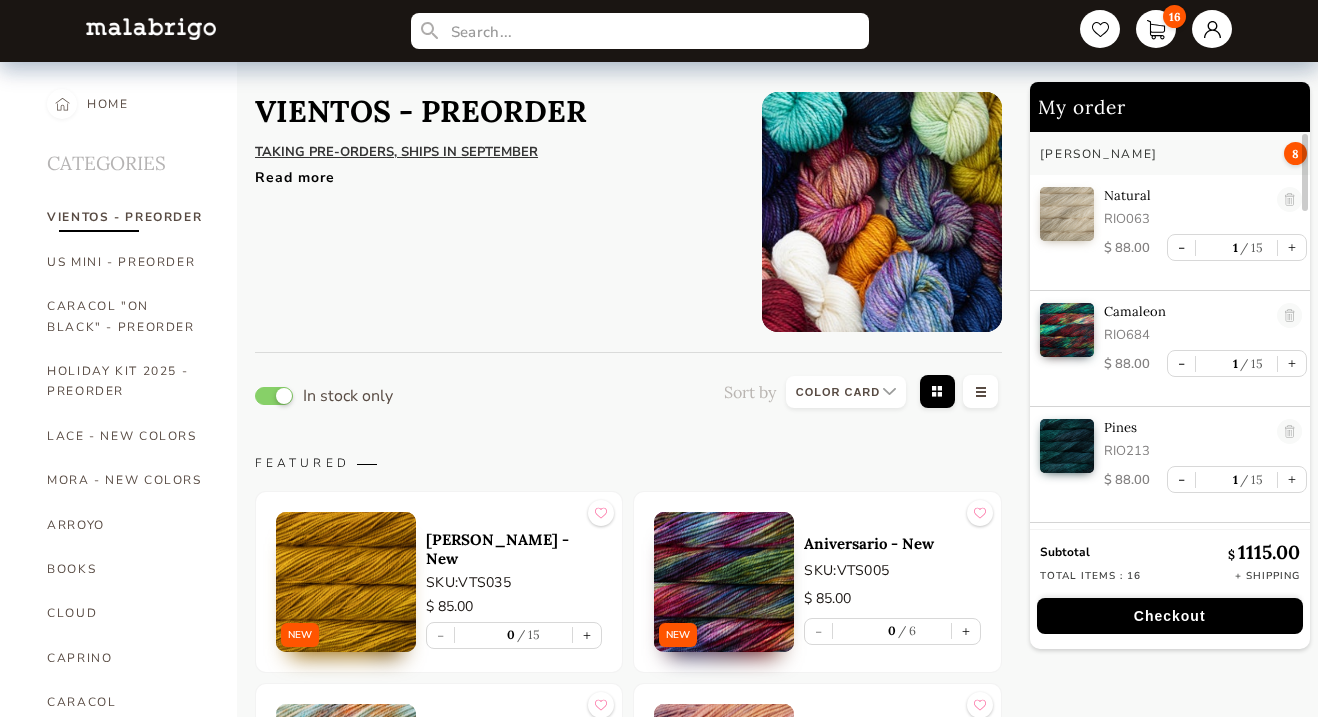 scroll, scrollTop: 0, scrollLeft: 0, axis: both 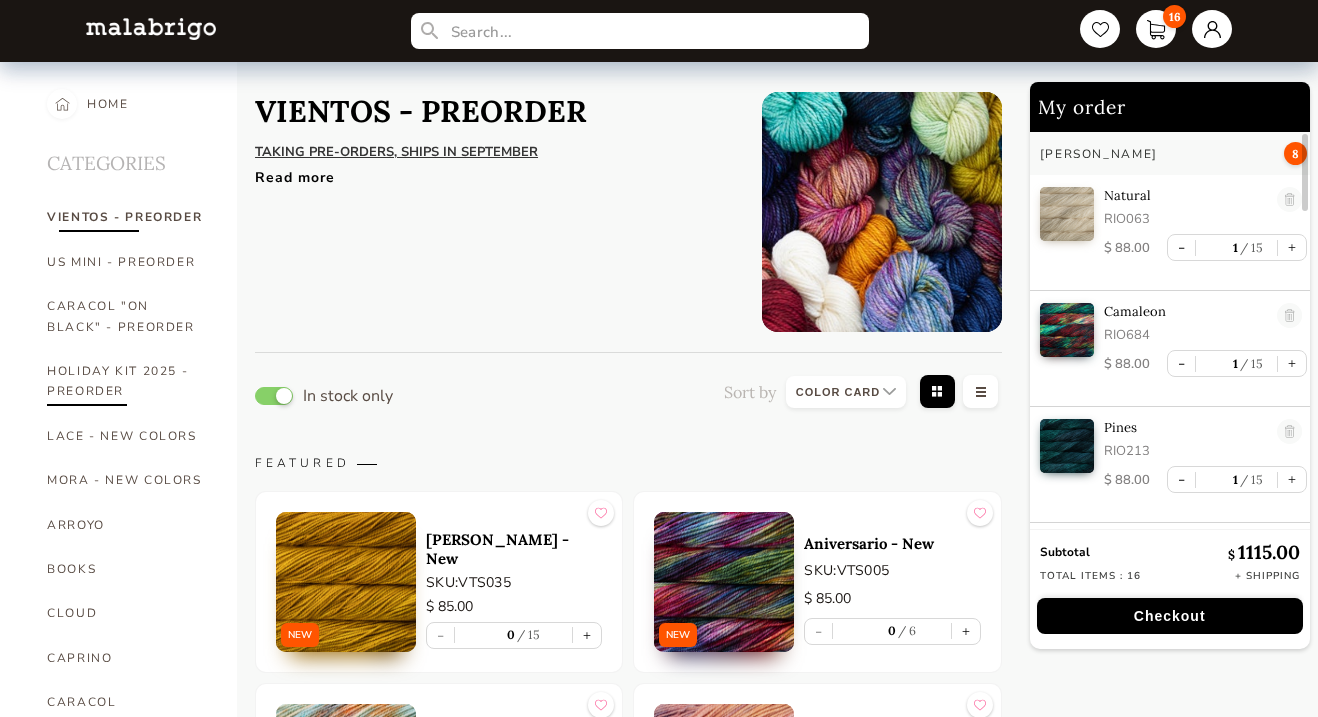 click on "HOLIDAY KIT 2025 - PREORDER" at bounding box center [127, 381] 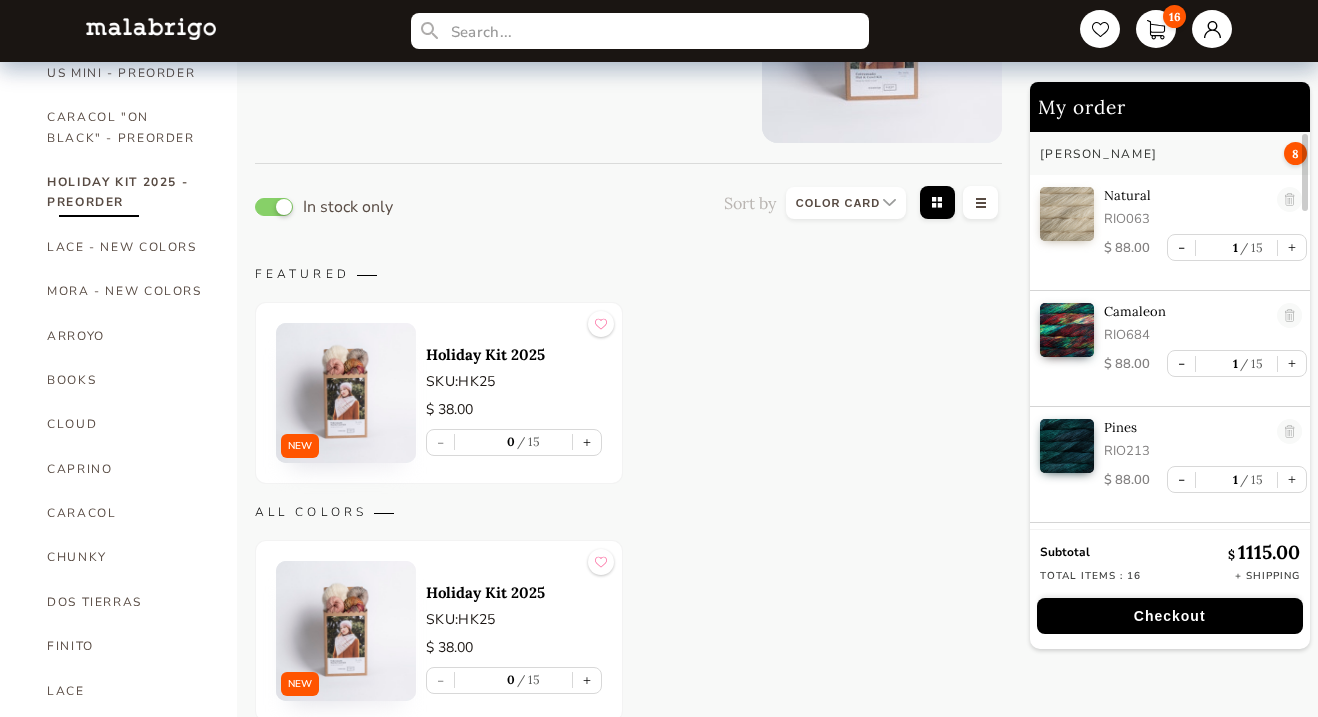 scroll, scrollTop: 188, scrollLeft: 0, axis: vertical 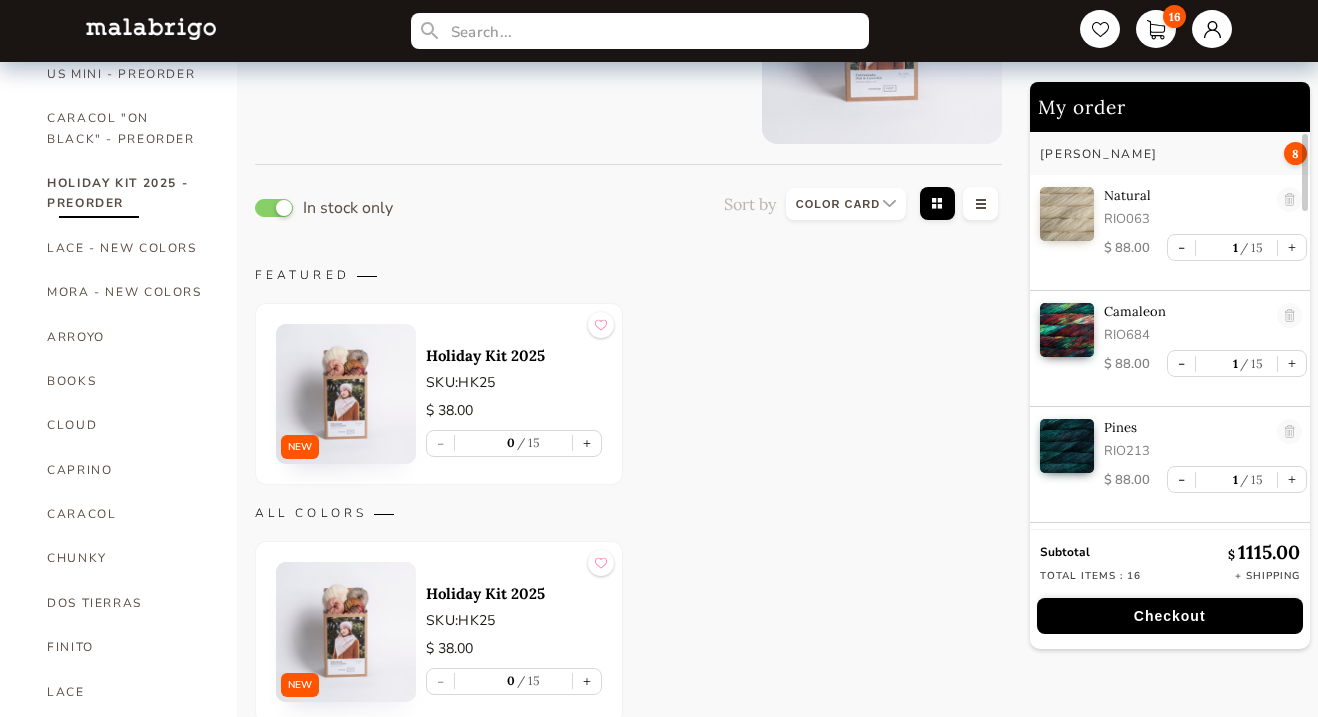 click at bounding box center (346, 394) 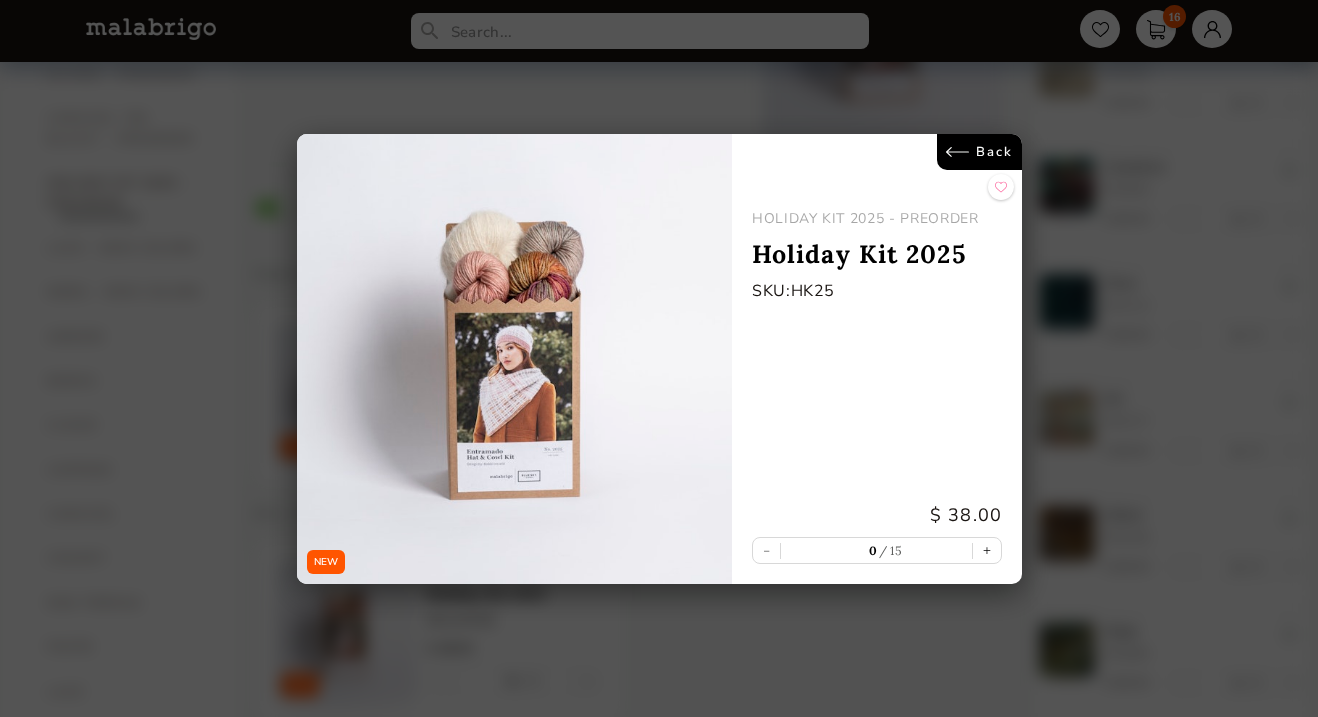 click at bounding box center (514, 359) 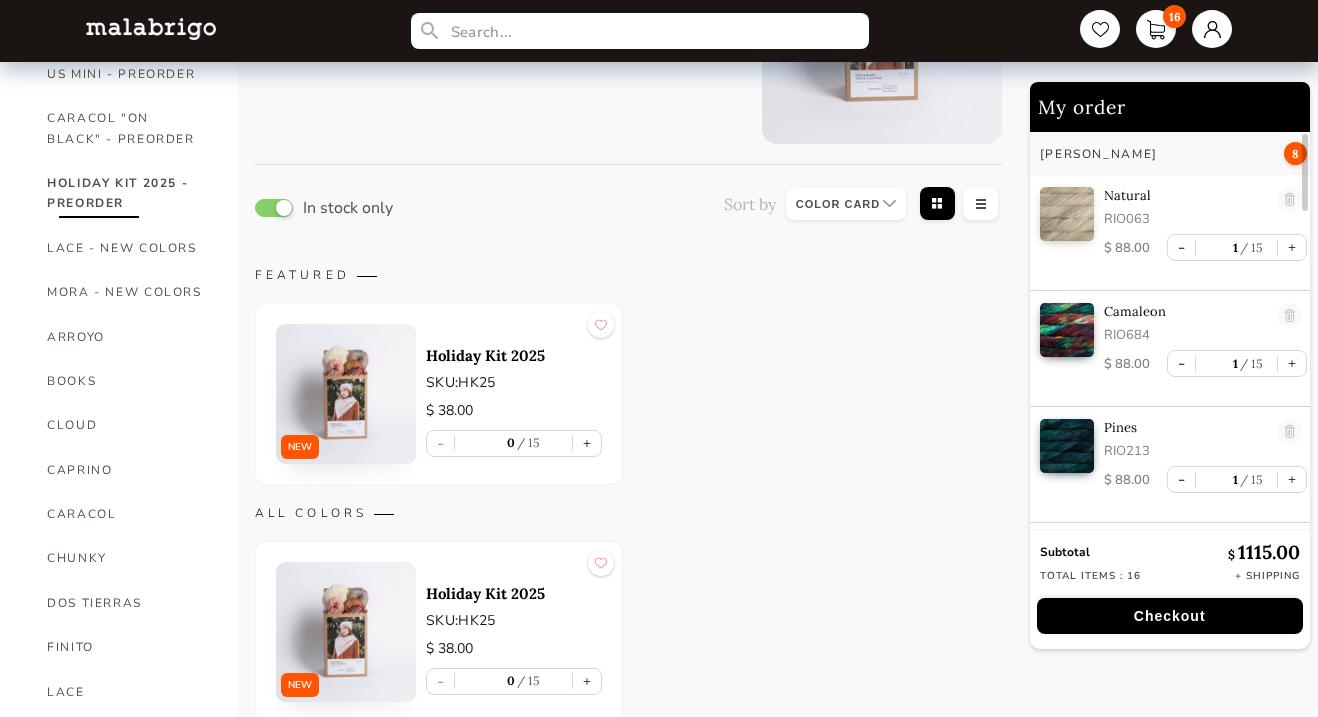 click on "Holiday Kit 2025" at bounding box center [514, 593] 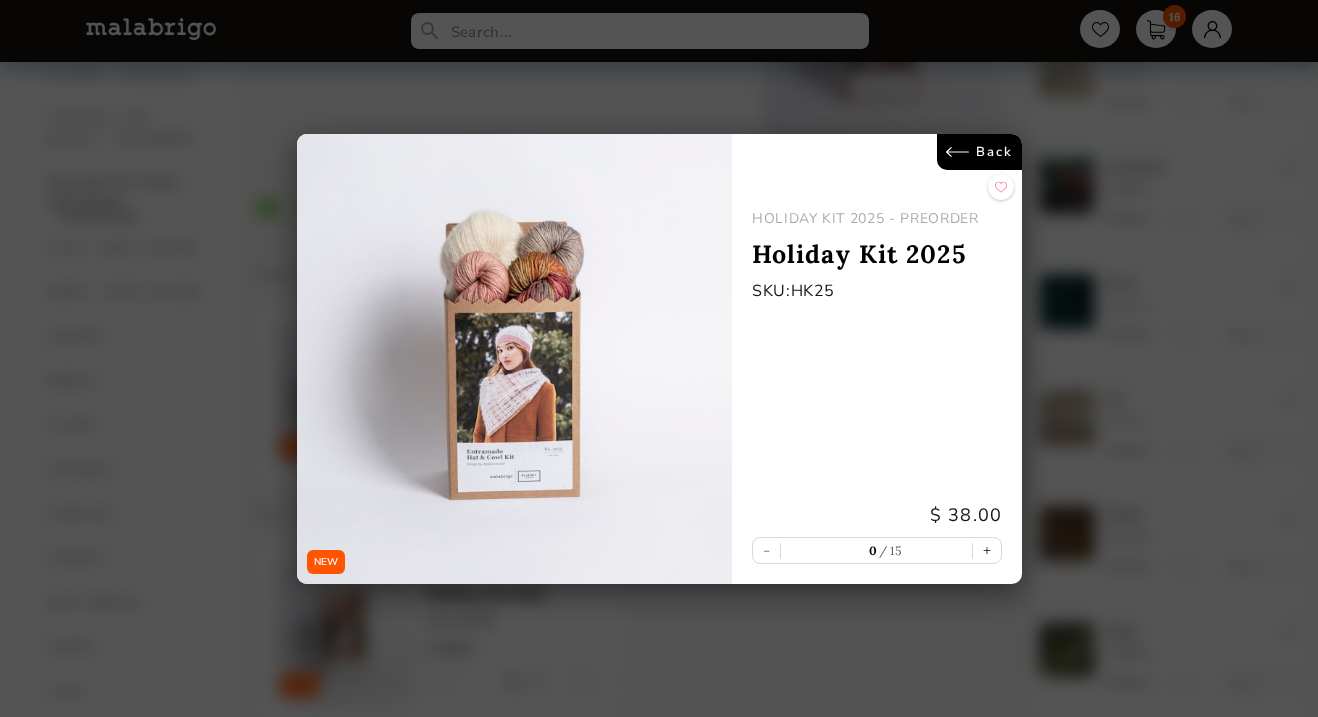 click on "Back" at bounding box center [978, 152] 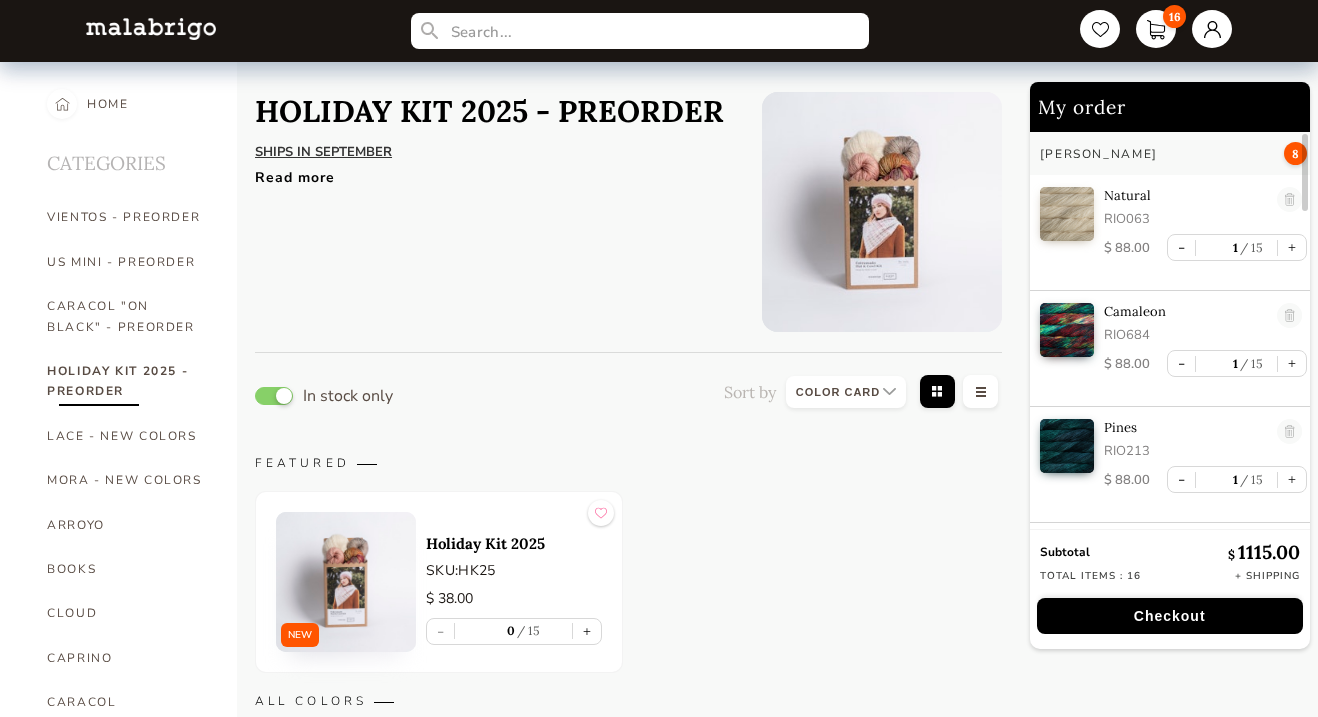 scroll, scrollTop: 0, scrollLeft: 0, axis: both 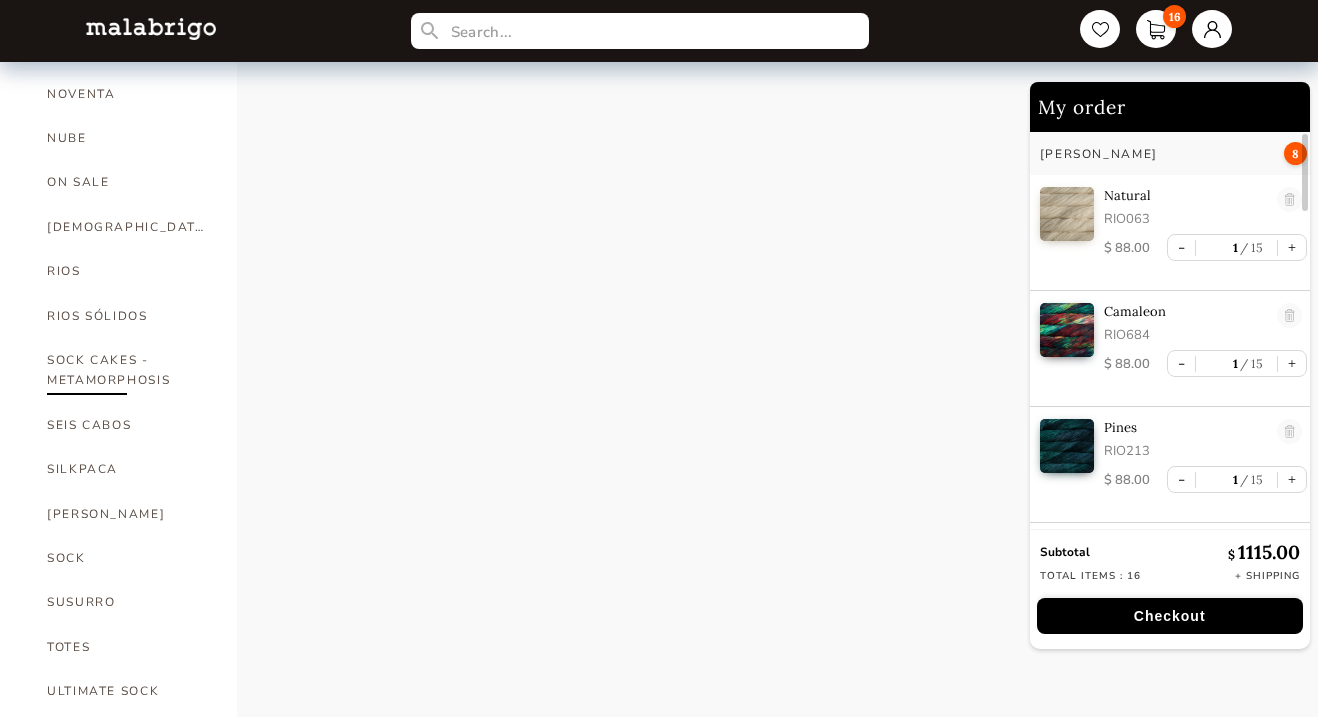 click on "SOCK CAKES - METAMORPHOSIS" at bounding box center (127, 370) 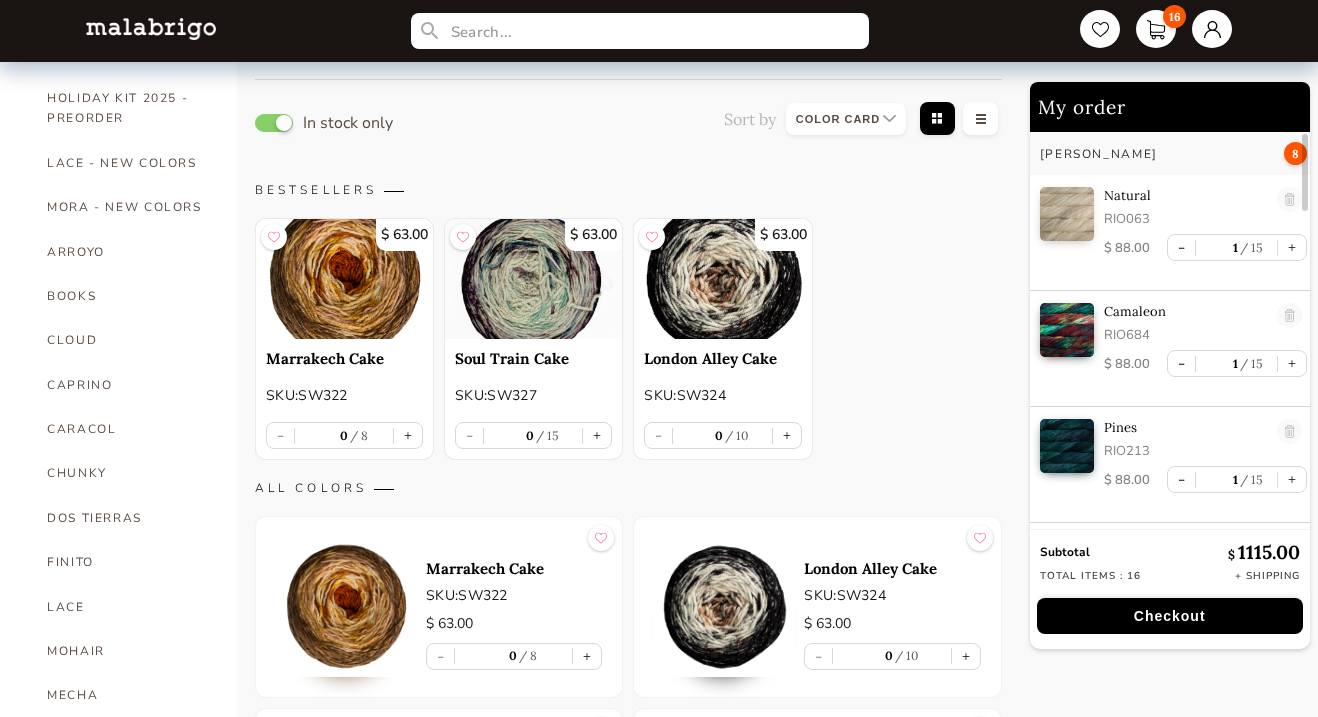 scroll, scrollTop: 201, scrollLeft: 0, axis: vertical 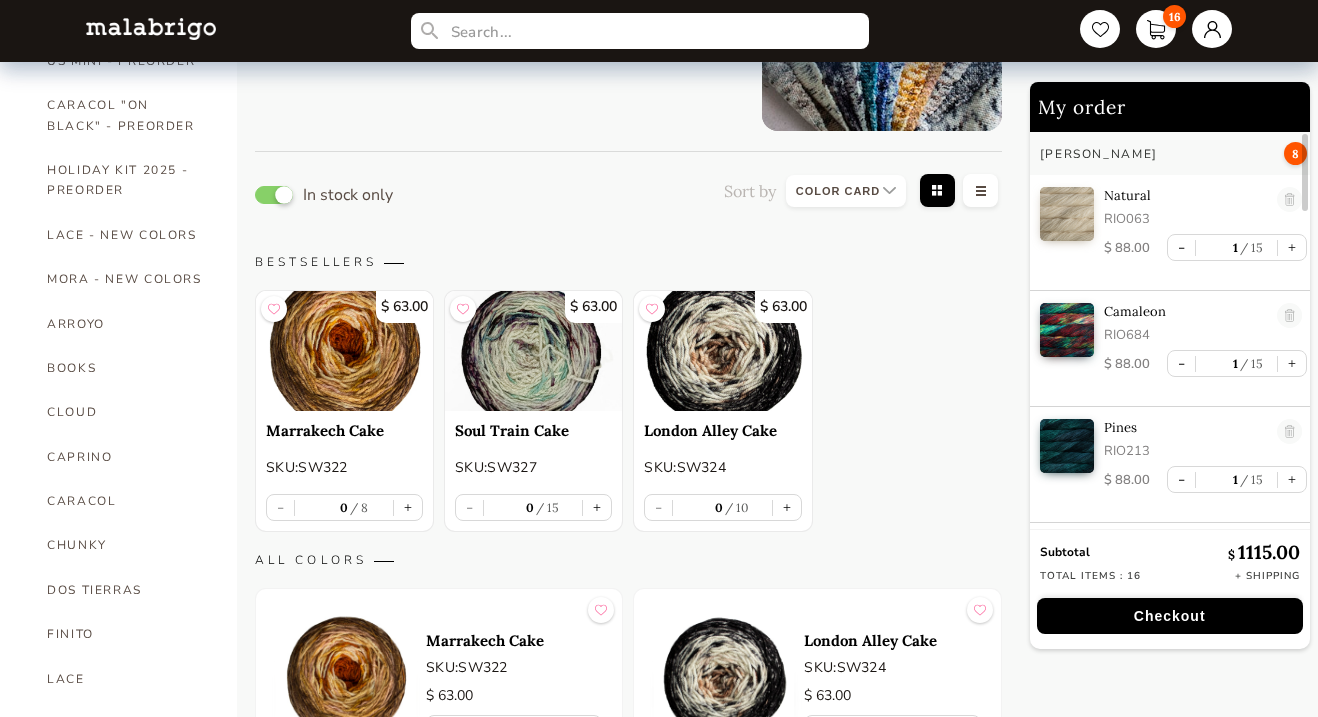 click at bounding box center (274, 195) 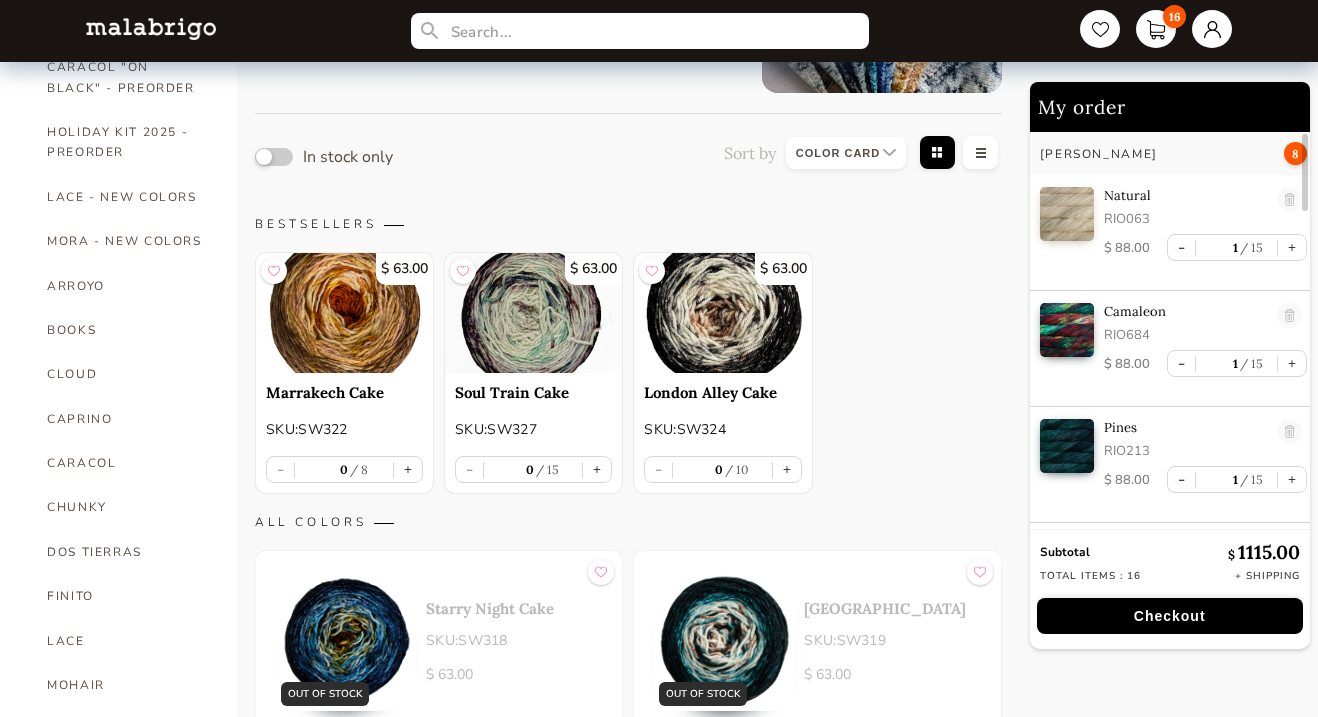 scroll, scrollTop: 226, scrollLeft: 0, axis: vertical 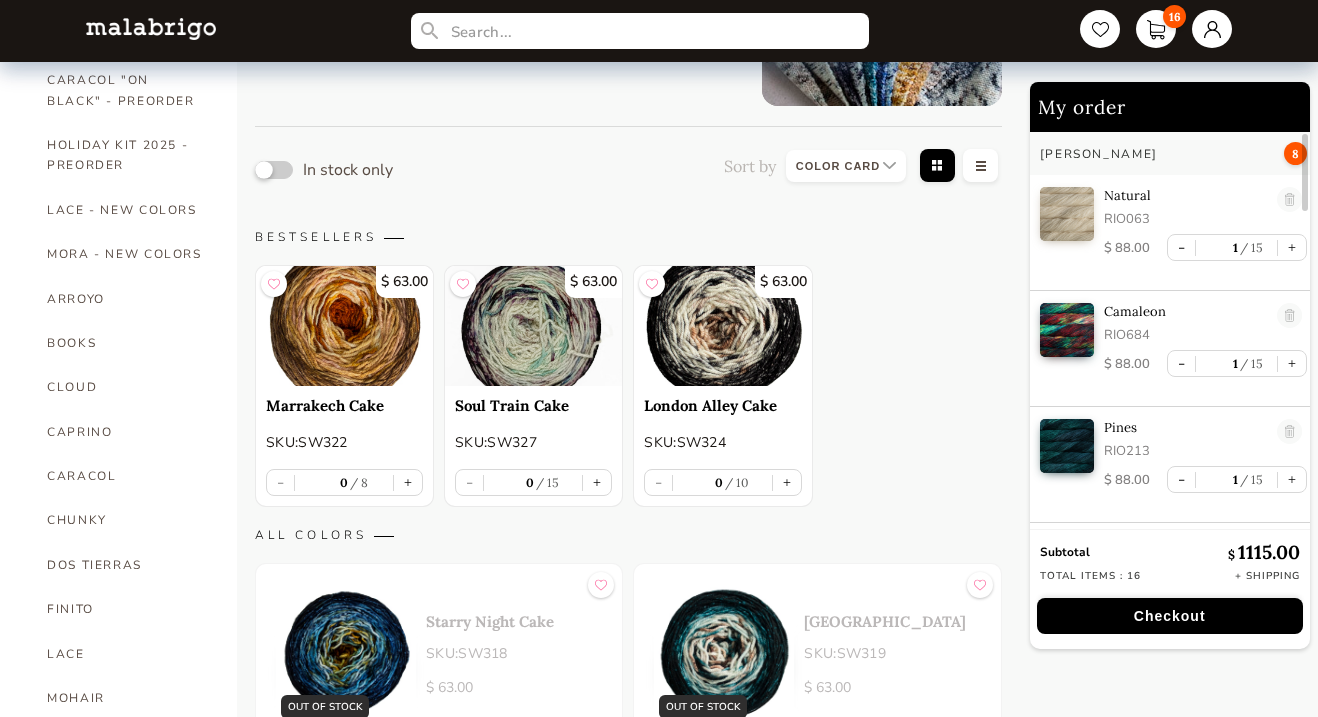 click at bounding box center (274, 170) 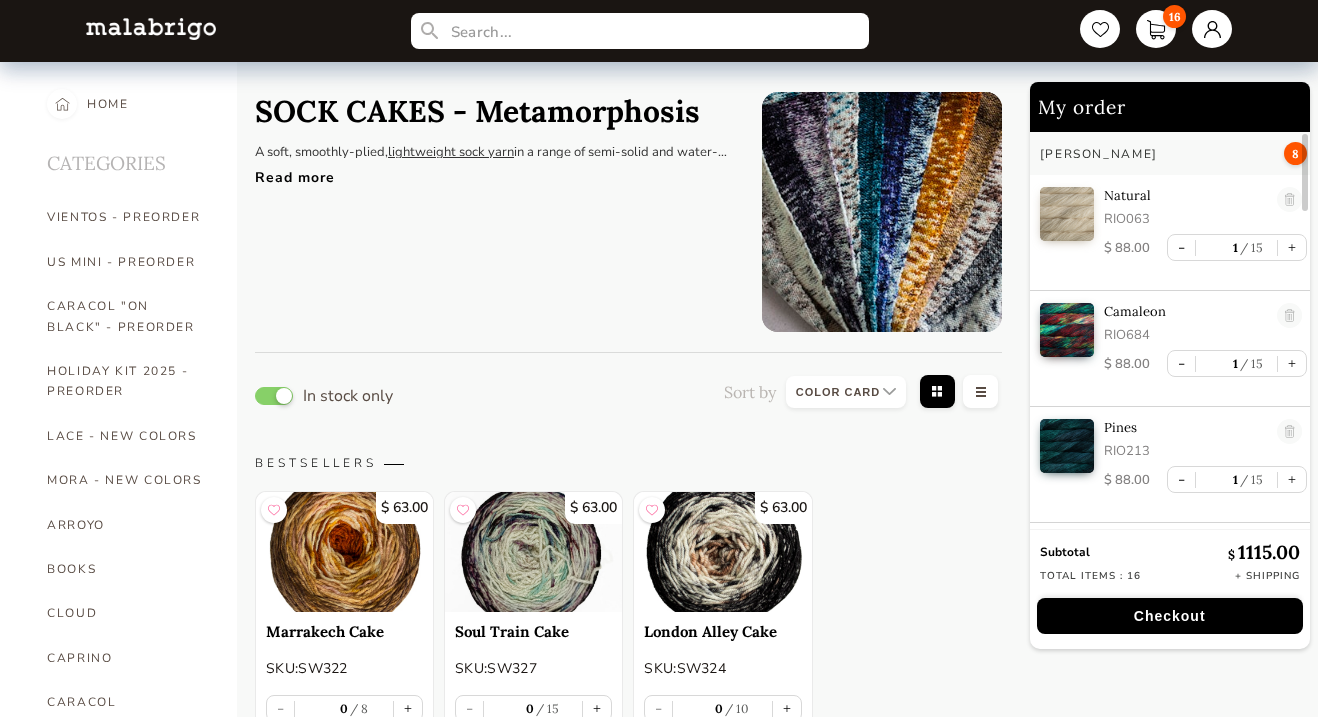 scroll, scrollTop: 0, scrollLeft: 0, axis: both 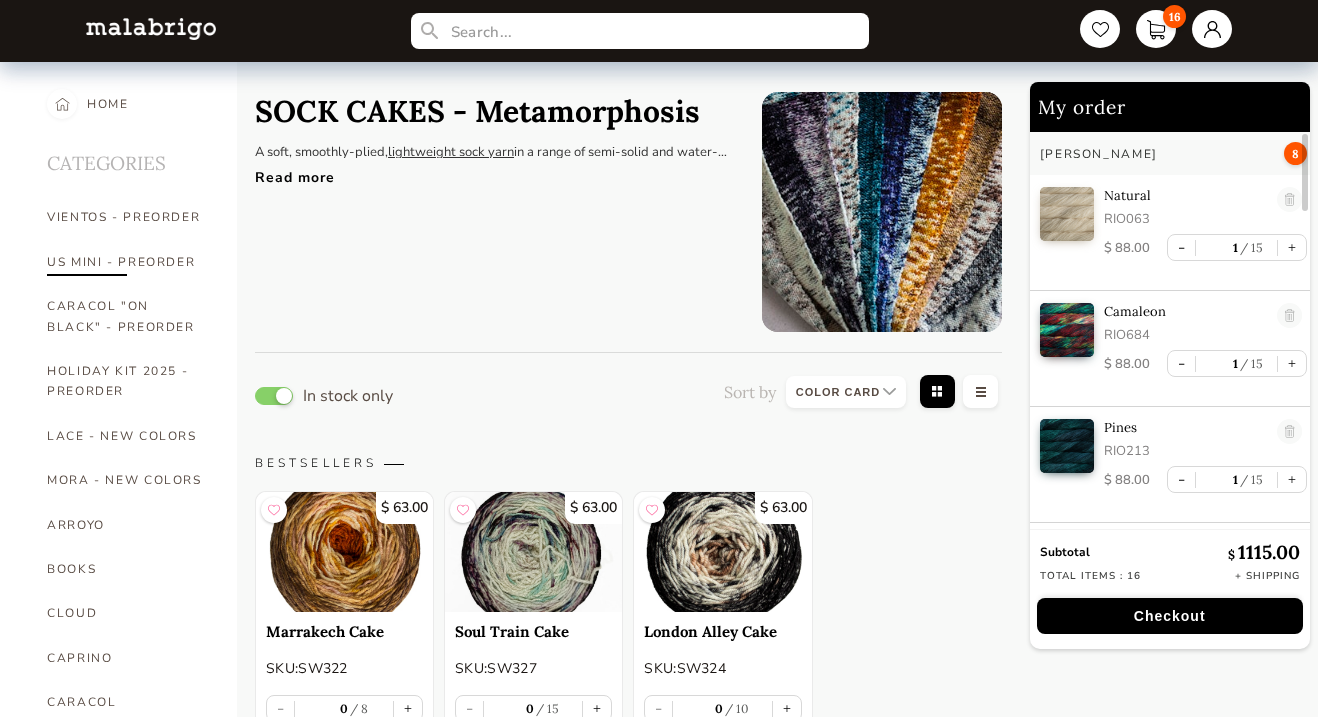 click on "US MINI - PREORDER" at bounding box center [127, 262] 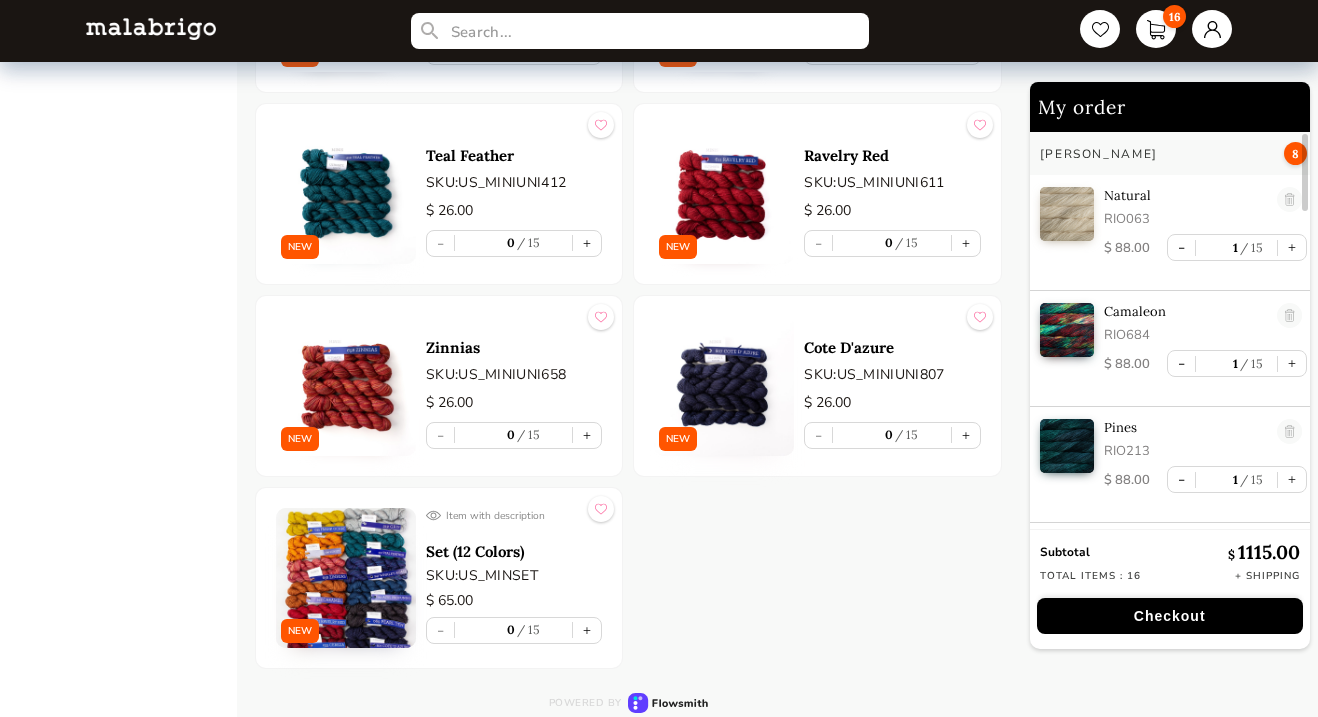 scroll, scrollTop: 2546, scrollLeft: 0, axis: vertical 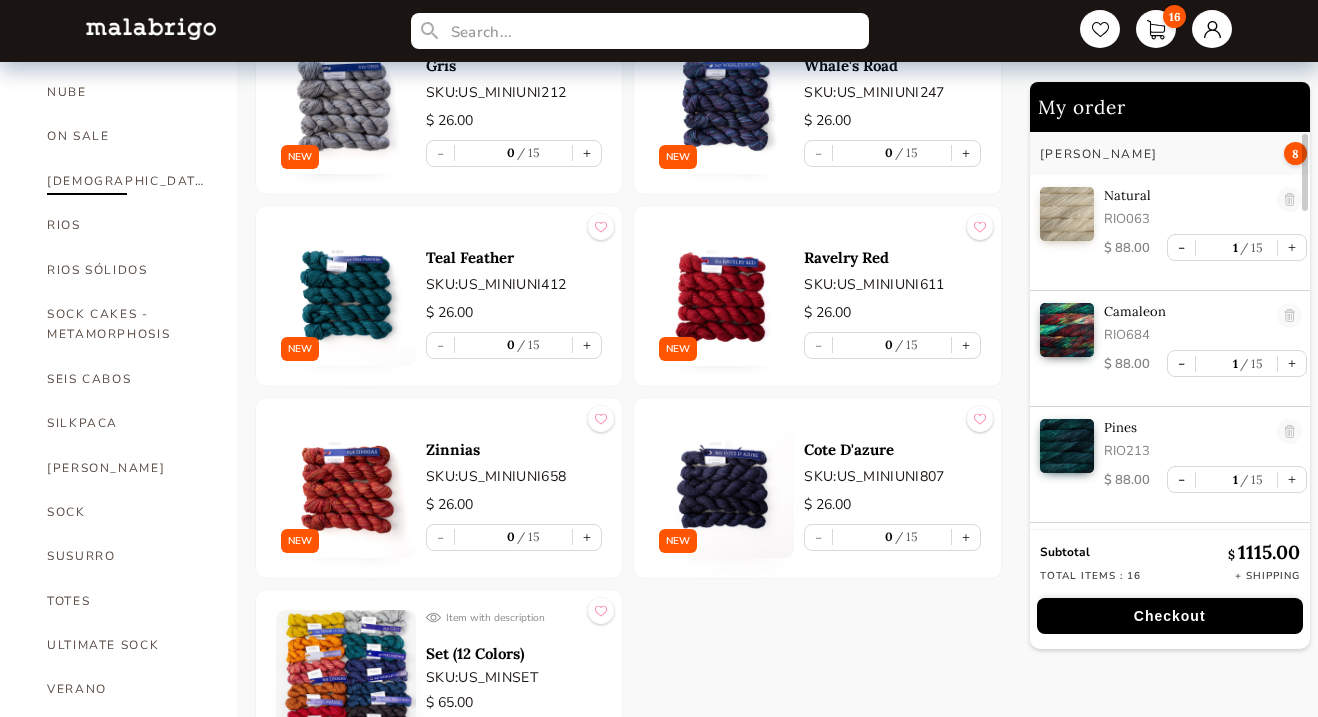 click on "[DEMOGRAPHIC_DATA]" at bounding box center (127, 181) 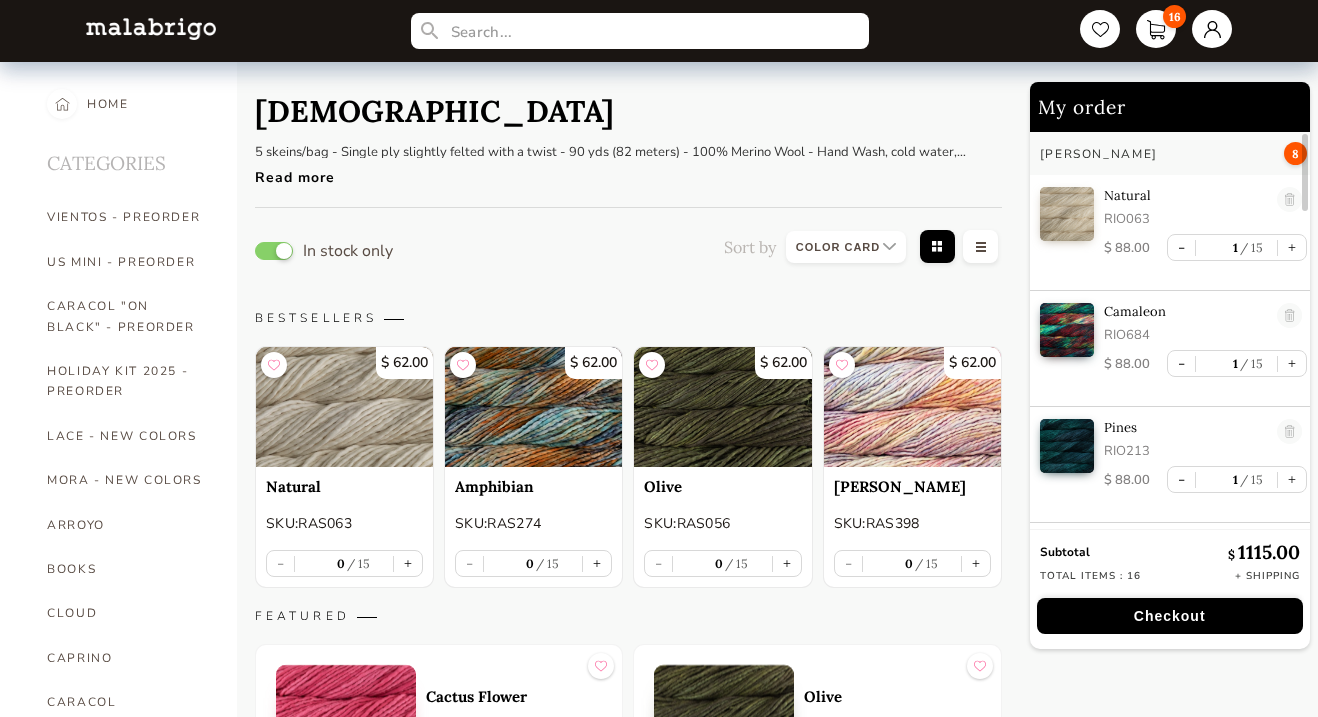 scroll, scrollTop: 0, scrollLeft: 0, axis: both 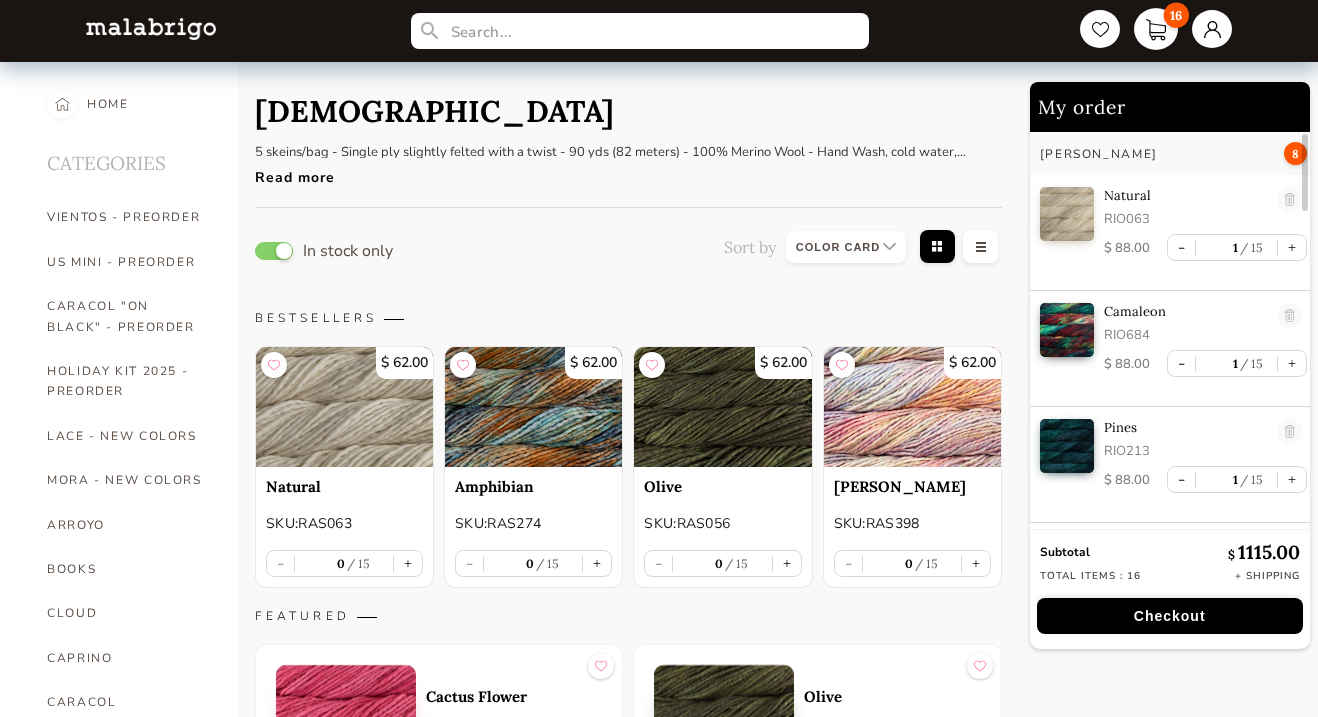 click on "16" at bounding box center [1156, 29] 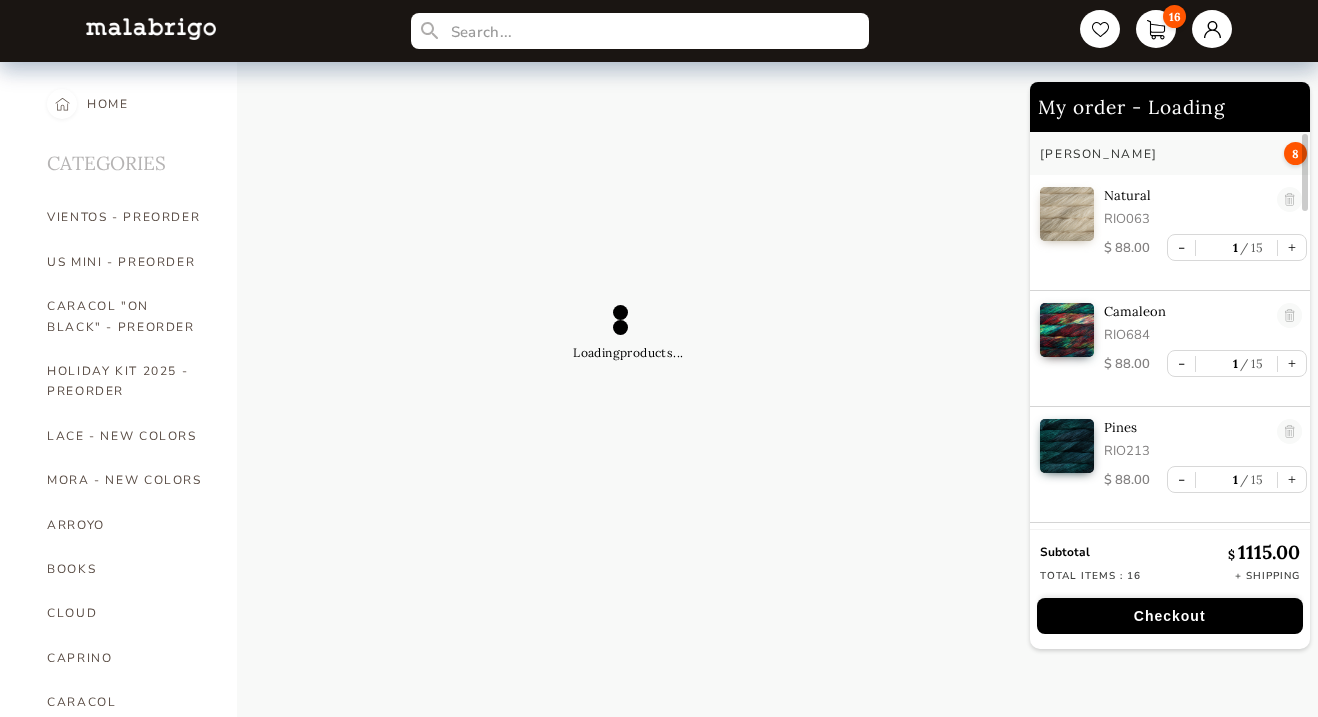 select on "INDEX" 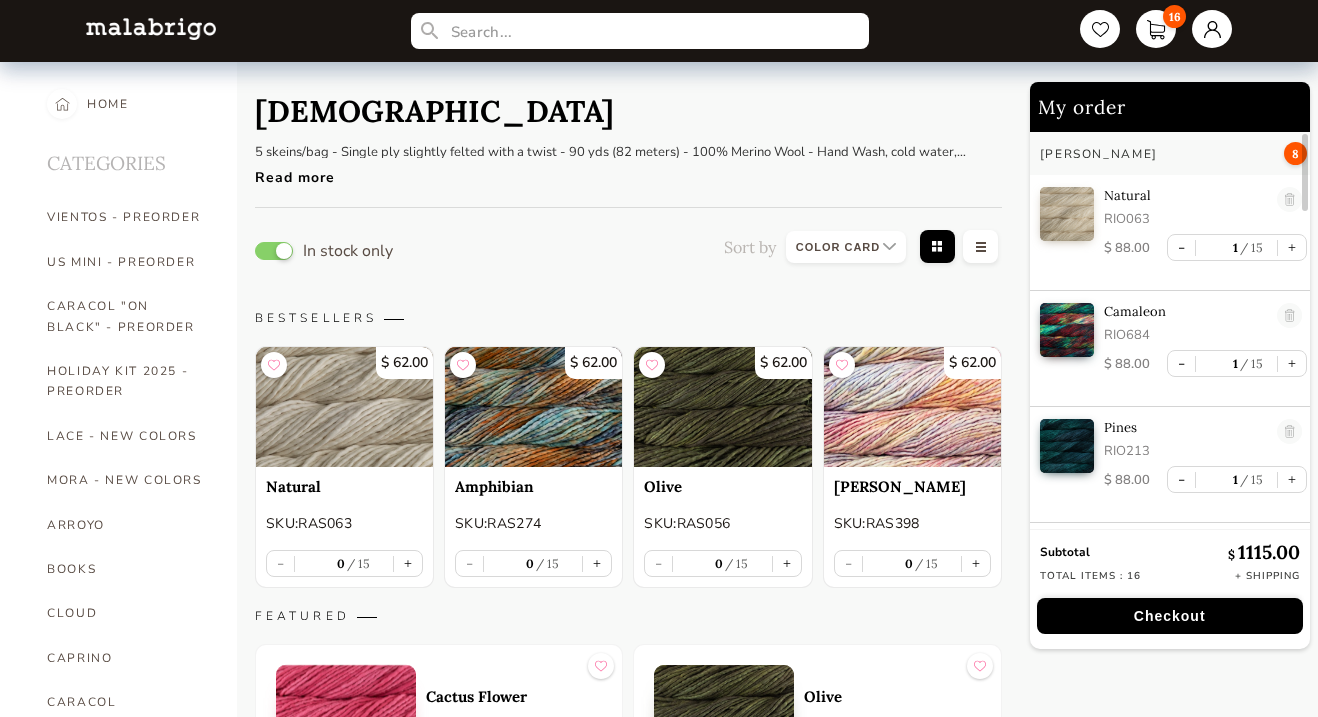 click at bounding box center [533, 407] 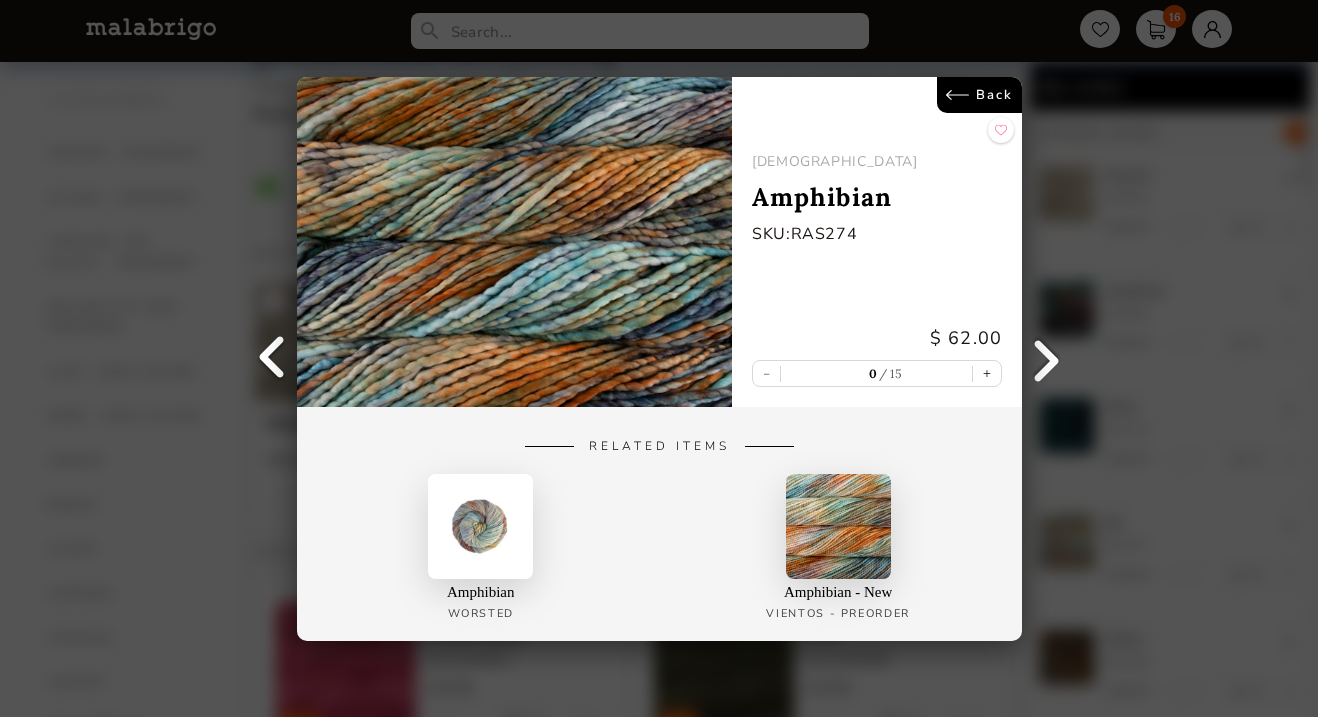scroll, scrollTop: 158, scrollLeft: 0, axis: vertical 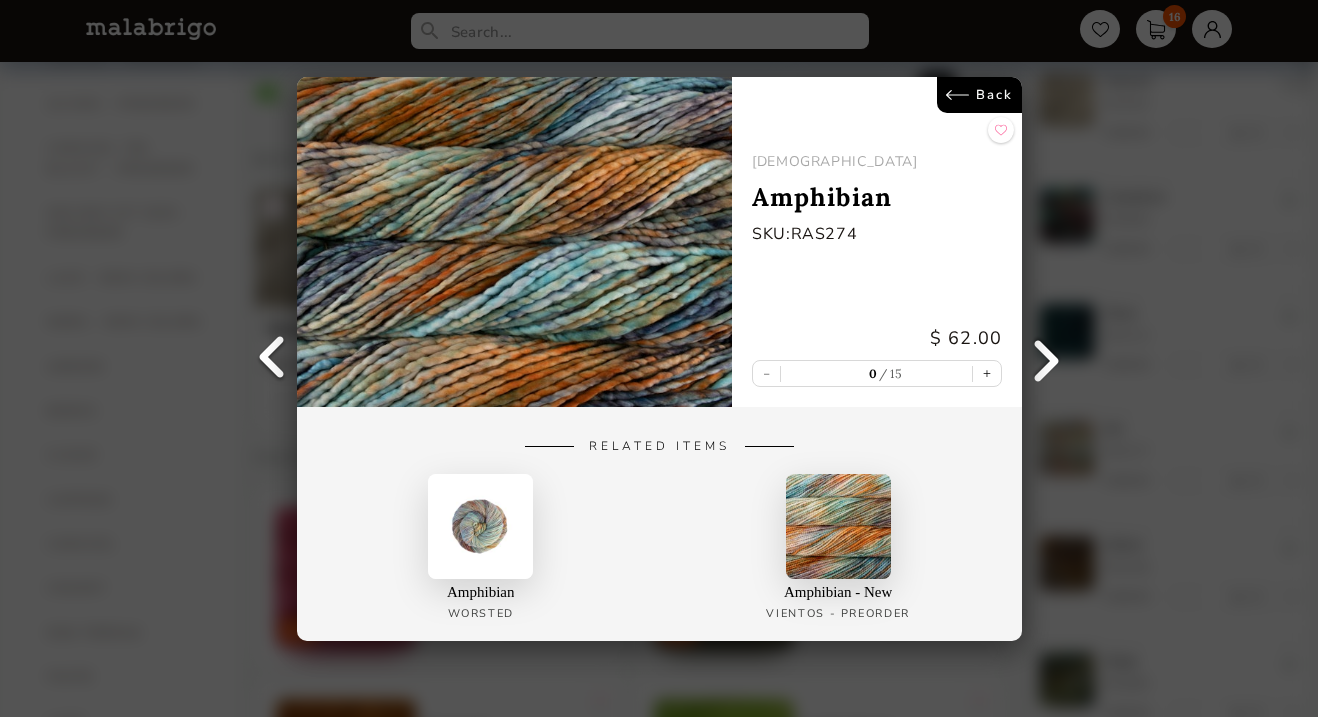 click on "Back" at bounding box center [978, 95] 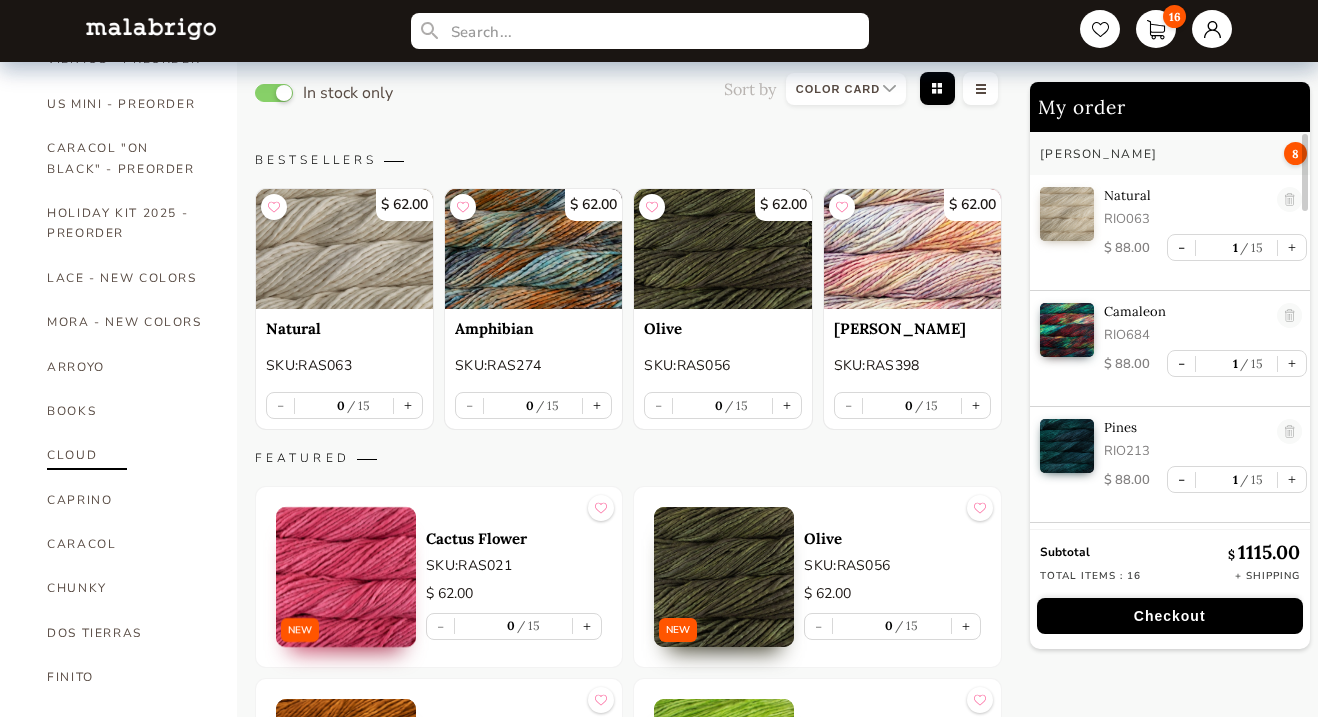 scroll, scrollTop: 165, scrollLeft: 0, axis: vertical 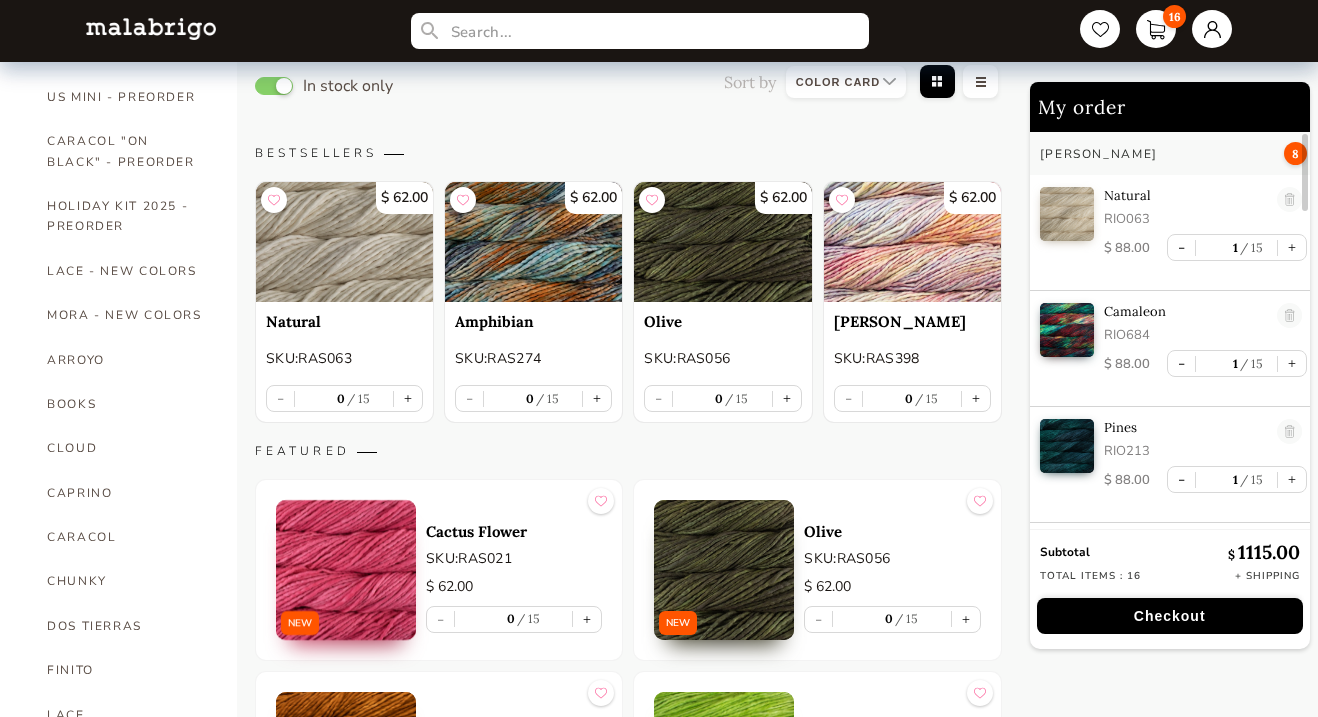 click at bounding box center (346, 570) 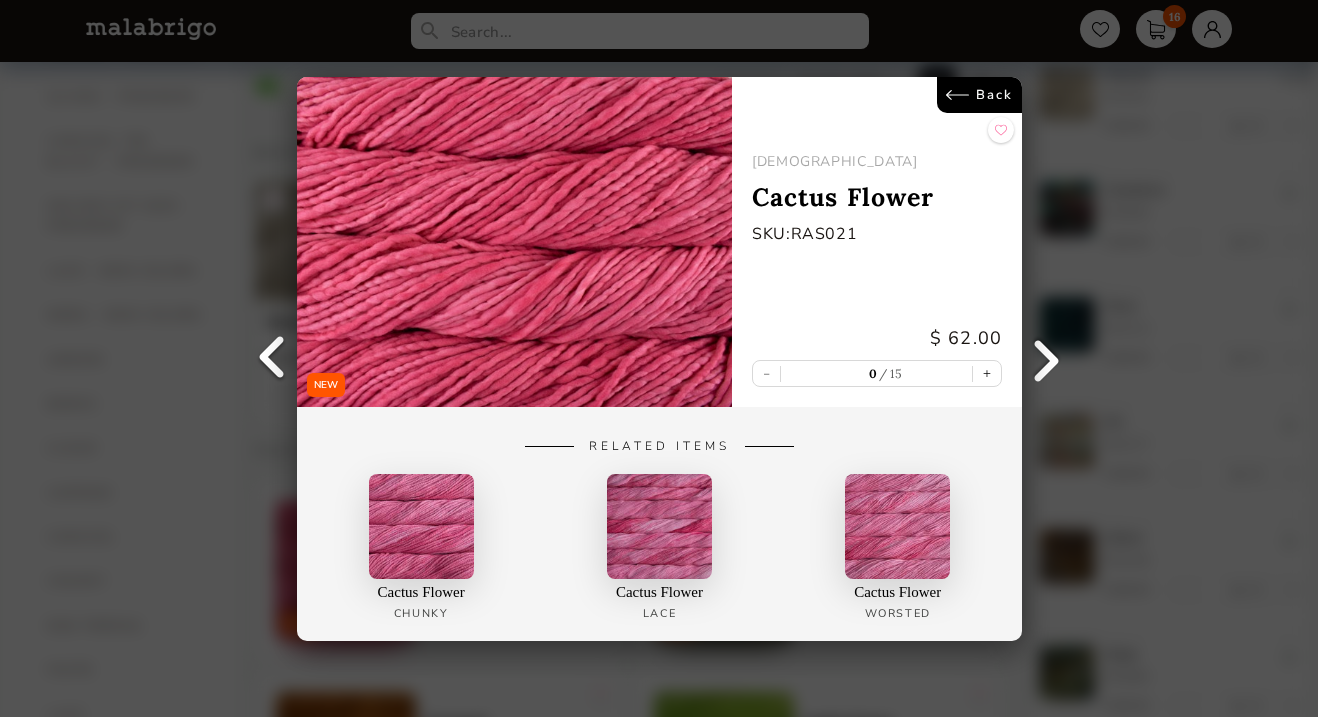 click on "Back" at bounding box center (978, 95) 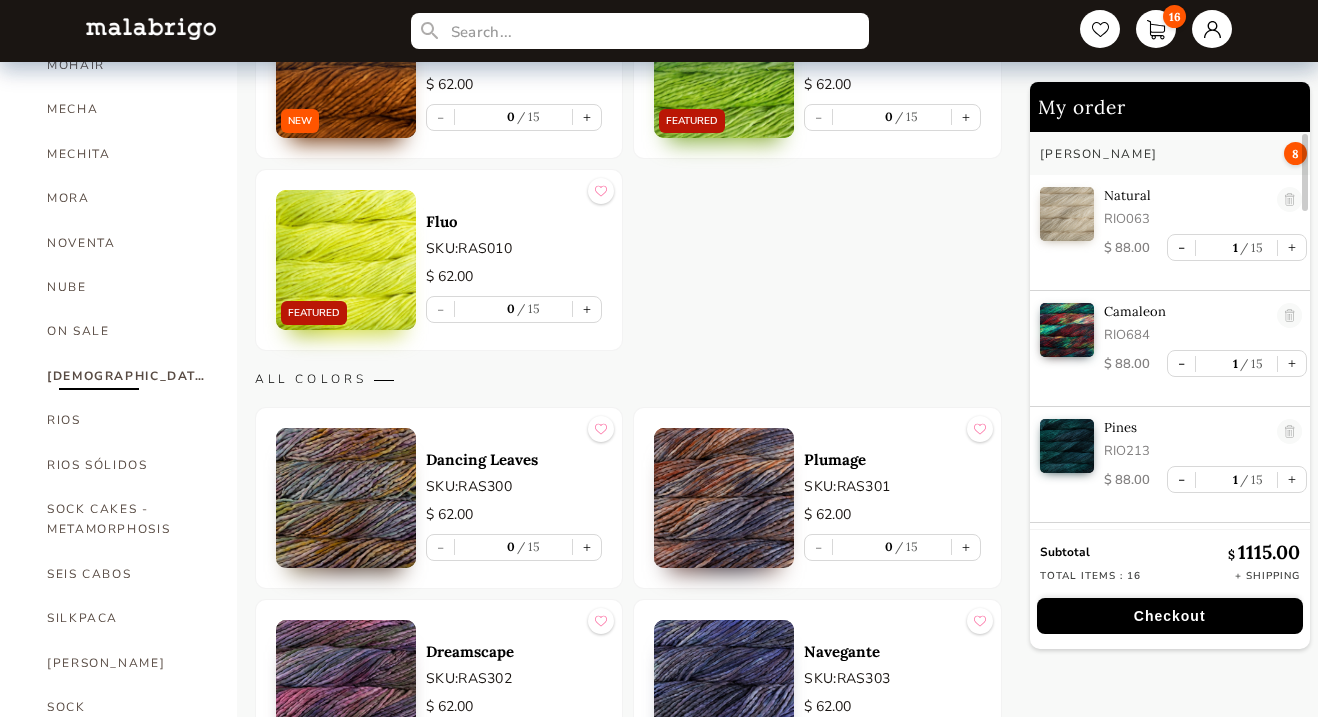scroll, scrollTop: 871, scrollLeft: 0, axis: vertical 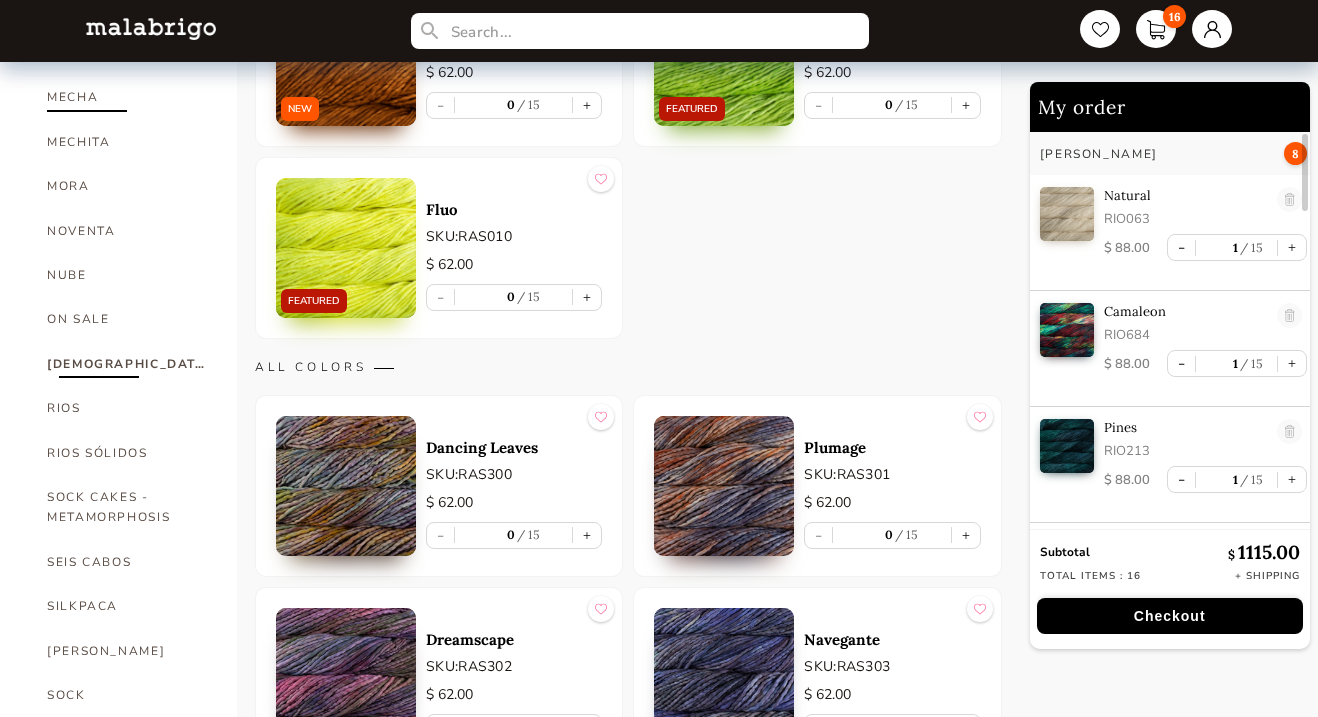 click on "MECHA" at bounding box center (127, 97) 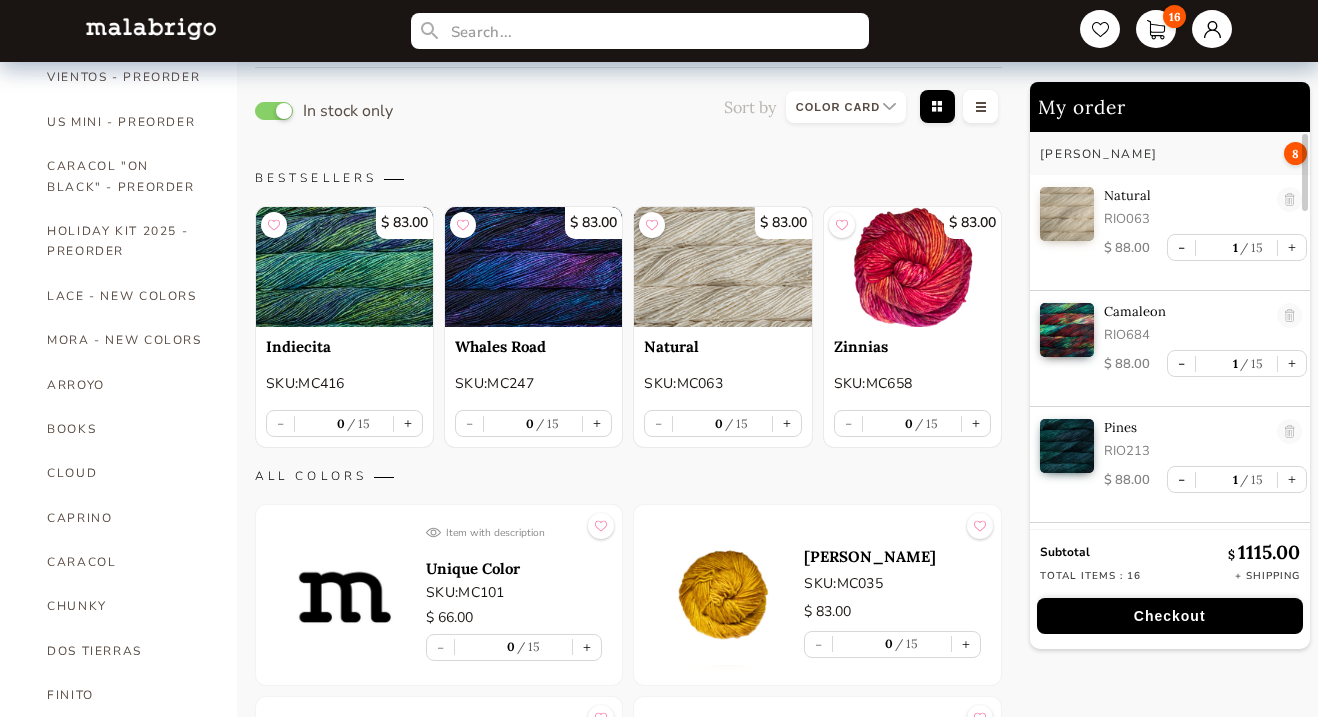 scroll, scrollTop: 138, scrollLeft: 0, axis: vertical 